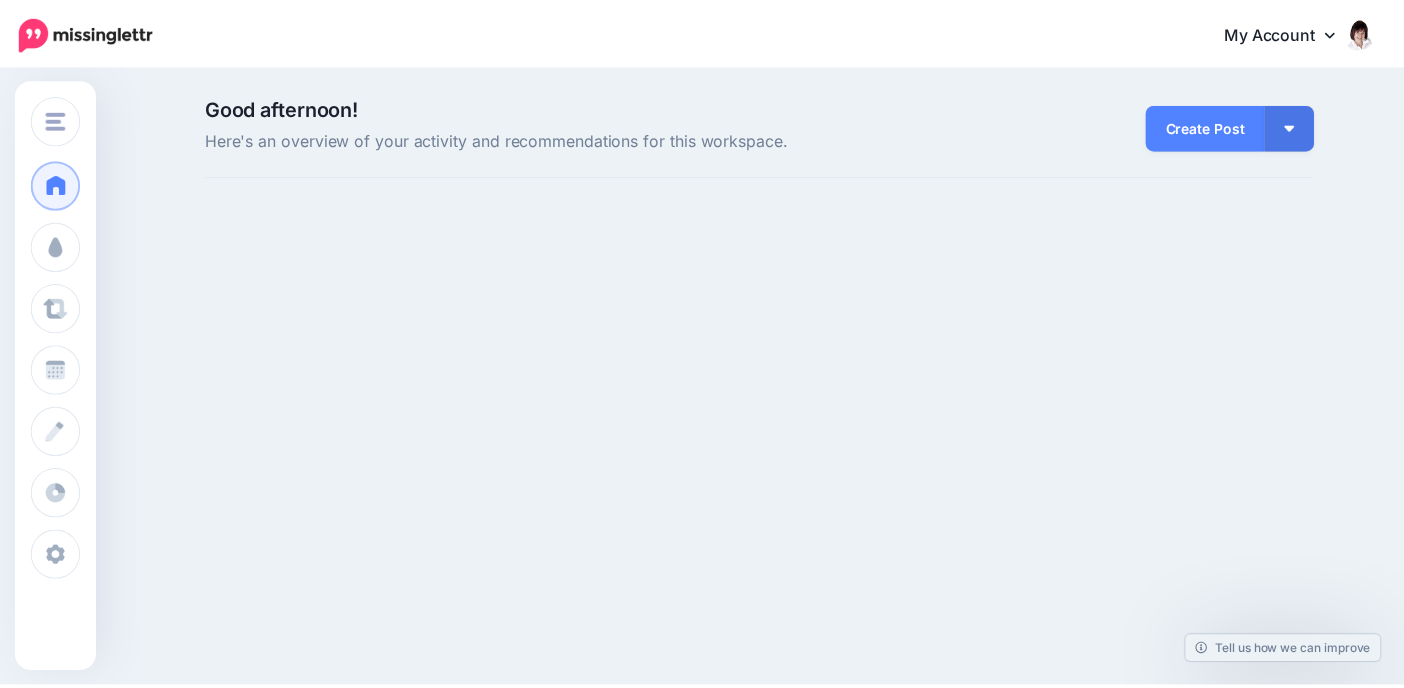scroll, scrollTop: 0, scrollLeft: 0, axis: both 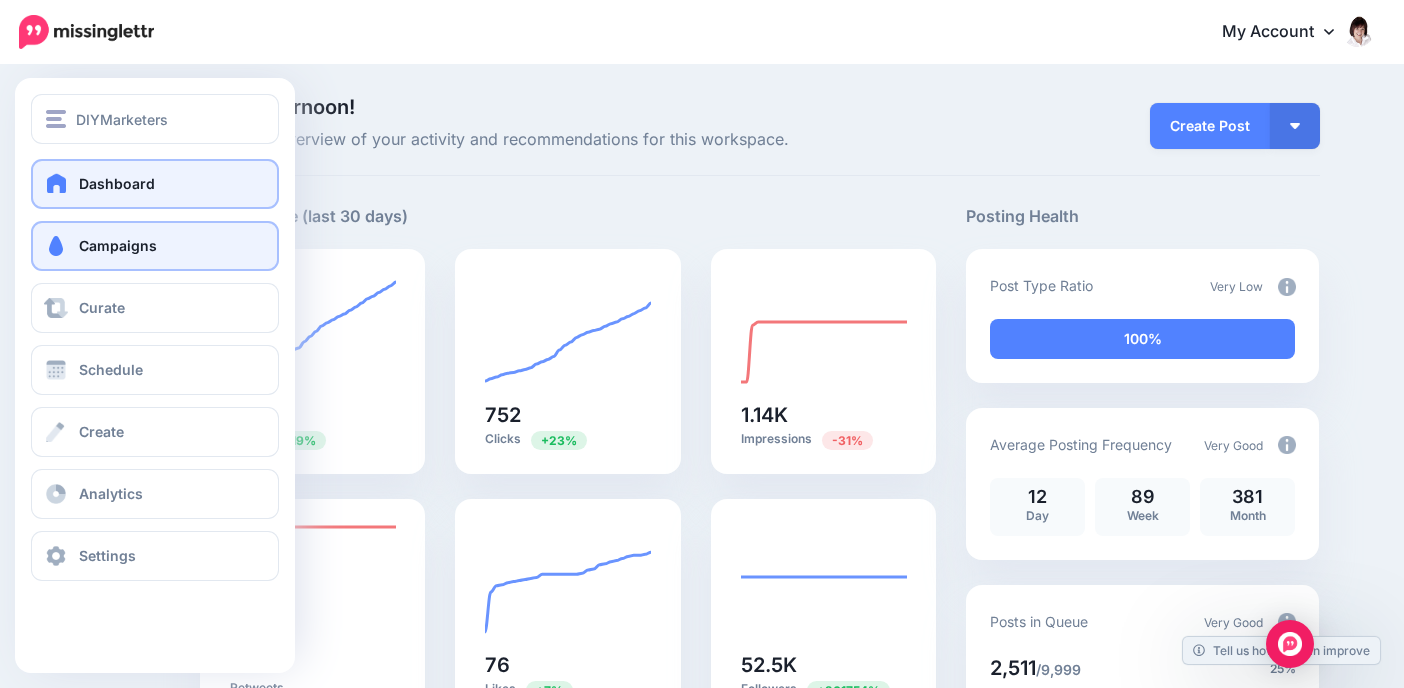 click on "Campaigns" at bounding box center [118, 245] 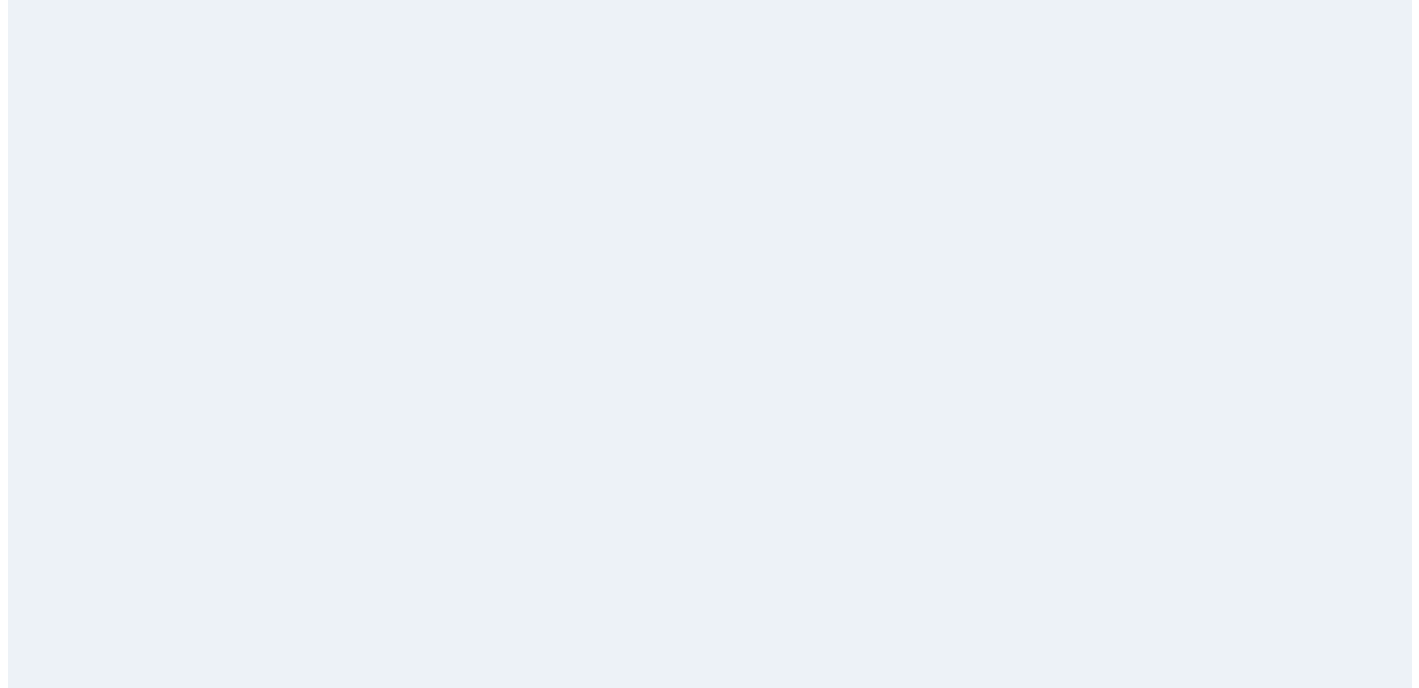 scroll, scrollTop: 0, scrollLeft: 0, axis: both 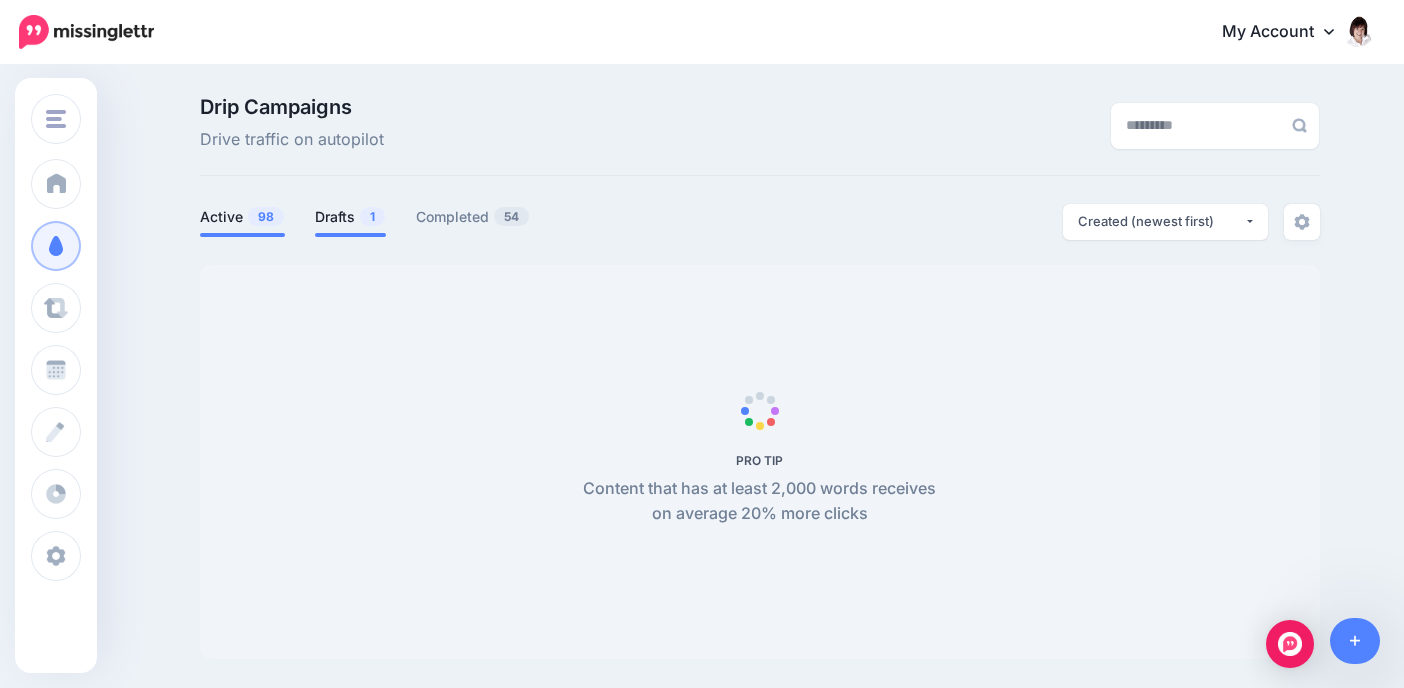 click on "Drafts  1" at bounding box center (350, 217) 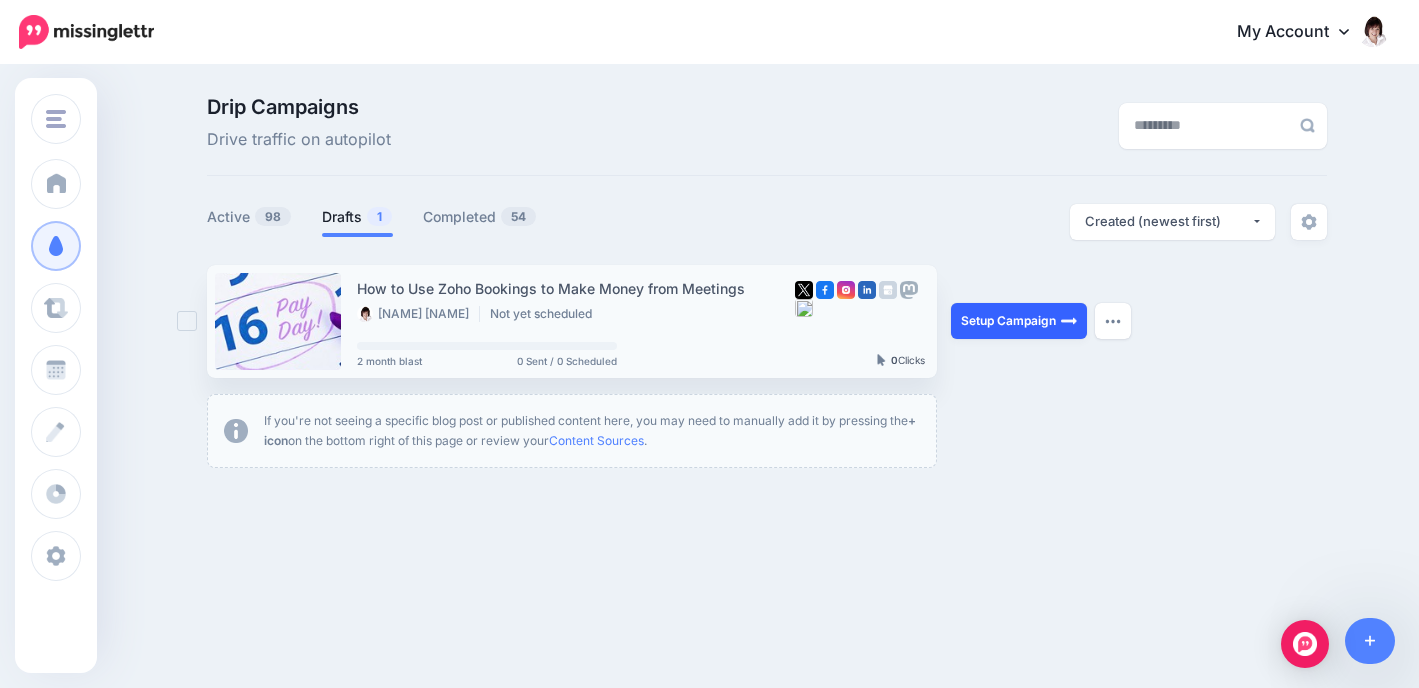 click on "Setup Campaign" at bounding box center (1019, 321) 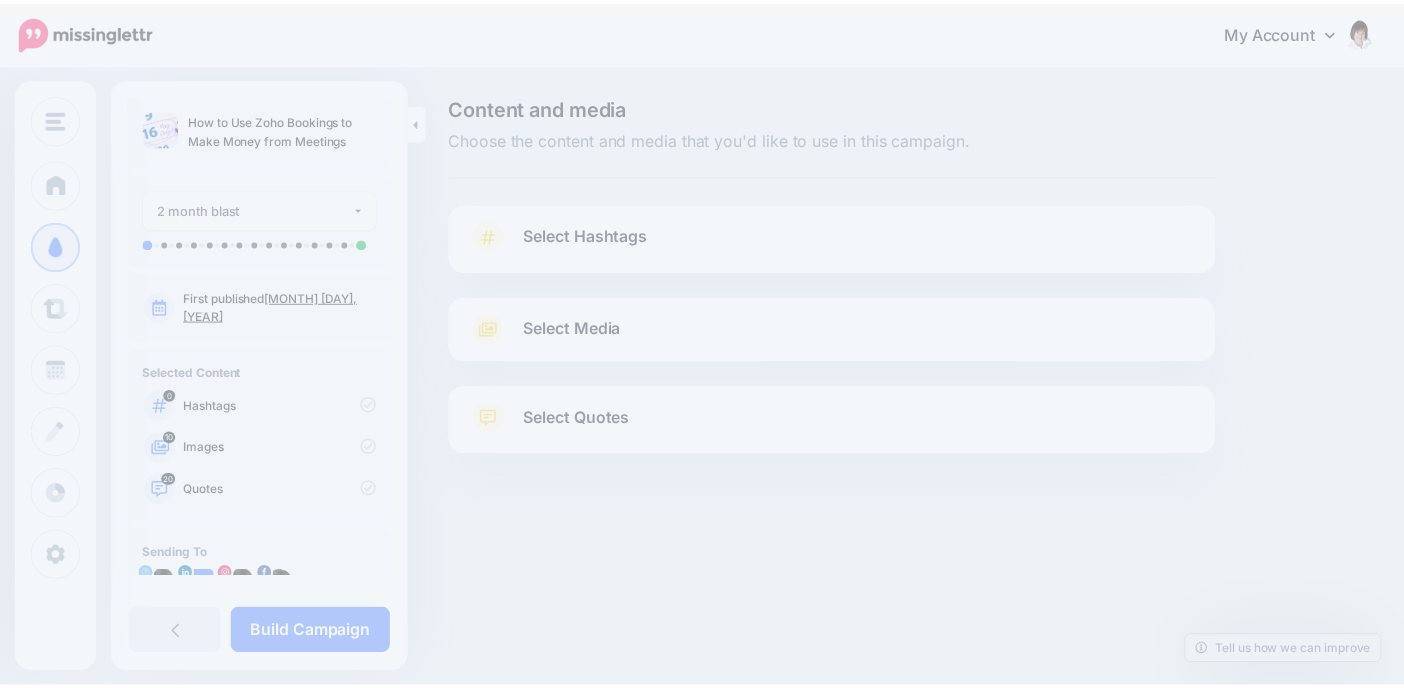 scroll, scrollTop: 0, scrollLeft: 0, axis: both 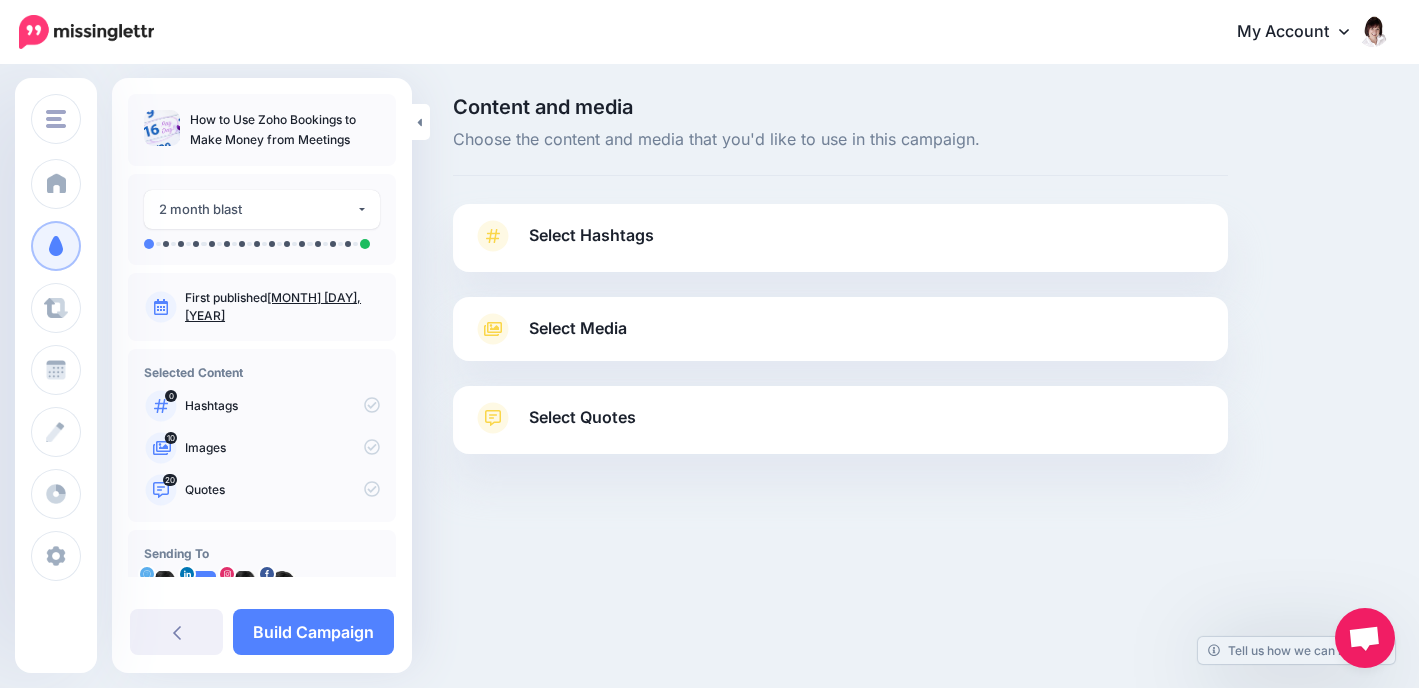 click on "Select Hashtags" at bounding box center [591, 235] 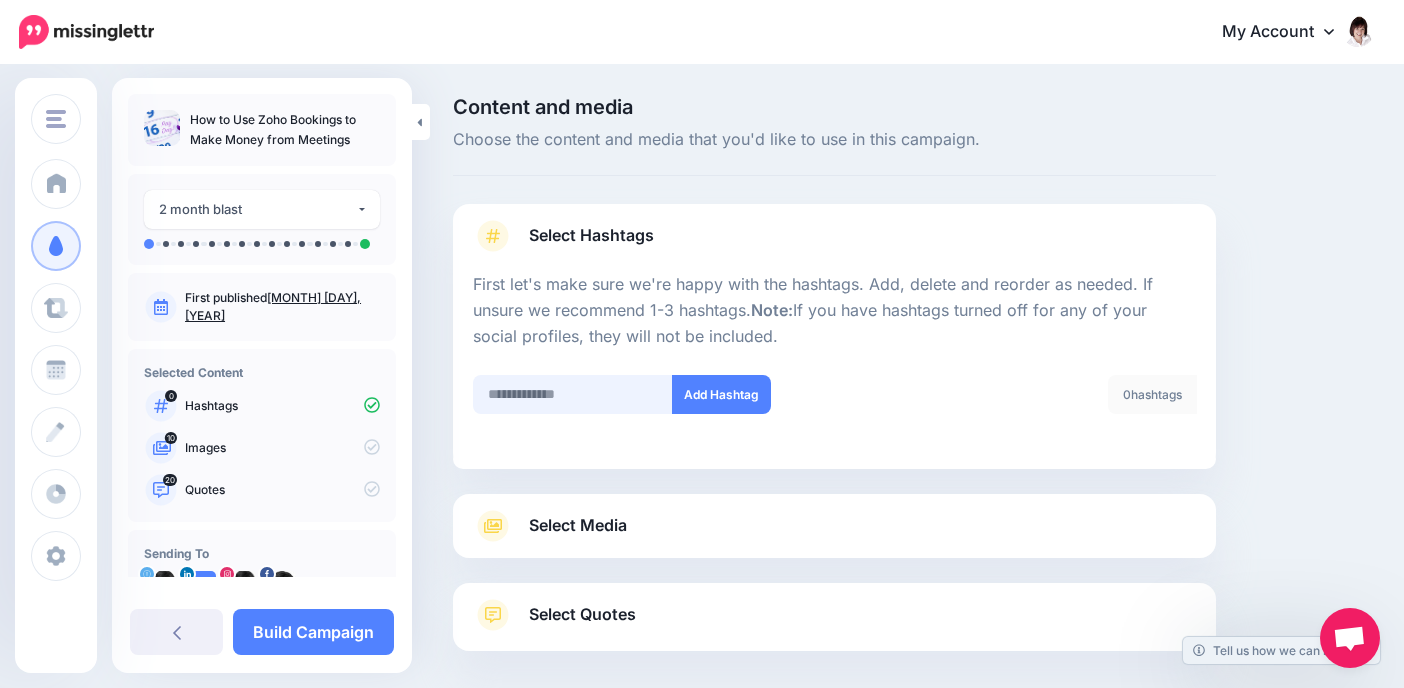 click at bounding box center (573, 394) 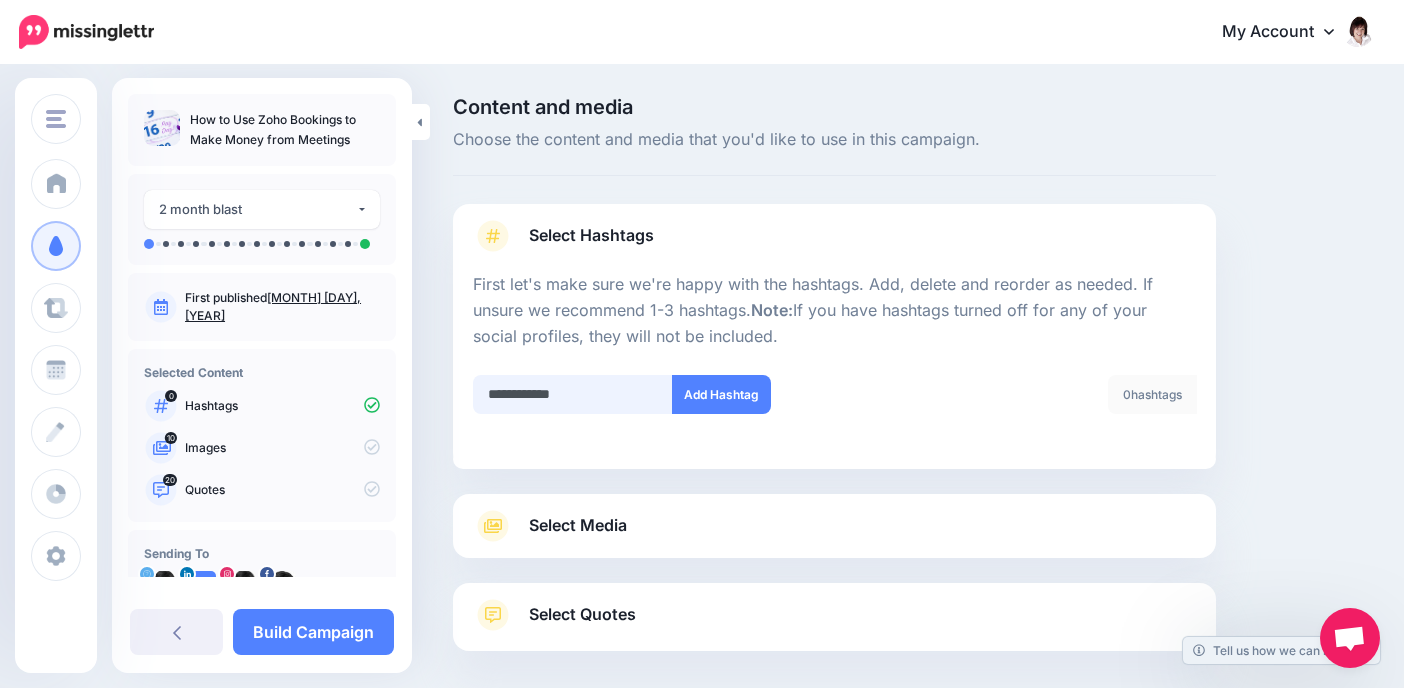 type on "**********" 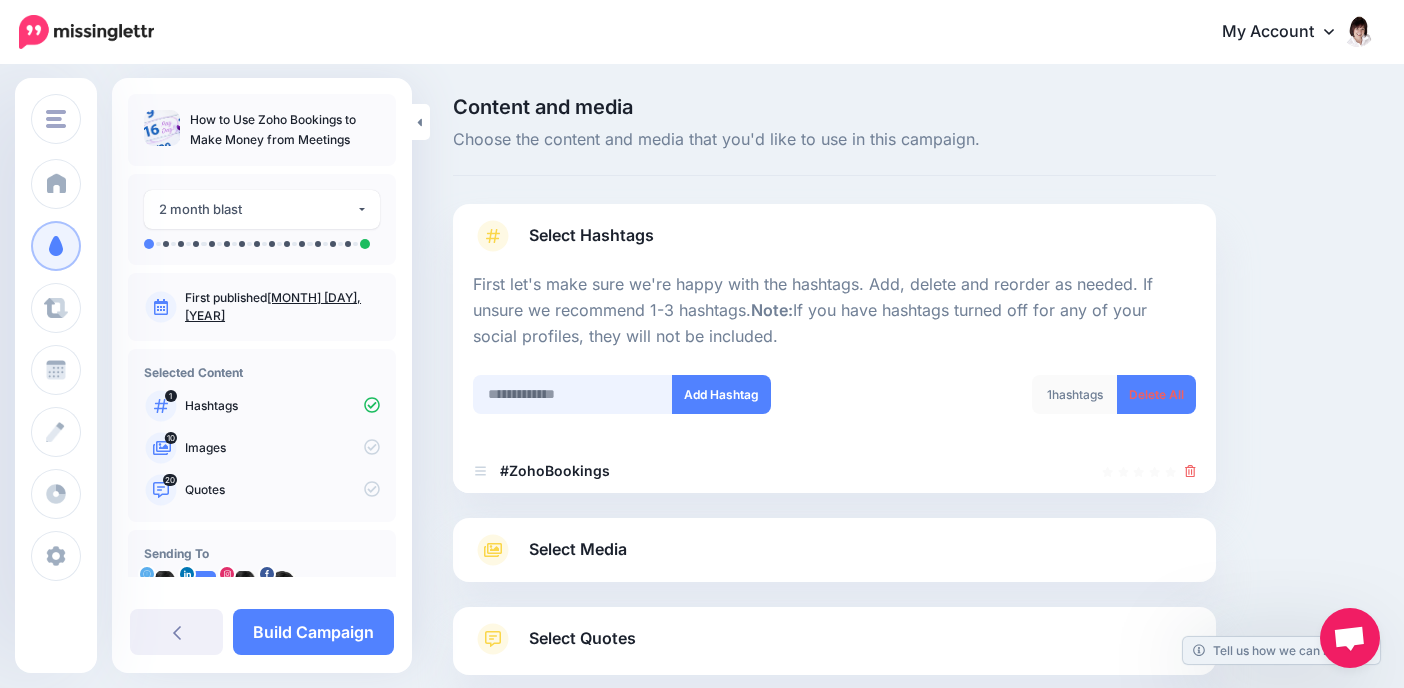 scroll, scrollTop: 116, scrollLeft: 0, axis: vertical 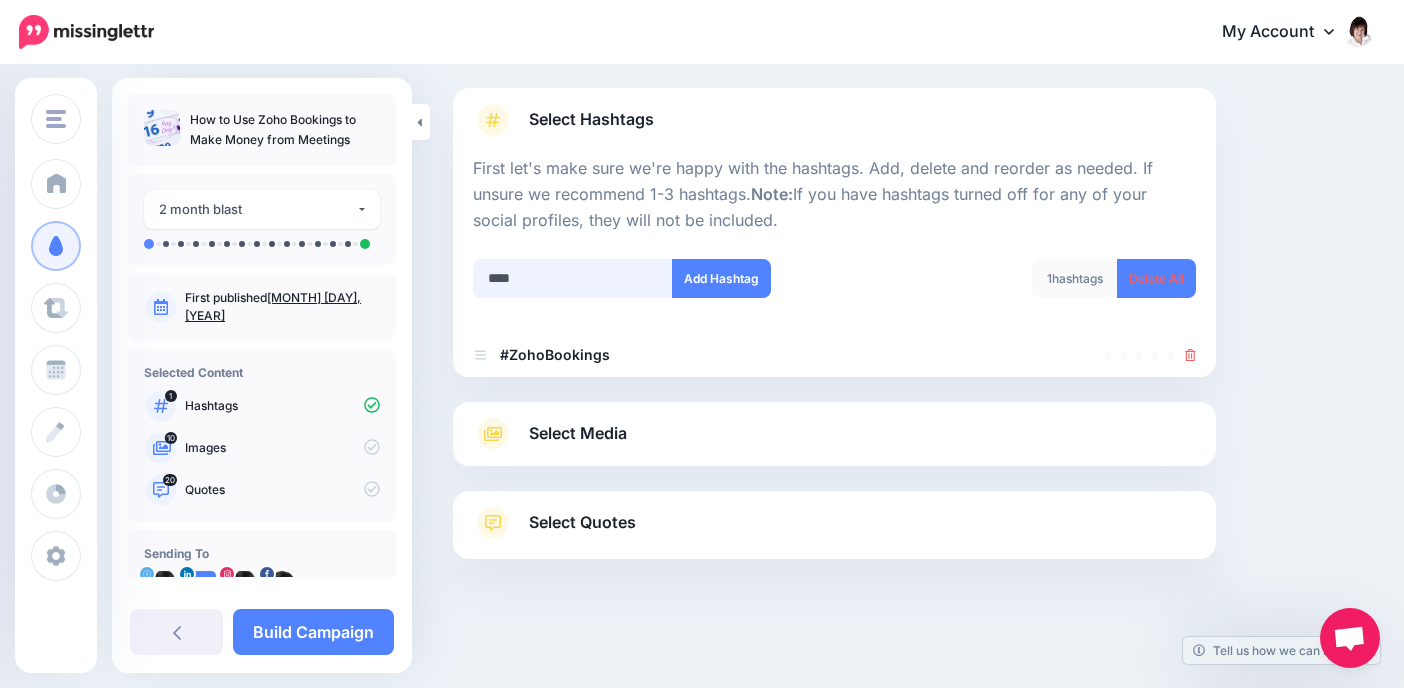 type on "*****" 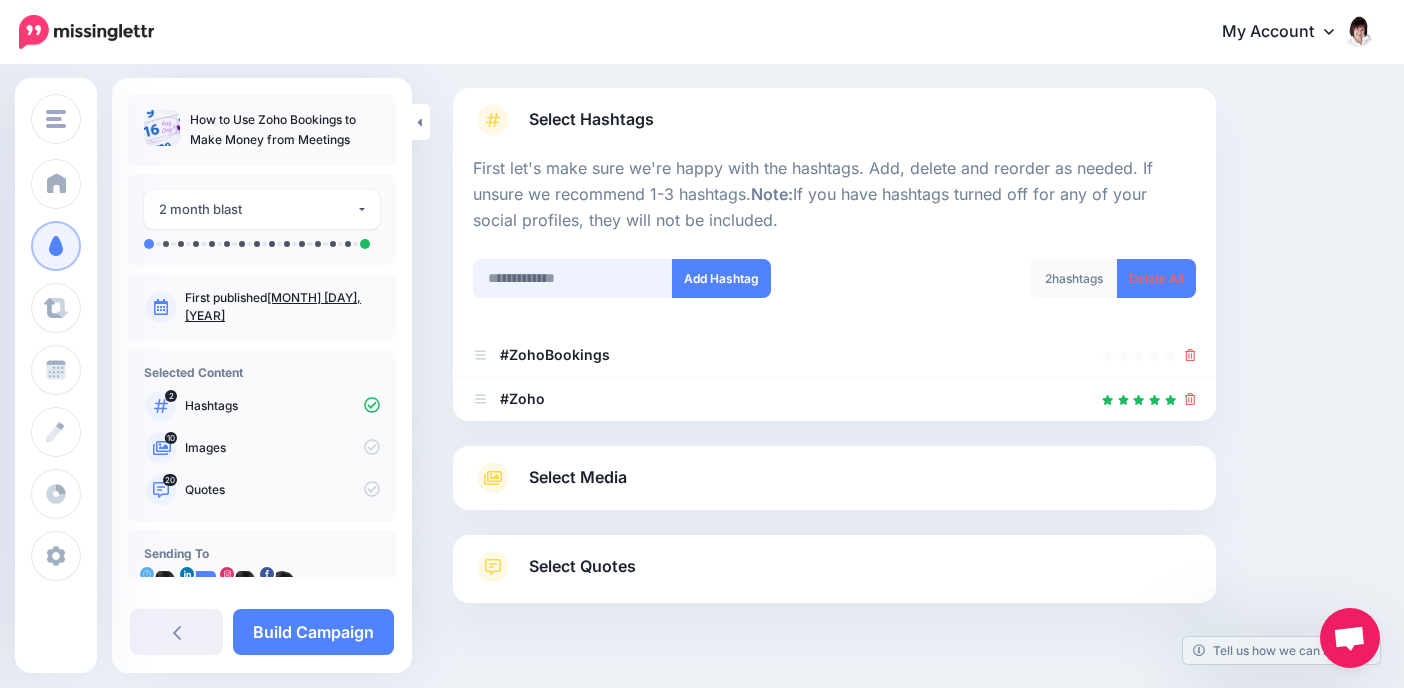 scroll, scrollTop: 160, scrollLeft: 0, axis: vertical 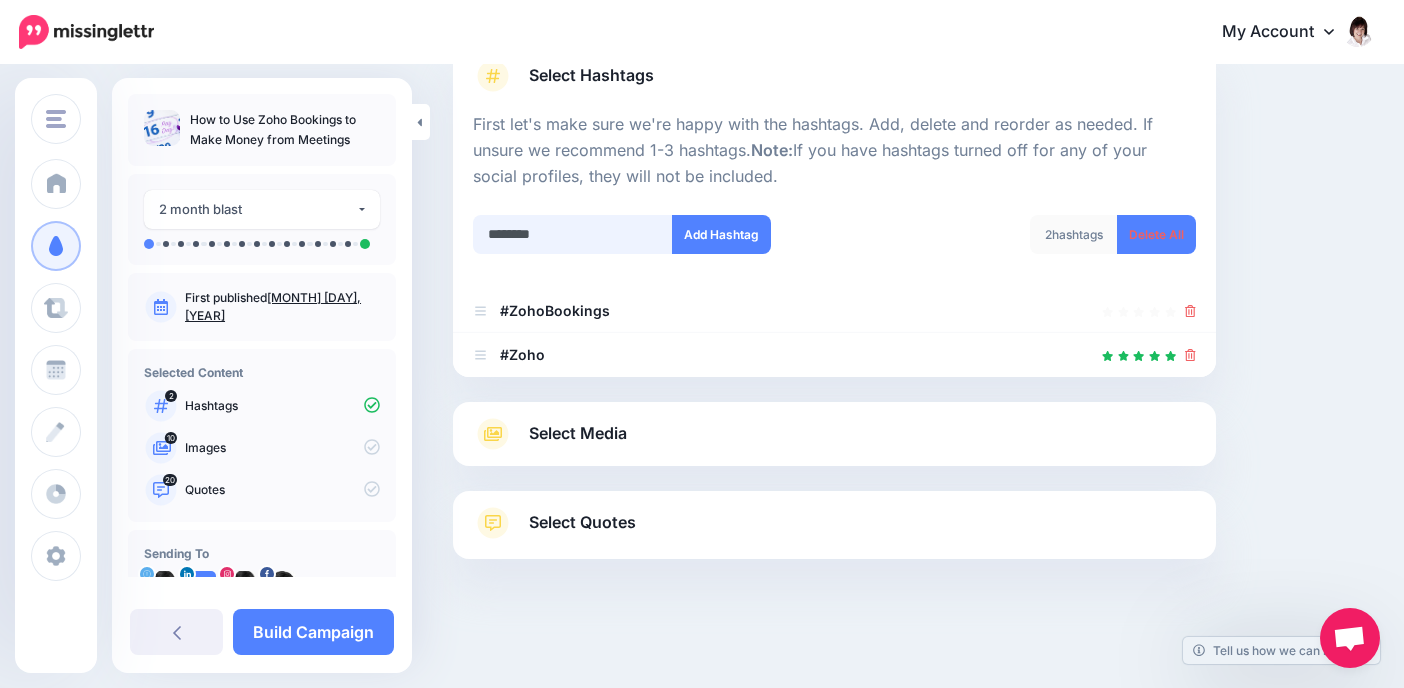 type on "*********" 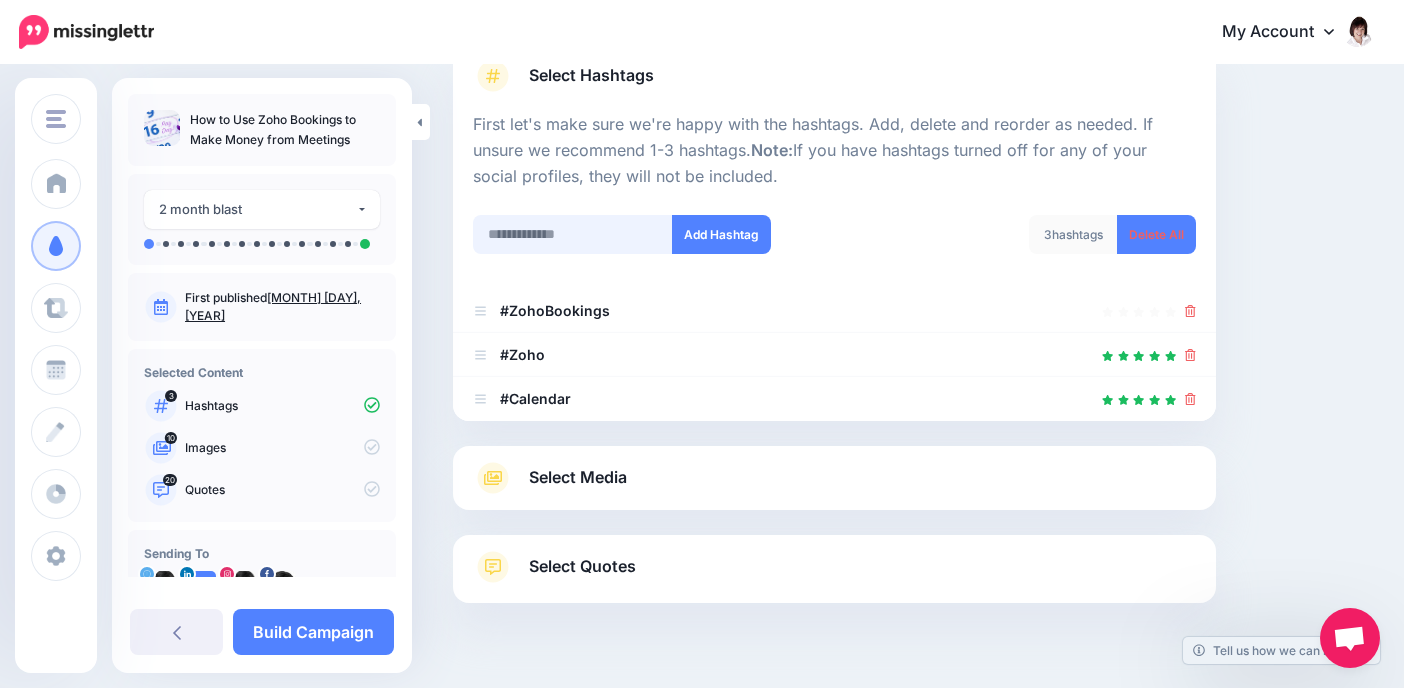 scroll, scrollTop: 204, scrollLeft: 0, axis: vertical 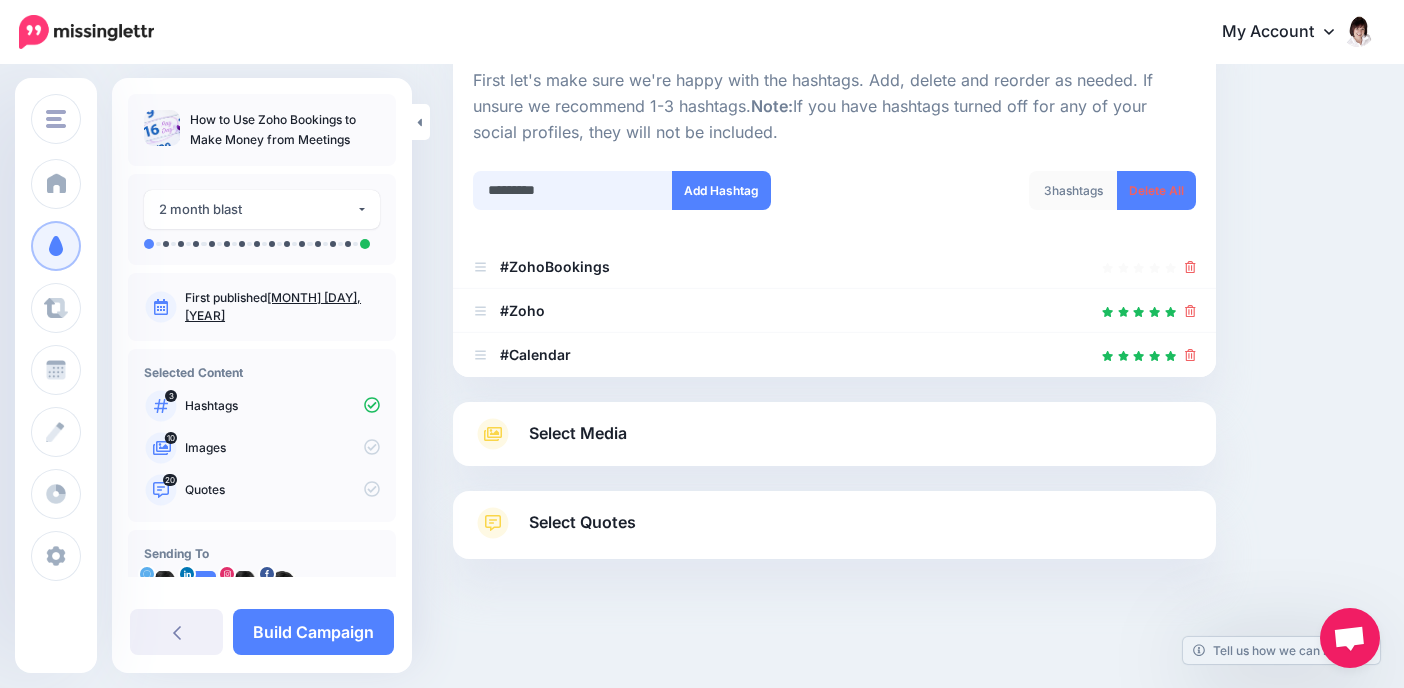 type on "**********" 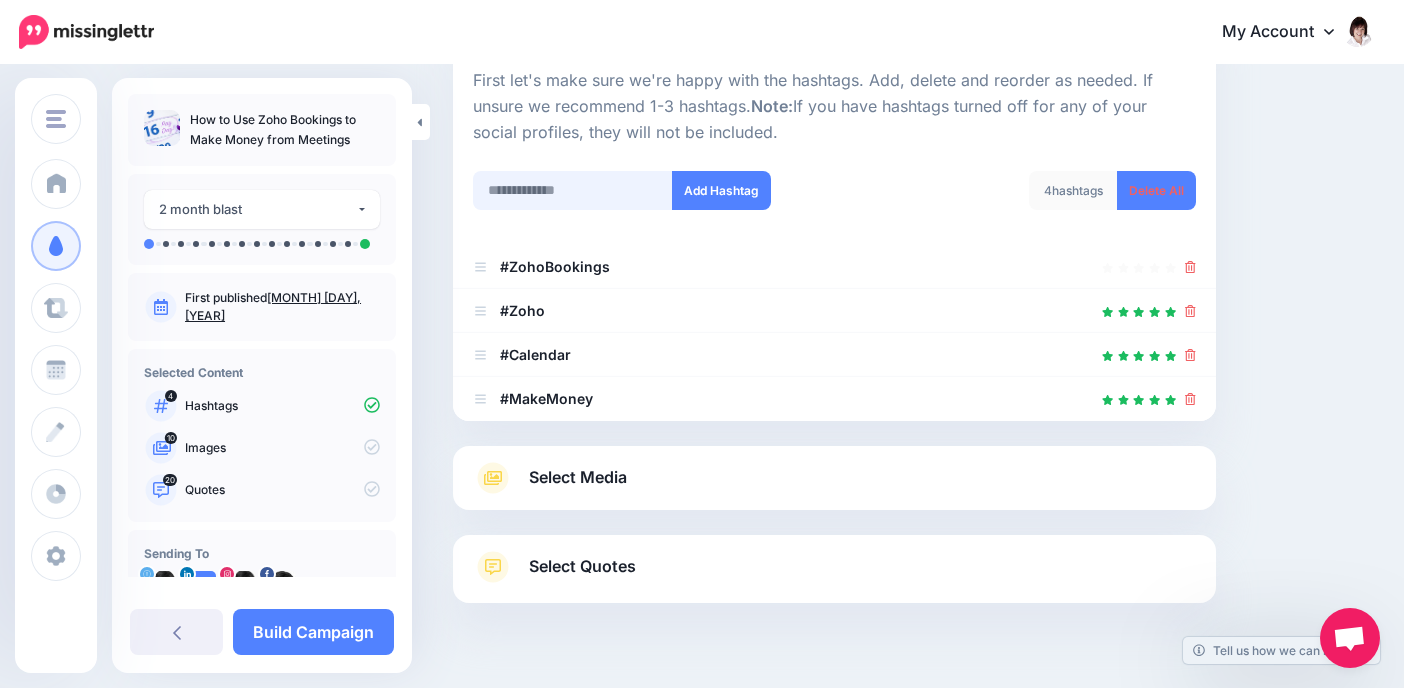 scroll, scrollTop: 248, scrollLeft: 0, axis: vertical 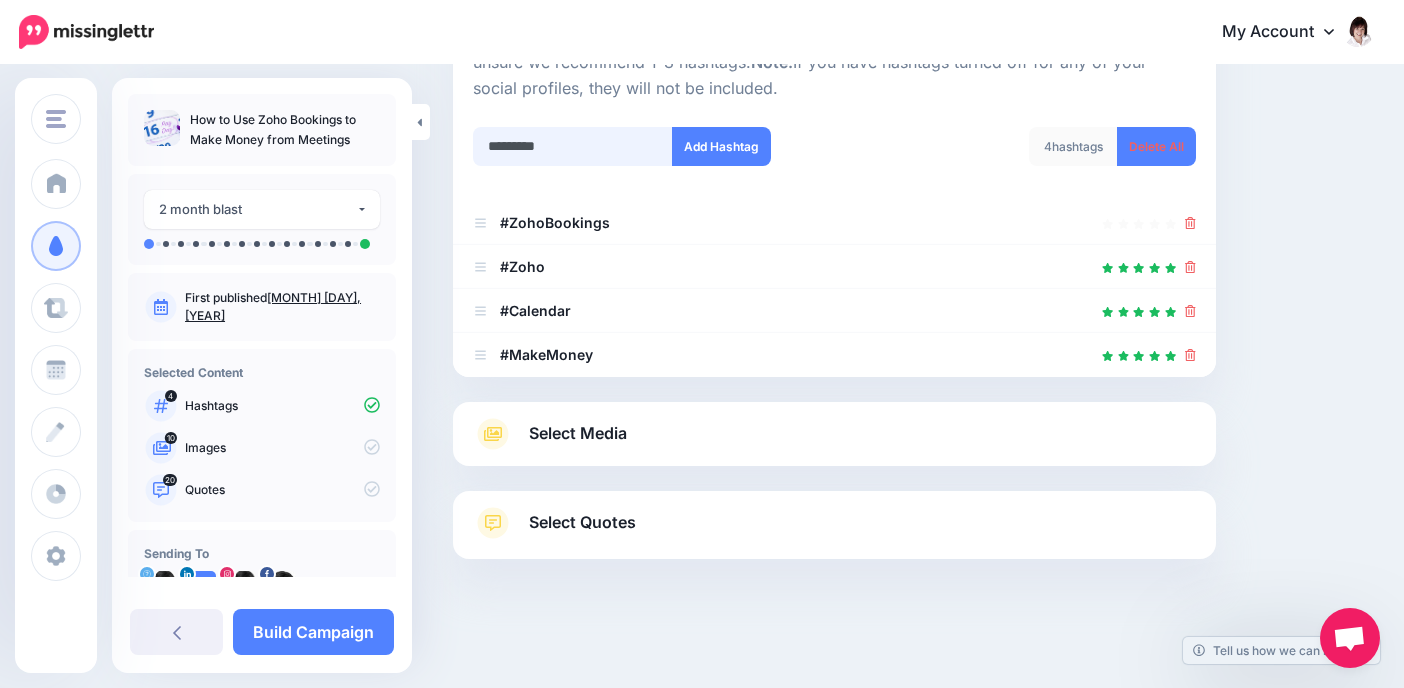 type on "**********" 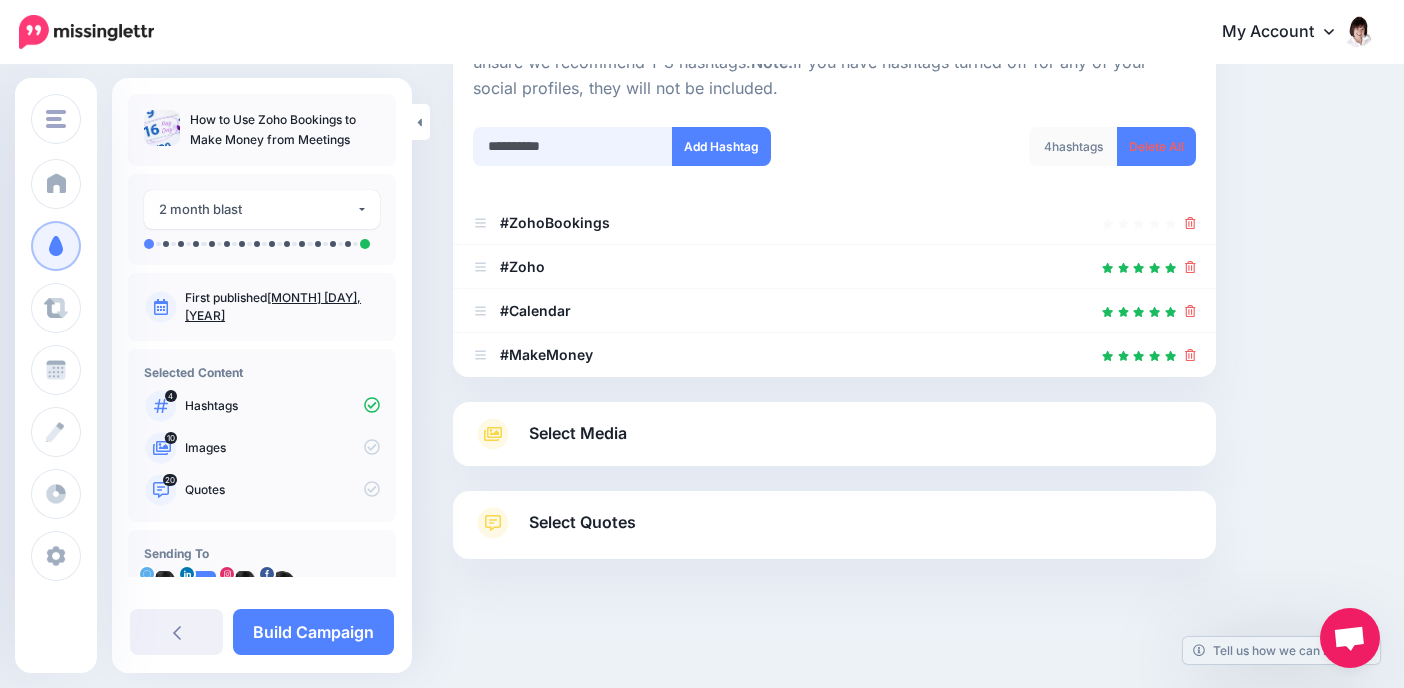 type 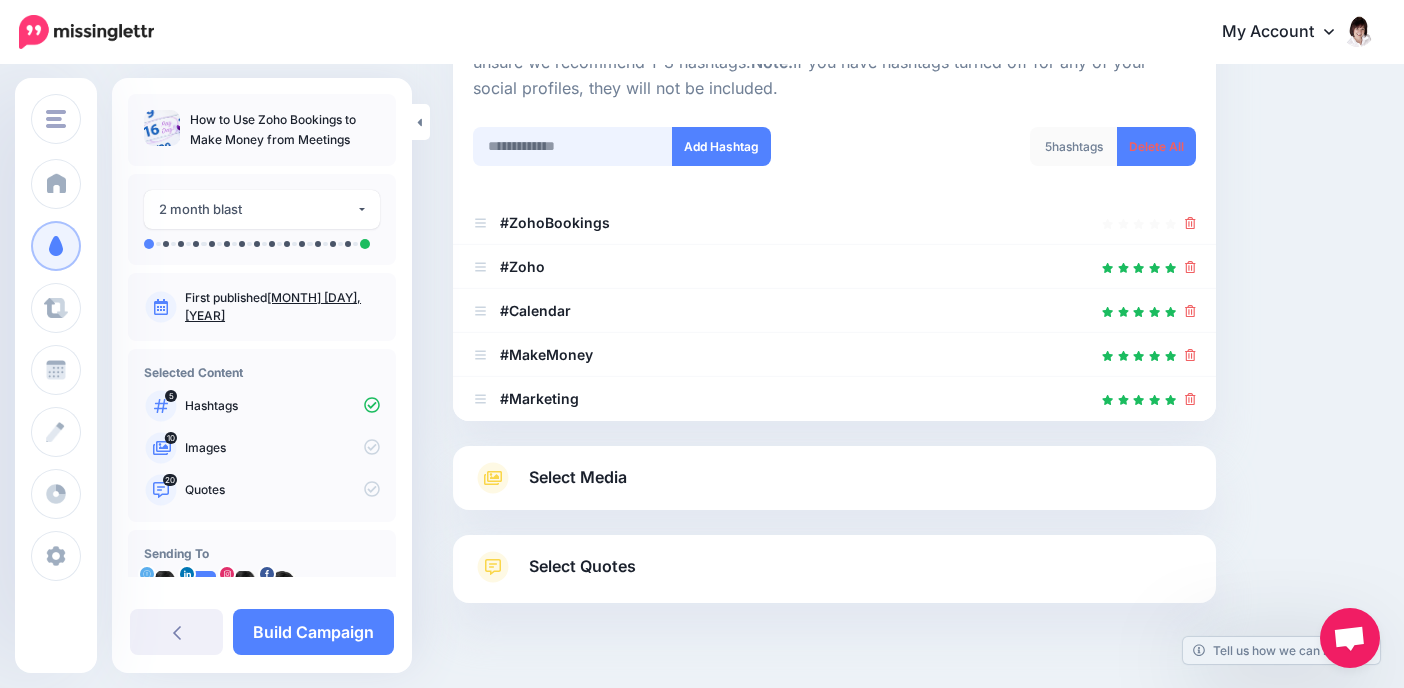 scroll, scrollTop: 292, scrollLeft: 0, axis: vertical 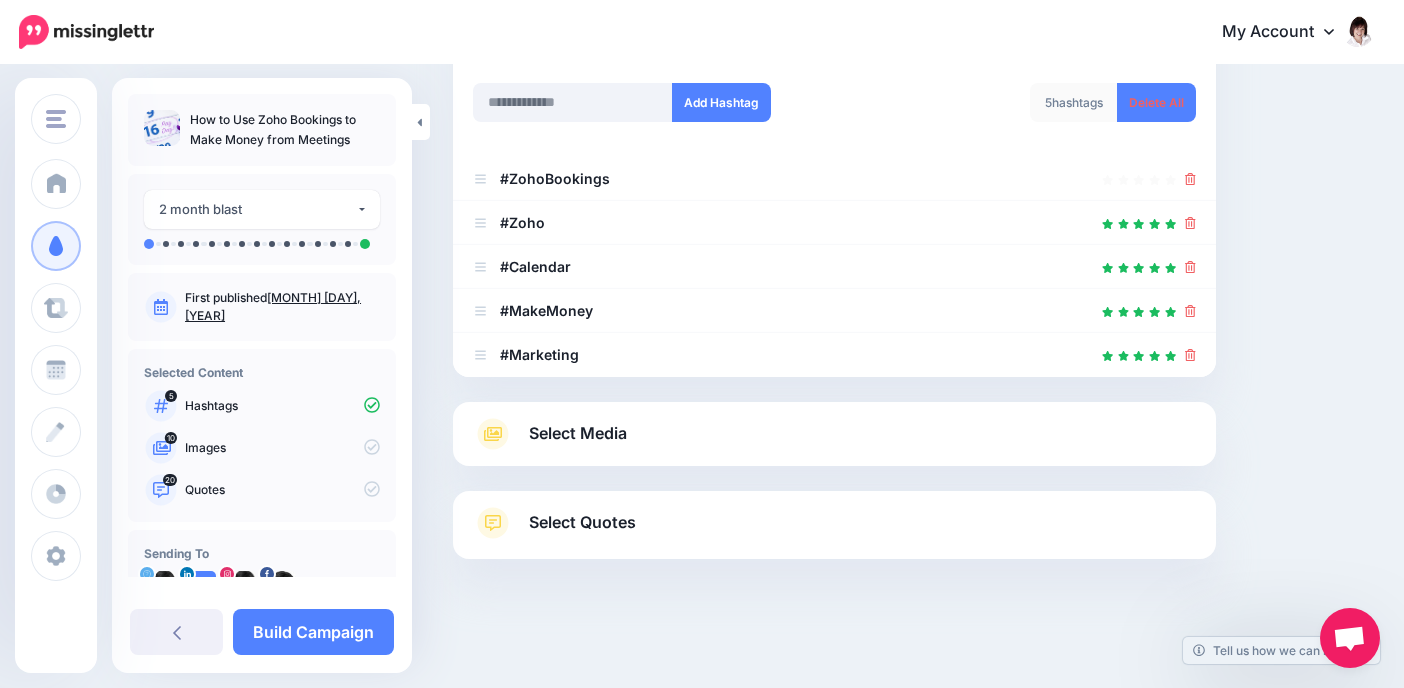 click on "Select Media" at bounding box center [578, 433] 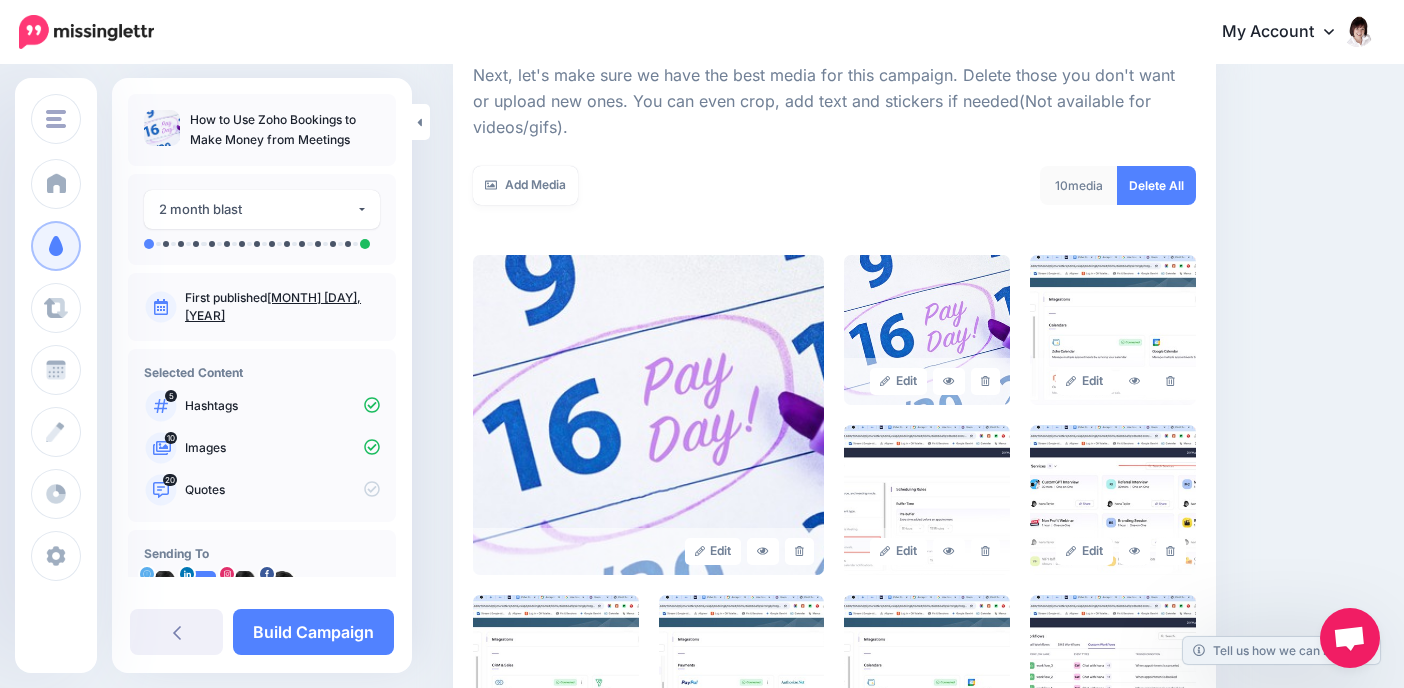 scroll, scrollTop: 292, scrollLeft: 0, axis: vertical 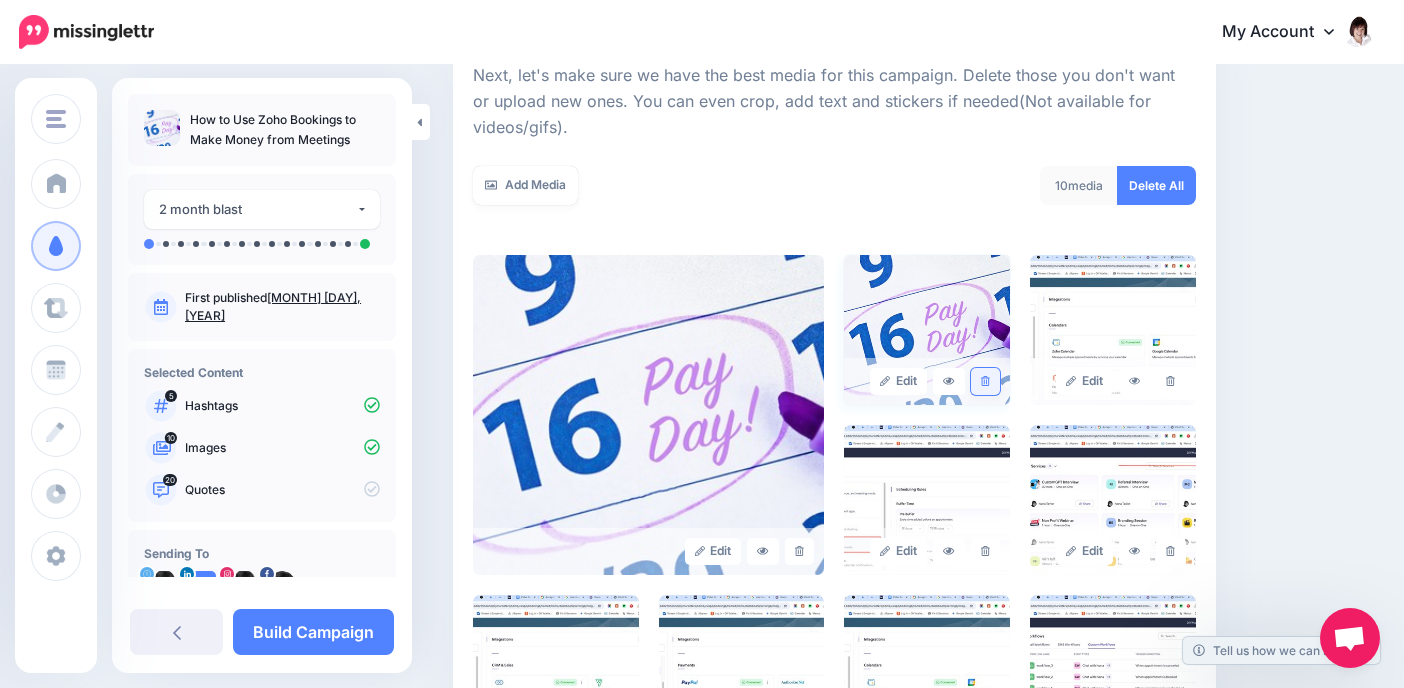 click 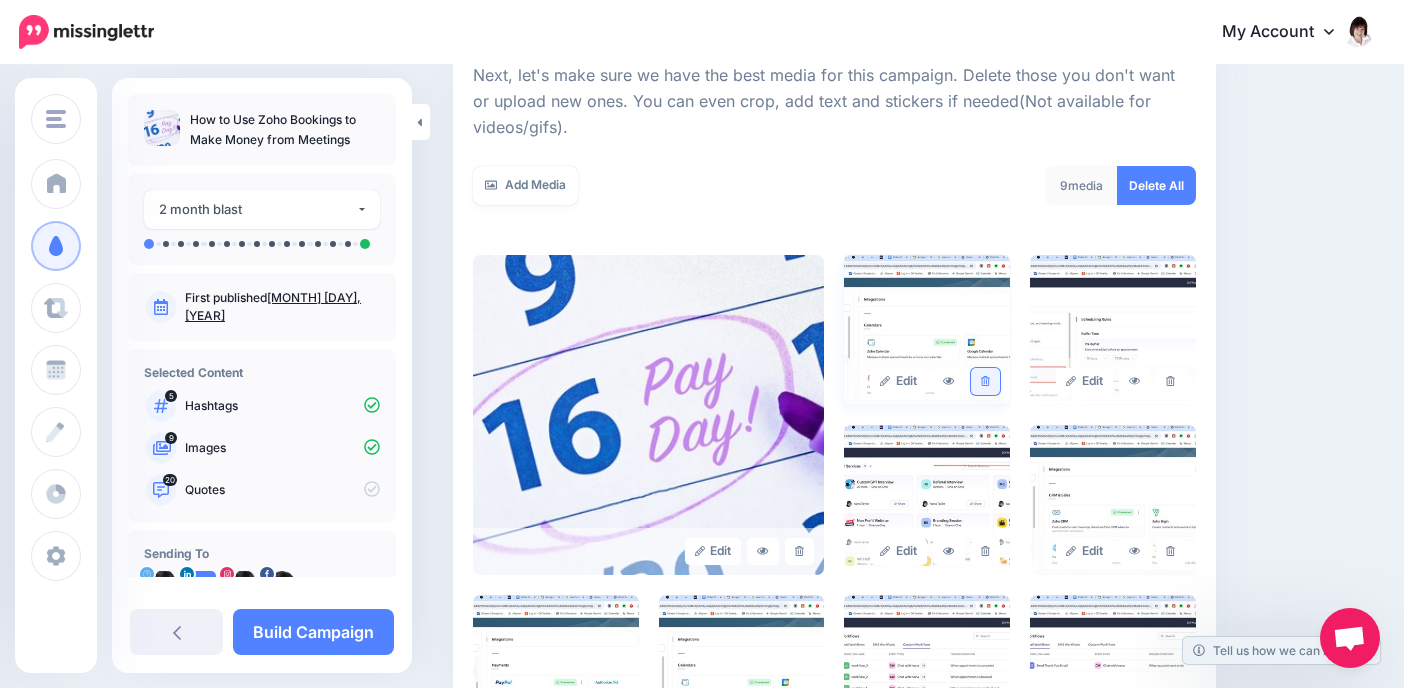 click 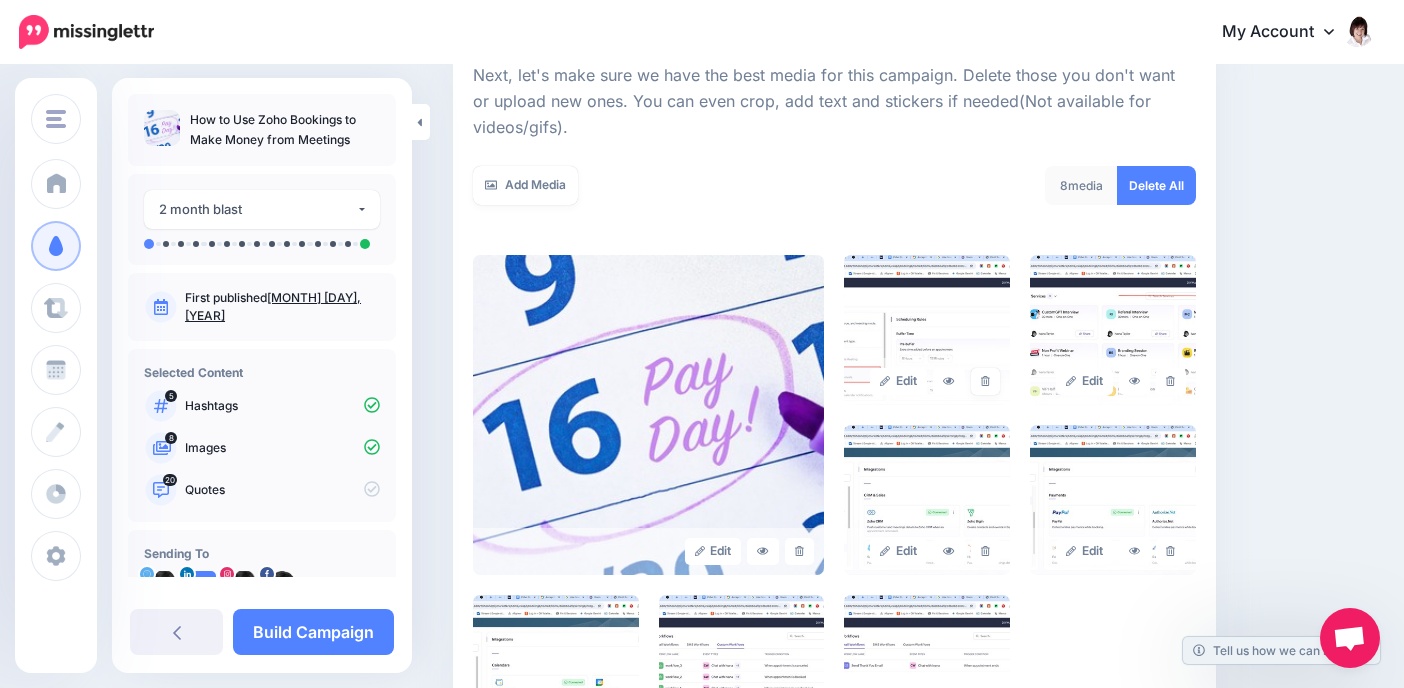 click 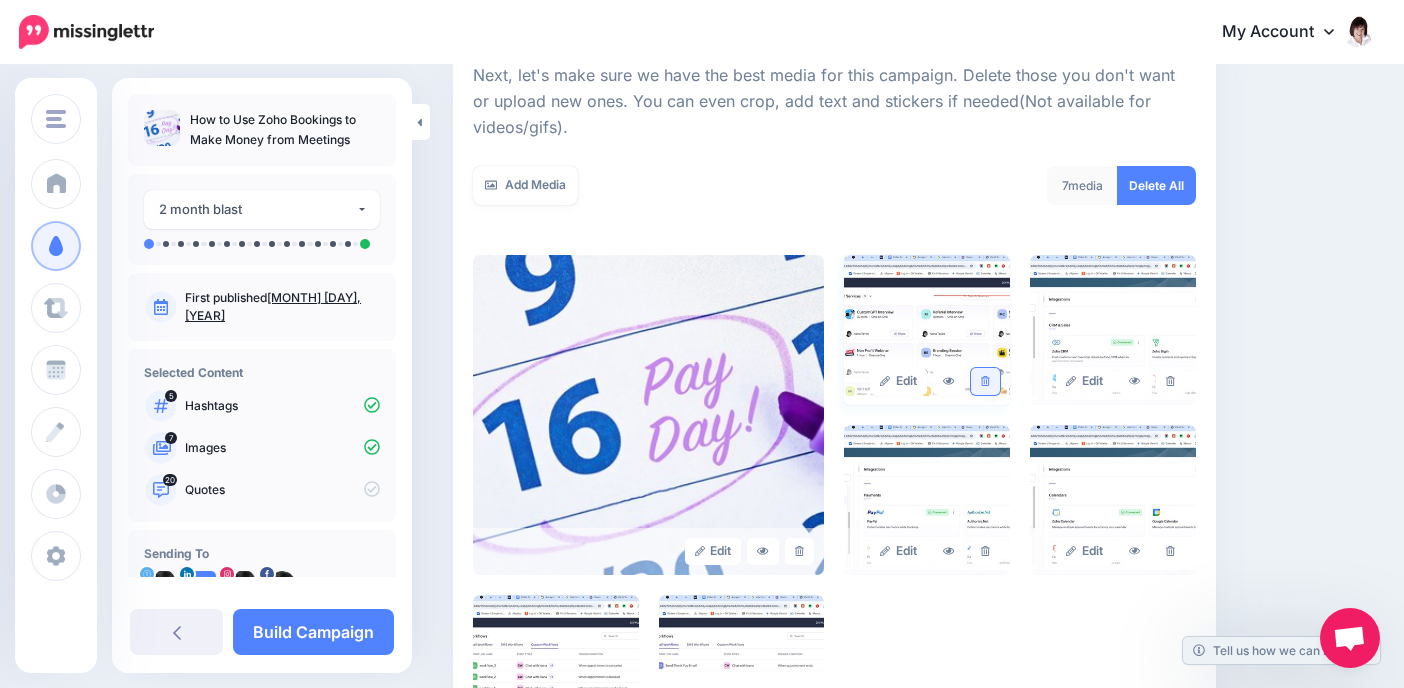 click 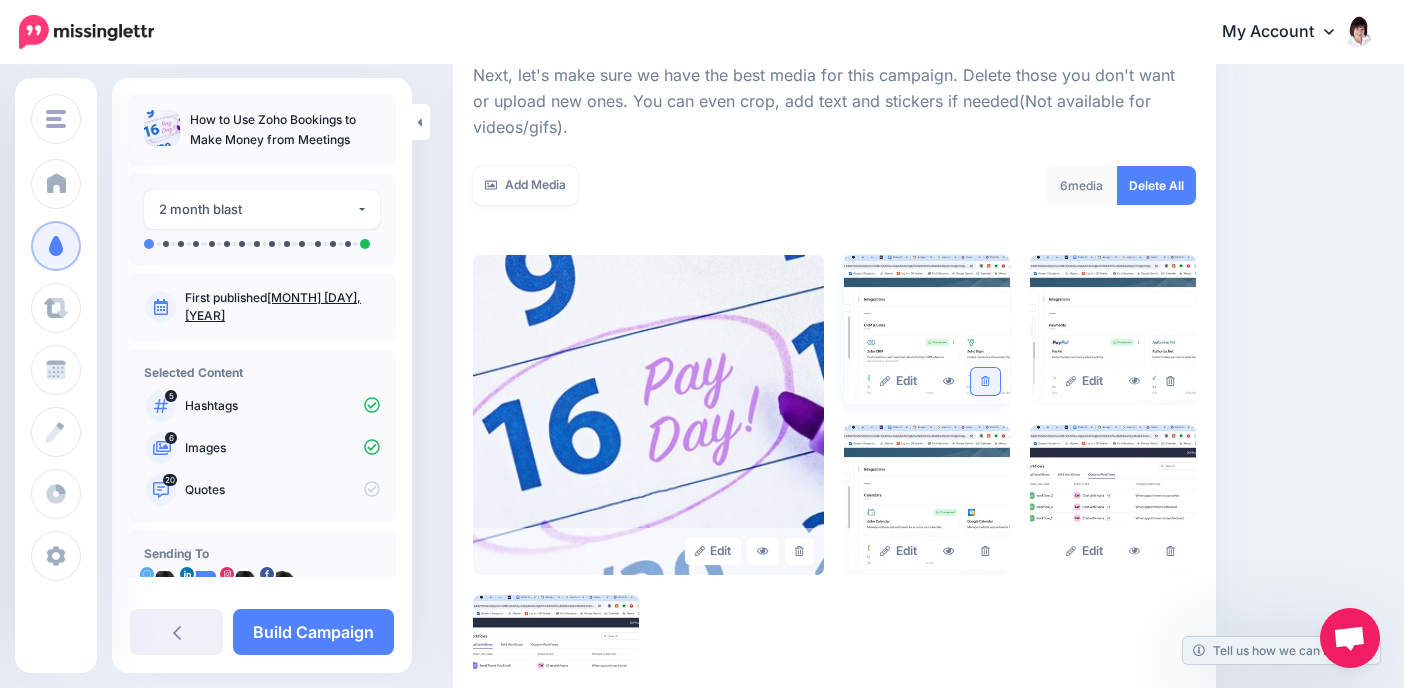 click 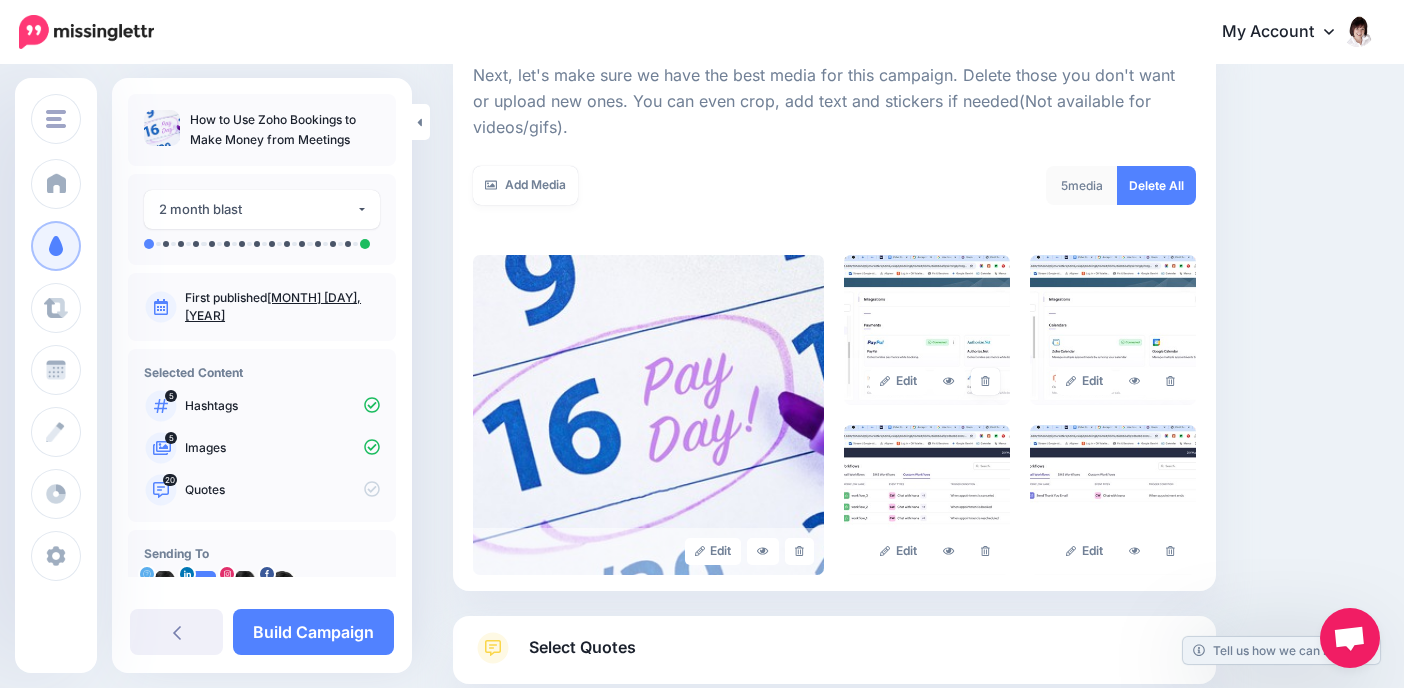 click 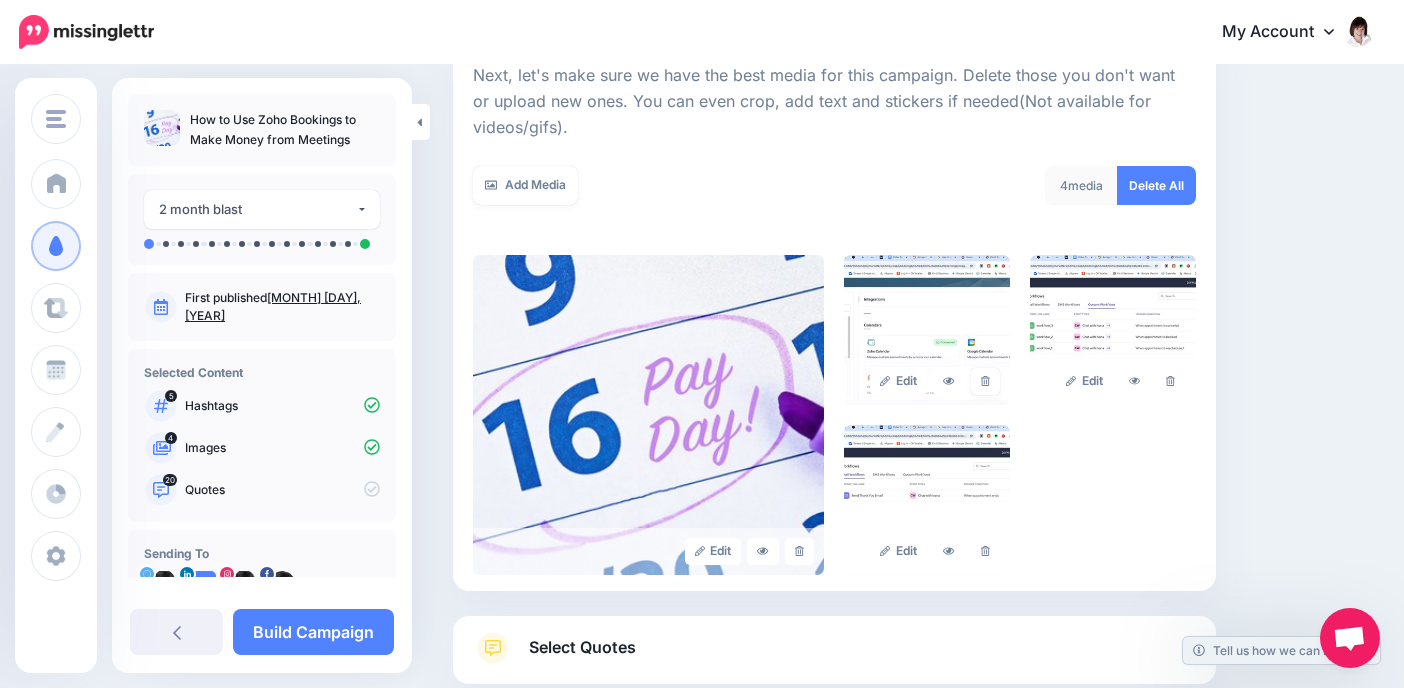click 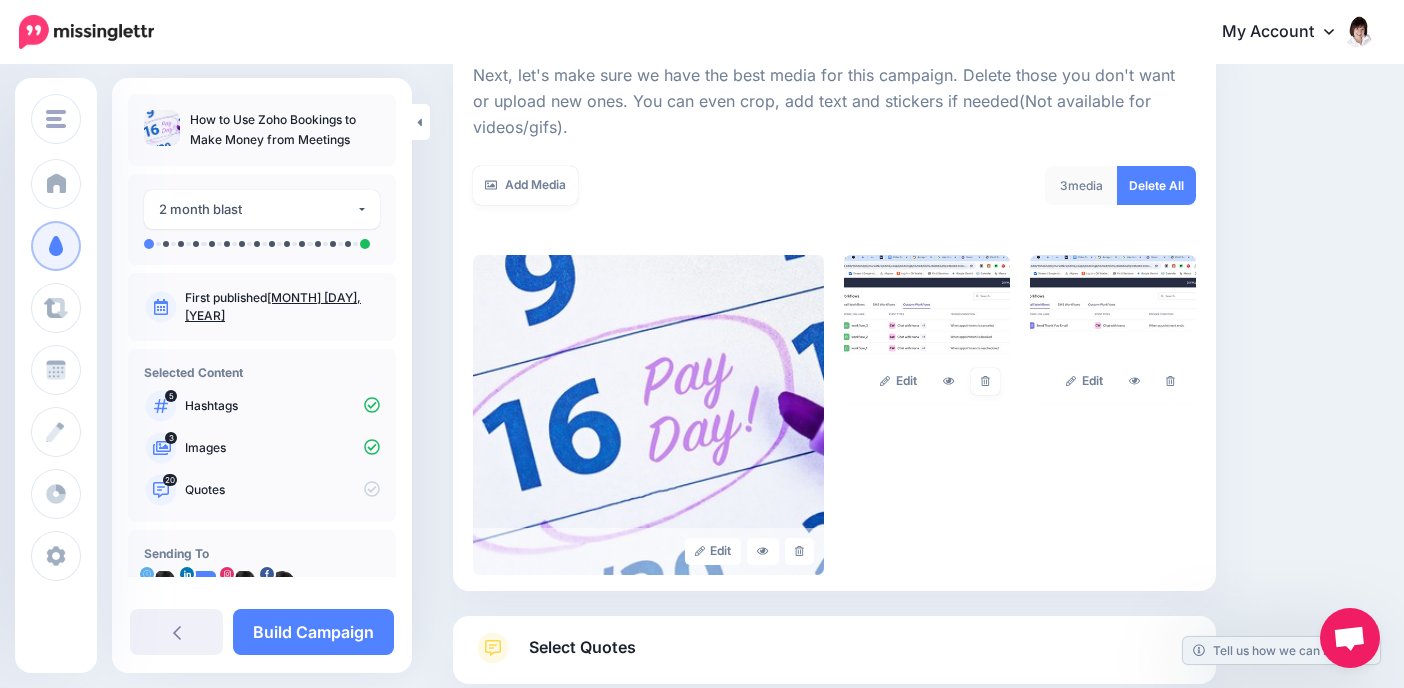 click 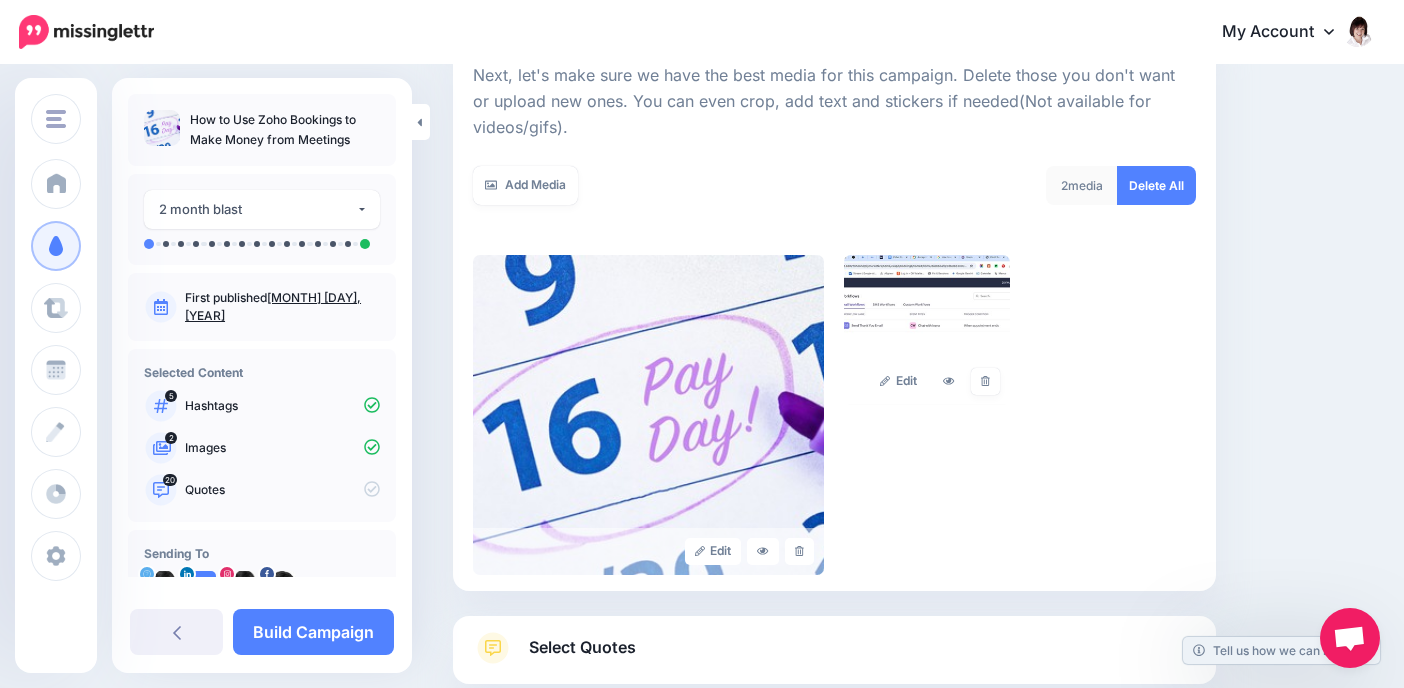 click 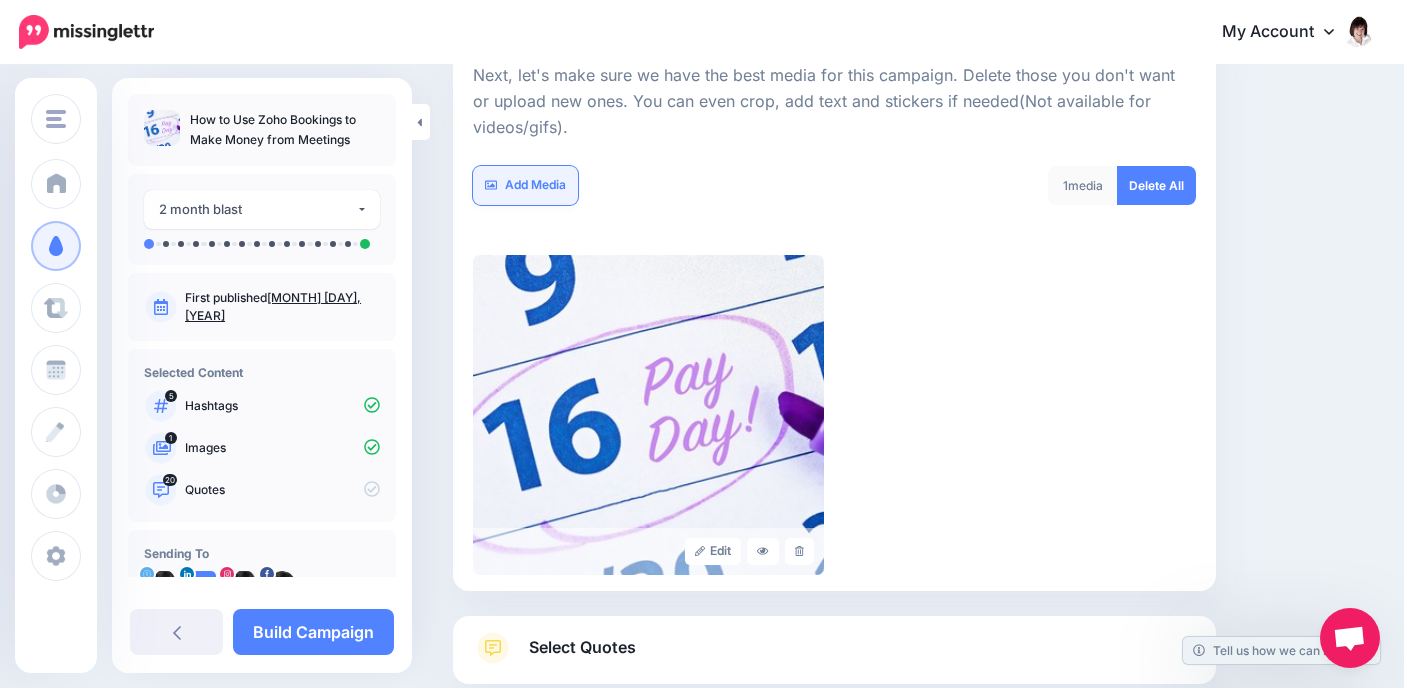 click on "Add Media" at bounding box center (525, 185) 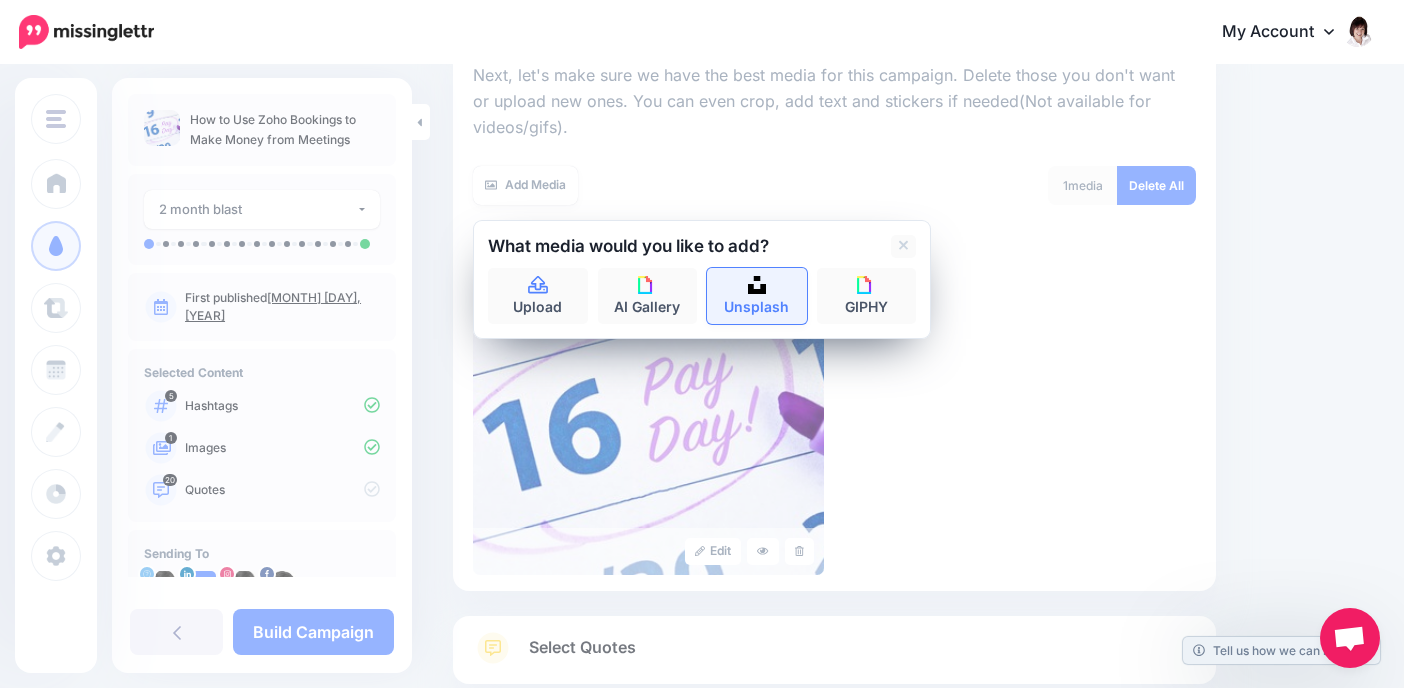click at bounding box center [757, 285] 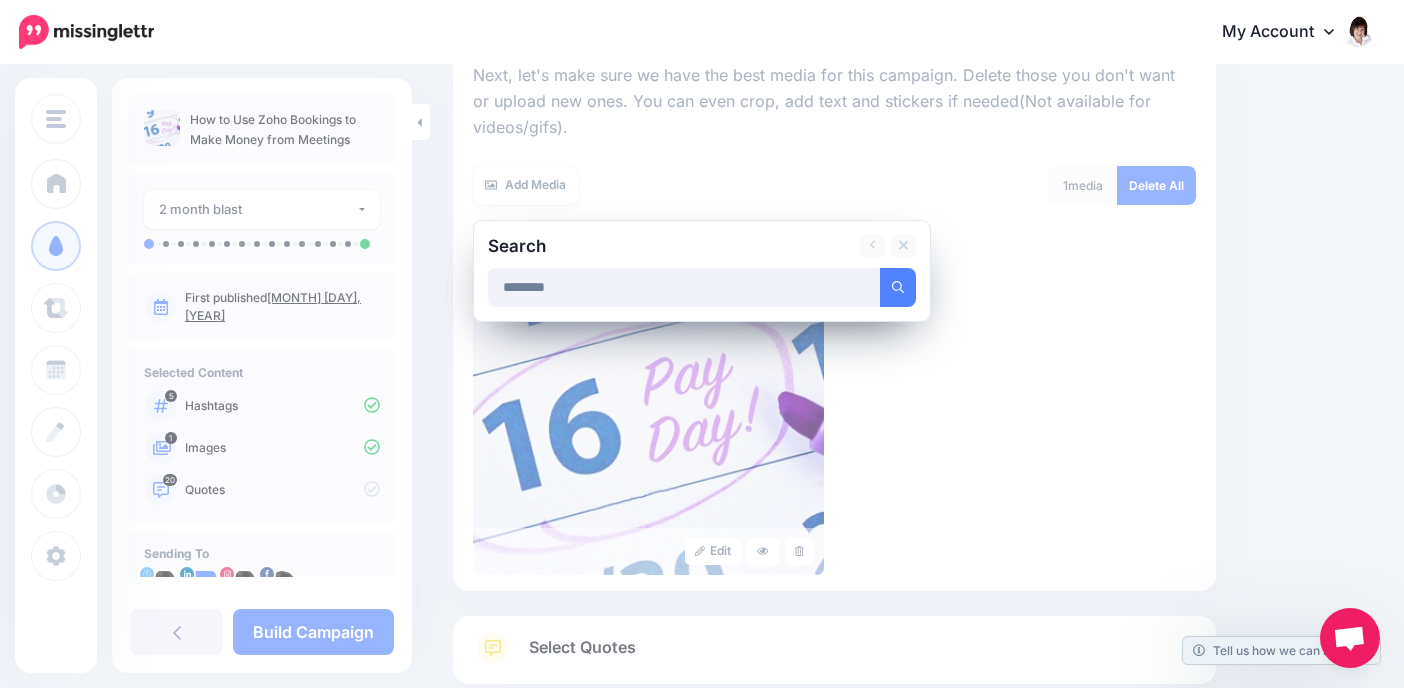 type on "********" 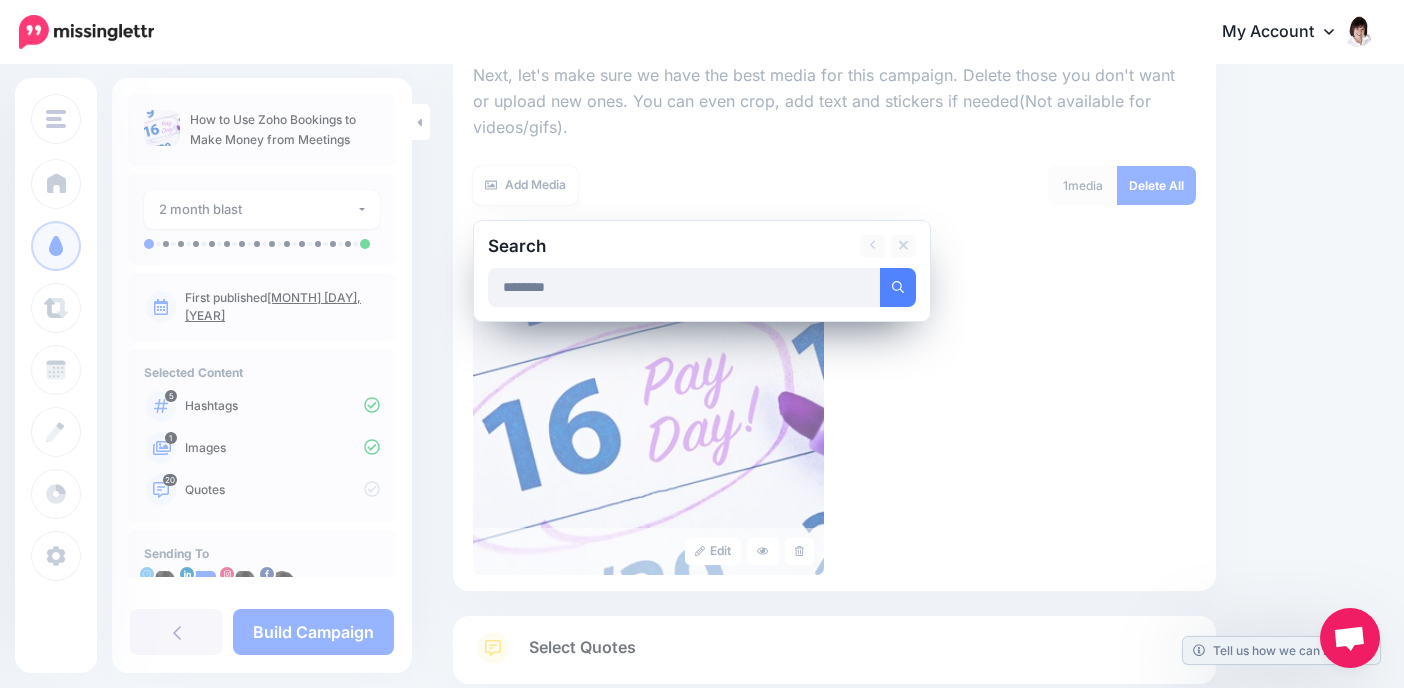 click at bounding box center [898, 287] 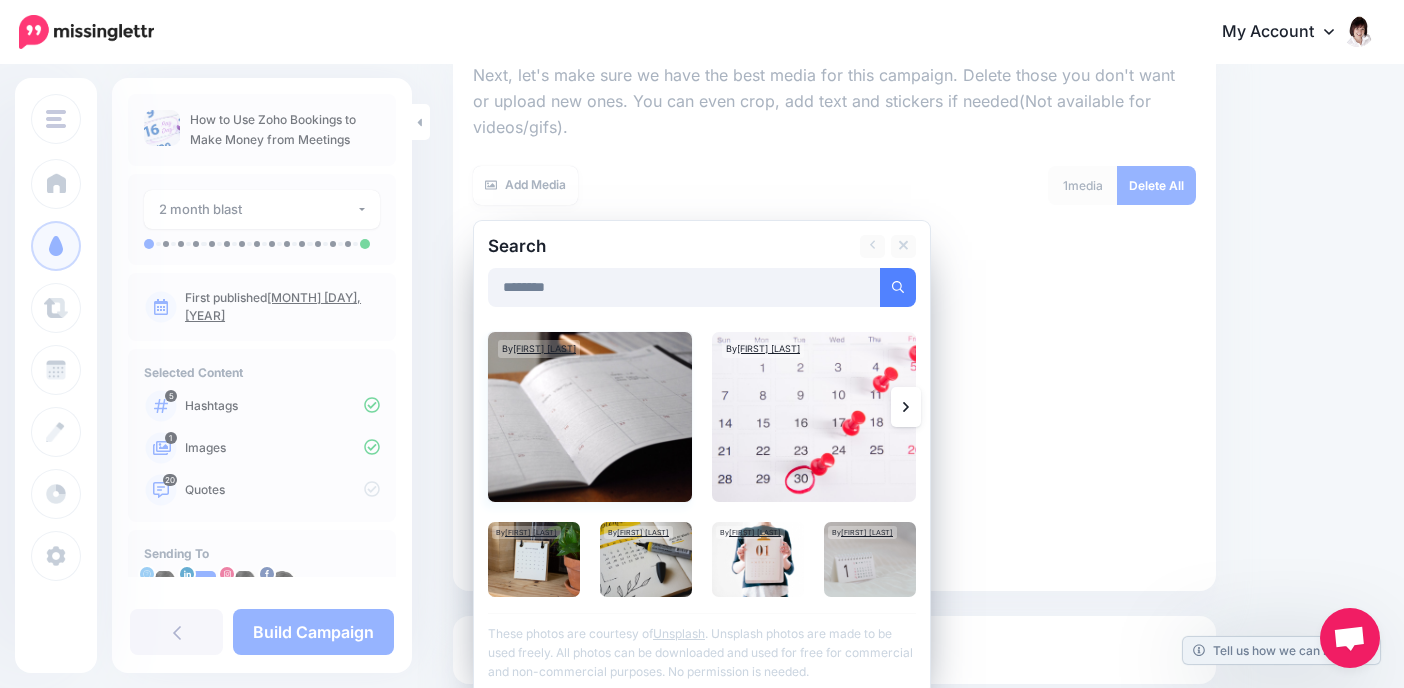 click at bounding box center [590, 417] 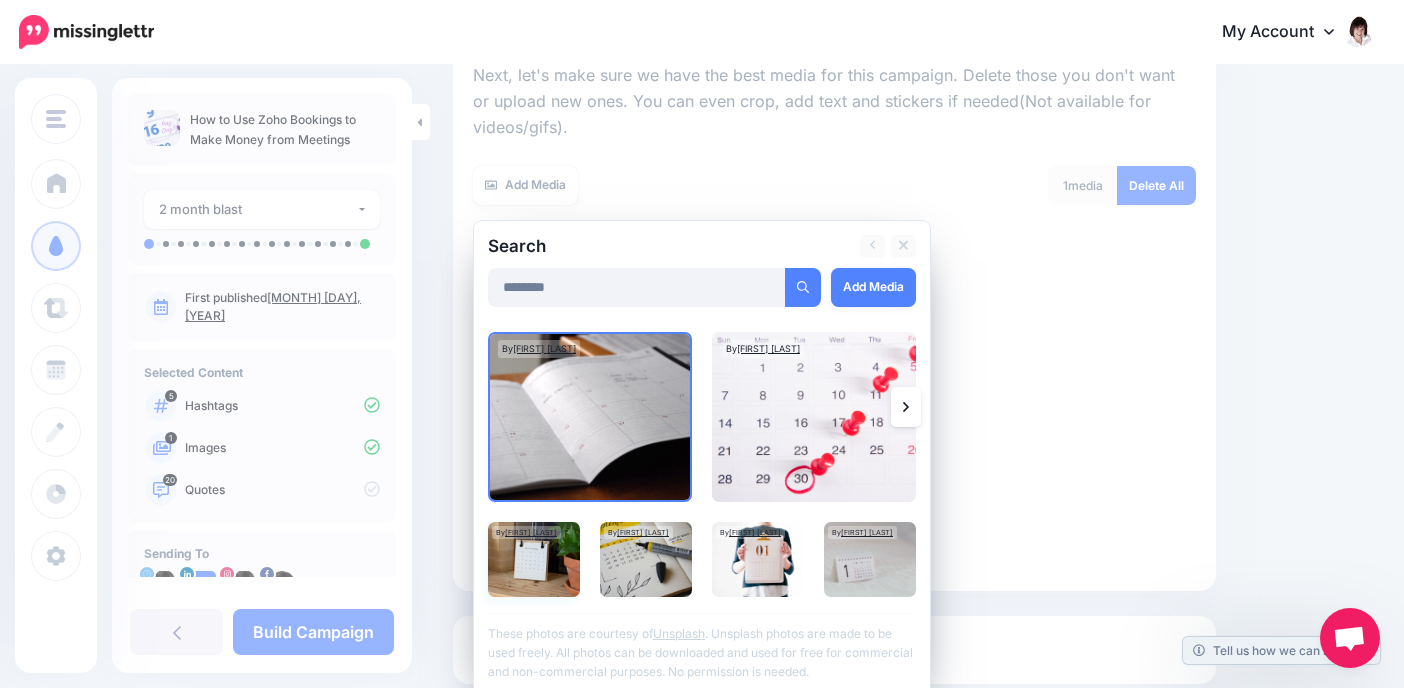 click at bounding box center [534, 559] 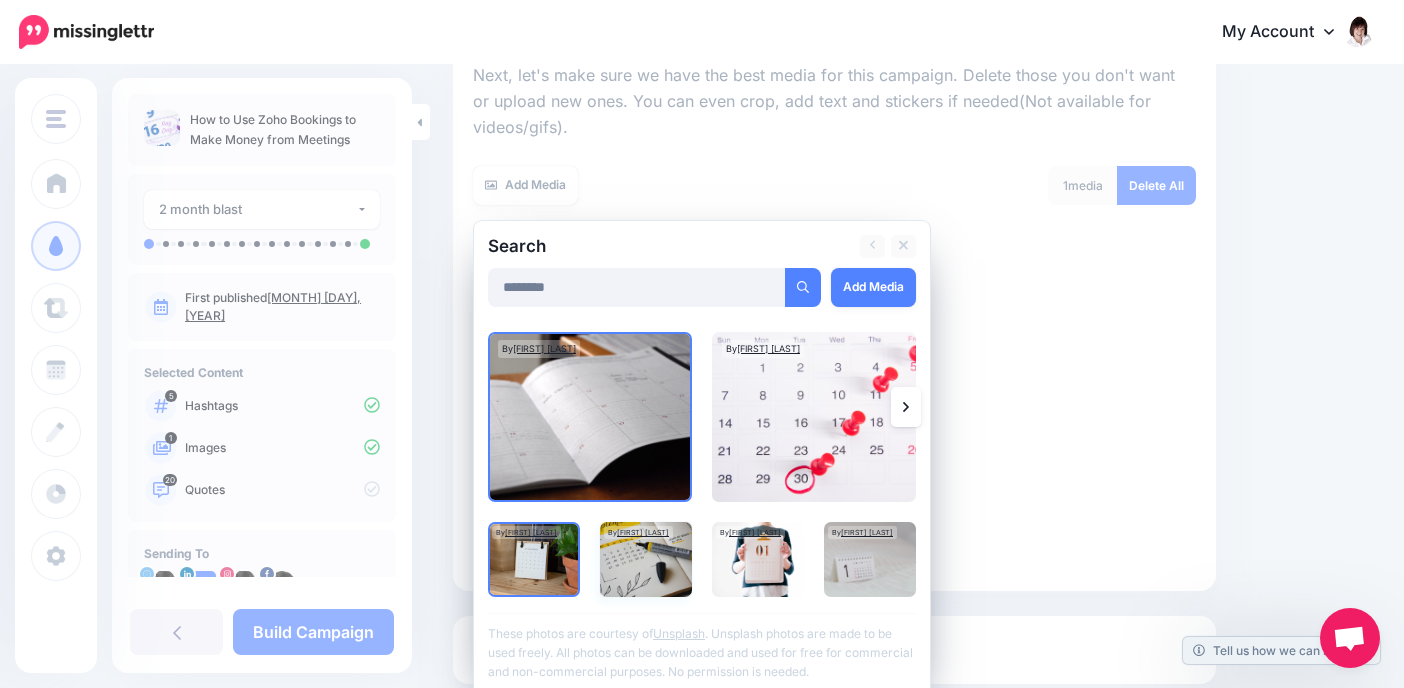 click at bounding box center (646, 559) 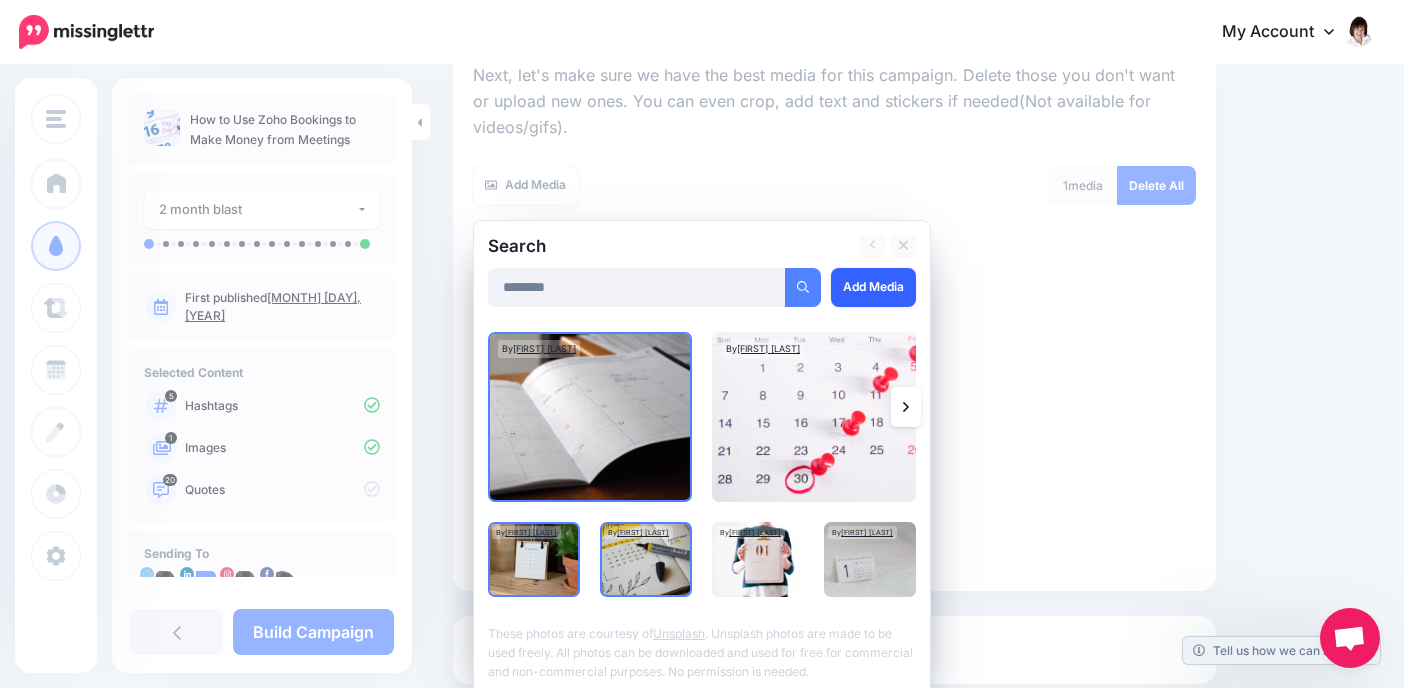 click on "Add Media" at bounding box center (873, 287) 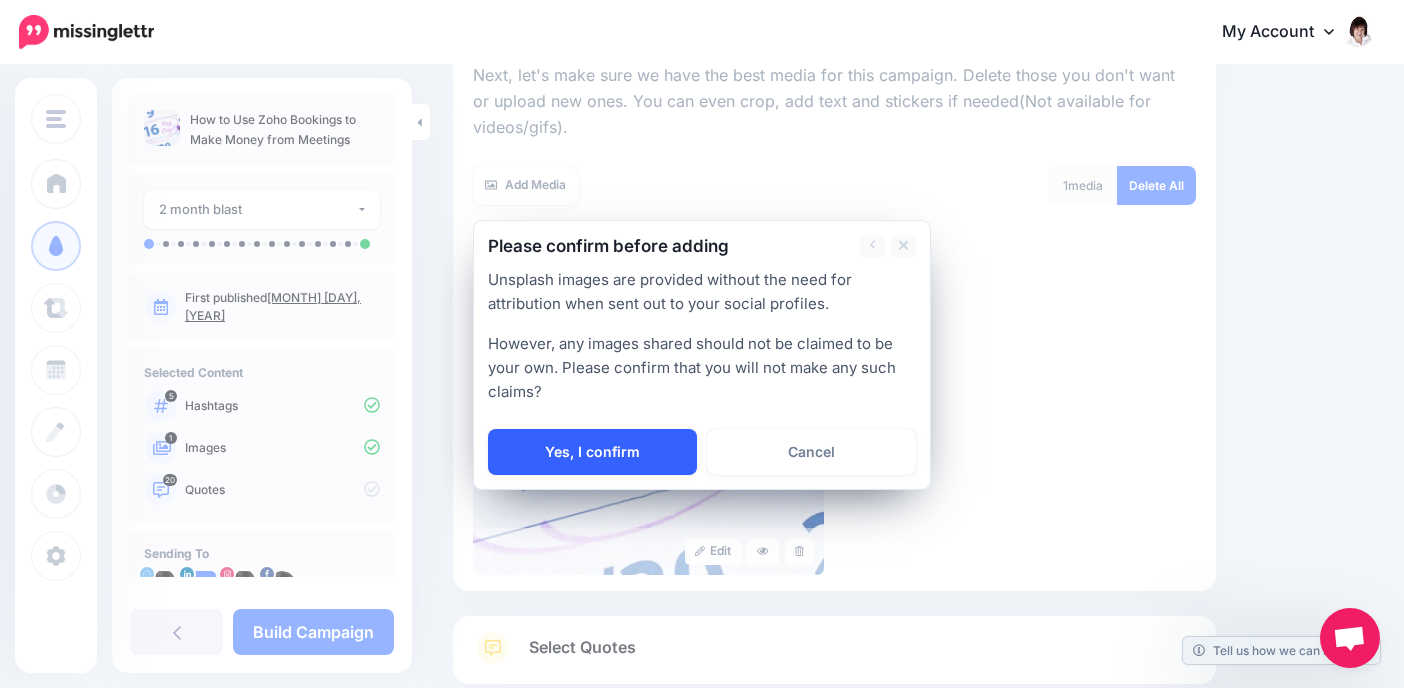 click on "Yes, I confirm" at bounding box center [592, 452] 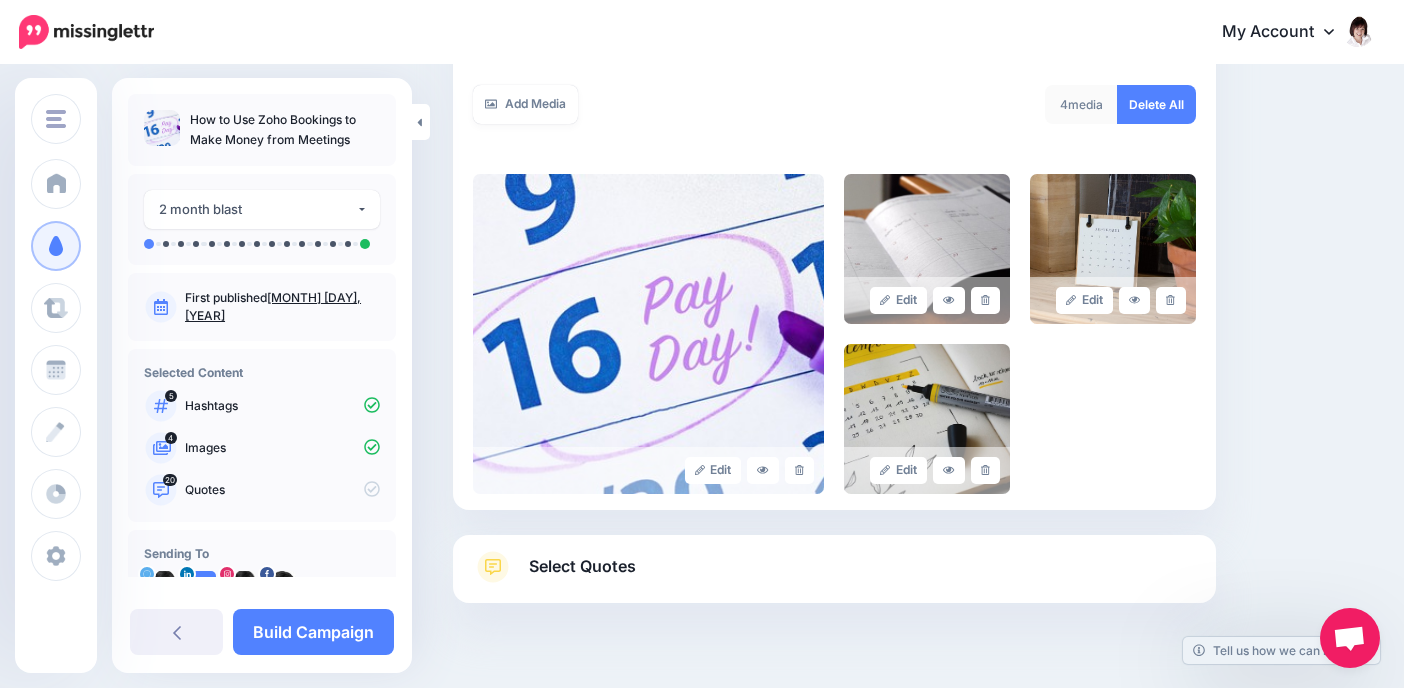 scroll, scrollTop: 333, scrollLeft: 0, axis: vertical 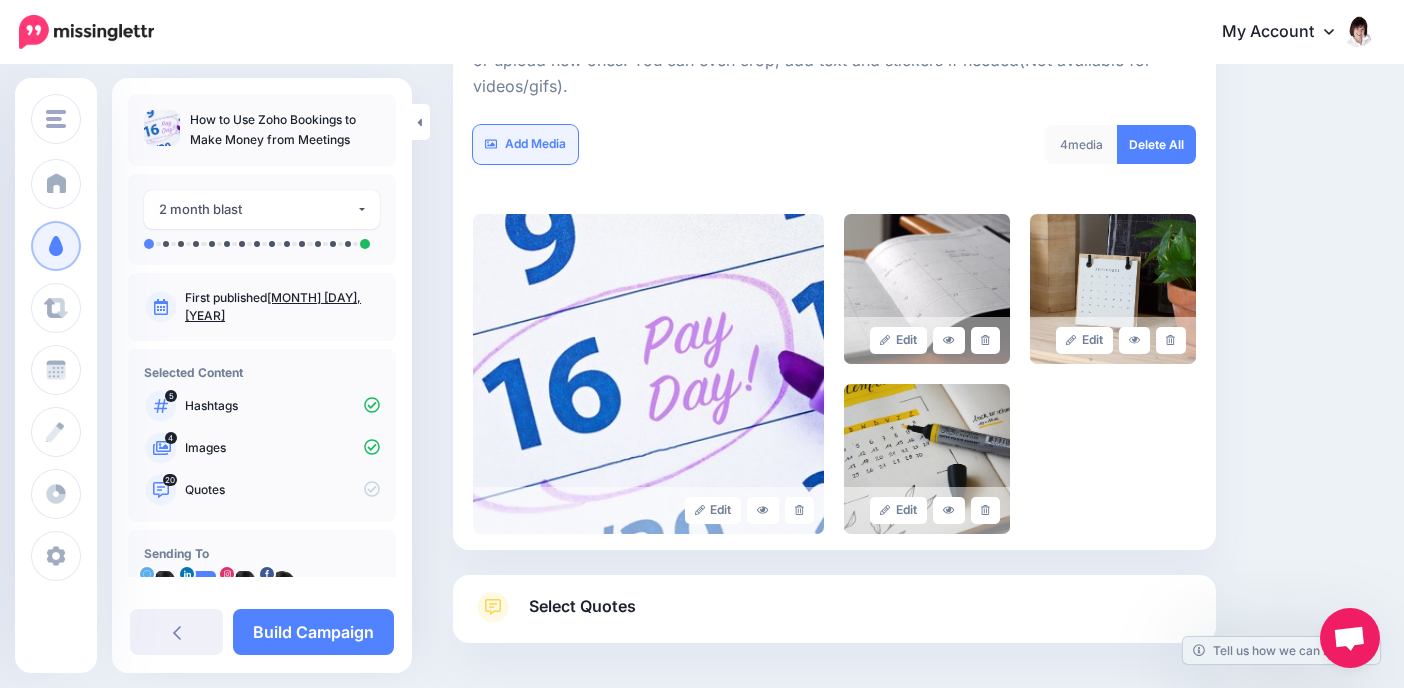 click on "Add Media" at bounding box center [525, 144] 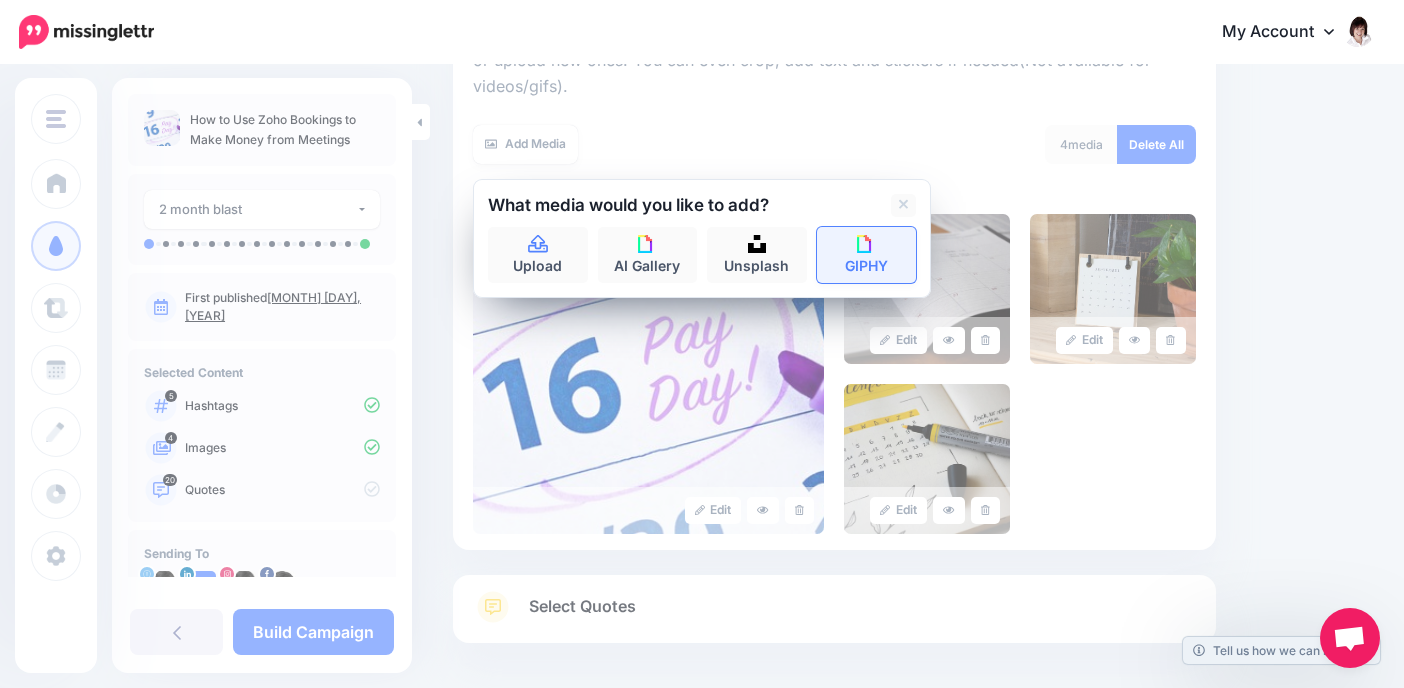 click at bounding box center [866, 244] 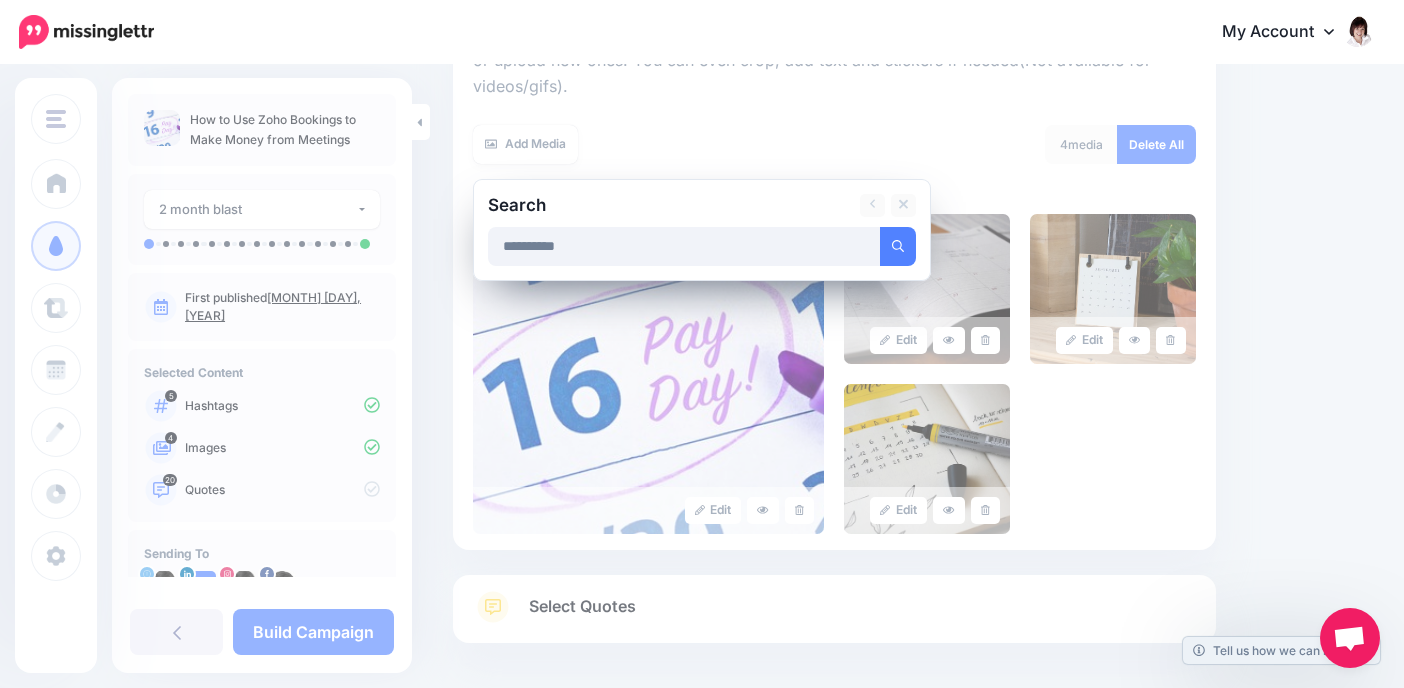 type on "**********" 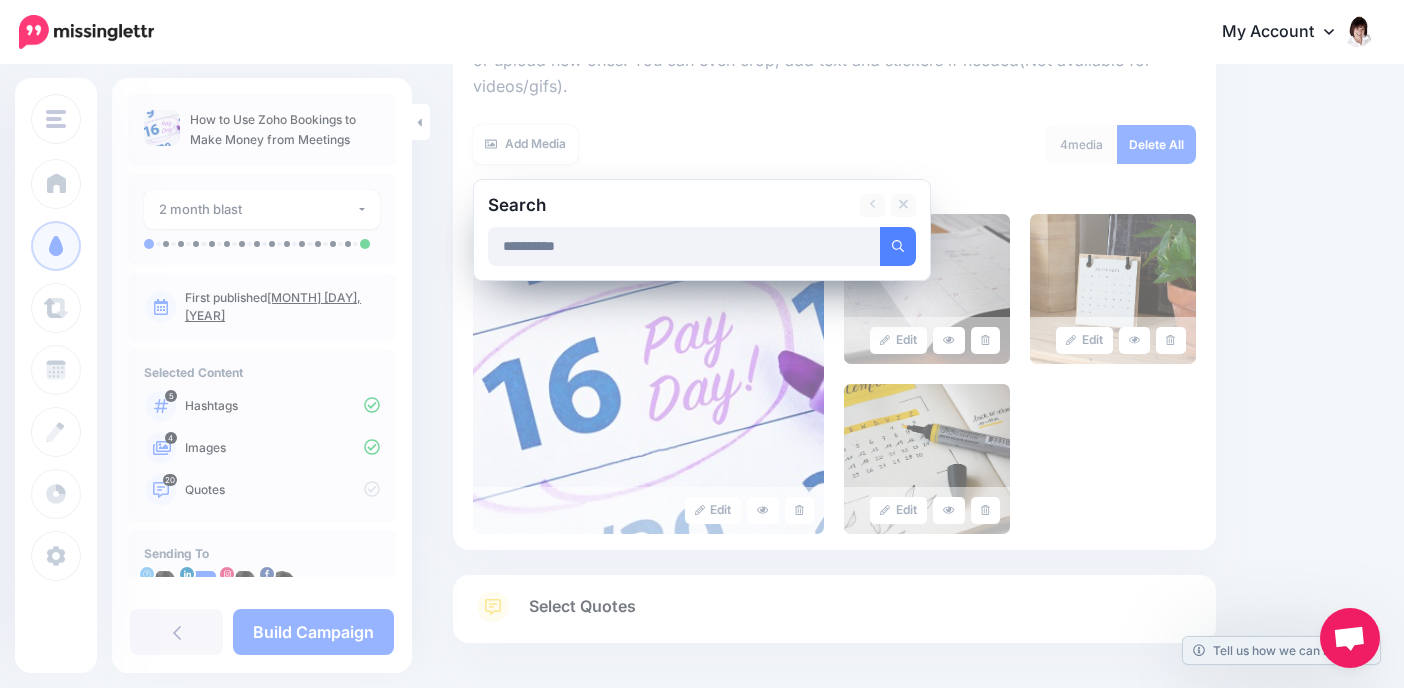 click at bounding box center [898, 246] 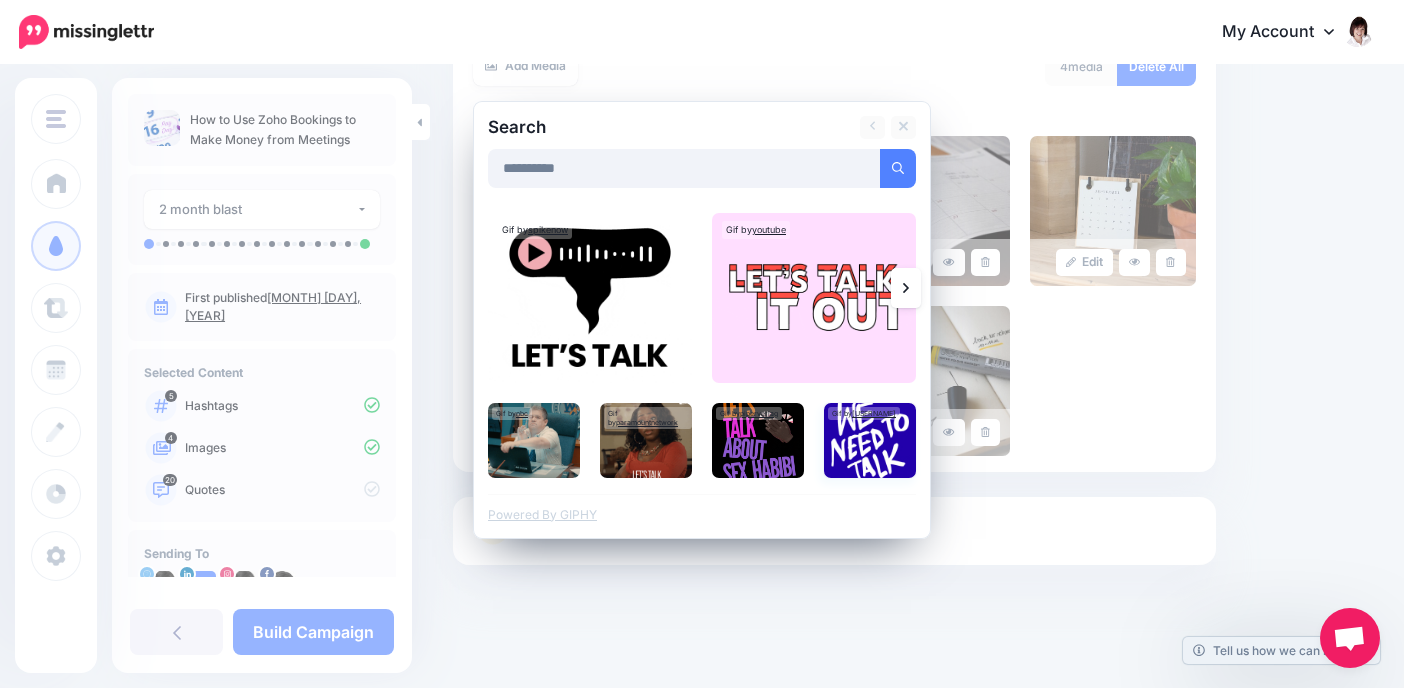 scroll, scrollTop: 417, scrollLeft: 0, axis: vertical 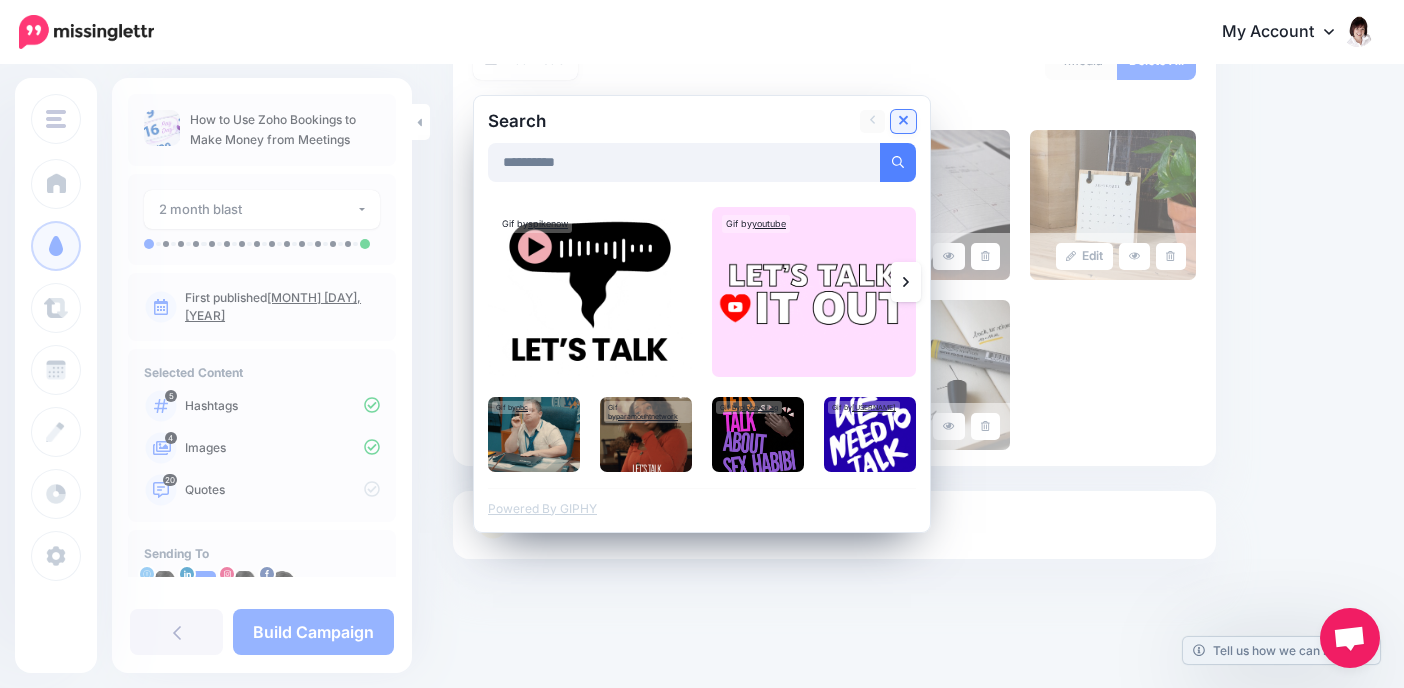 click 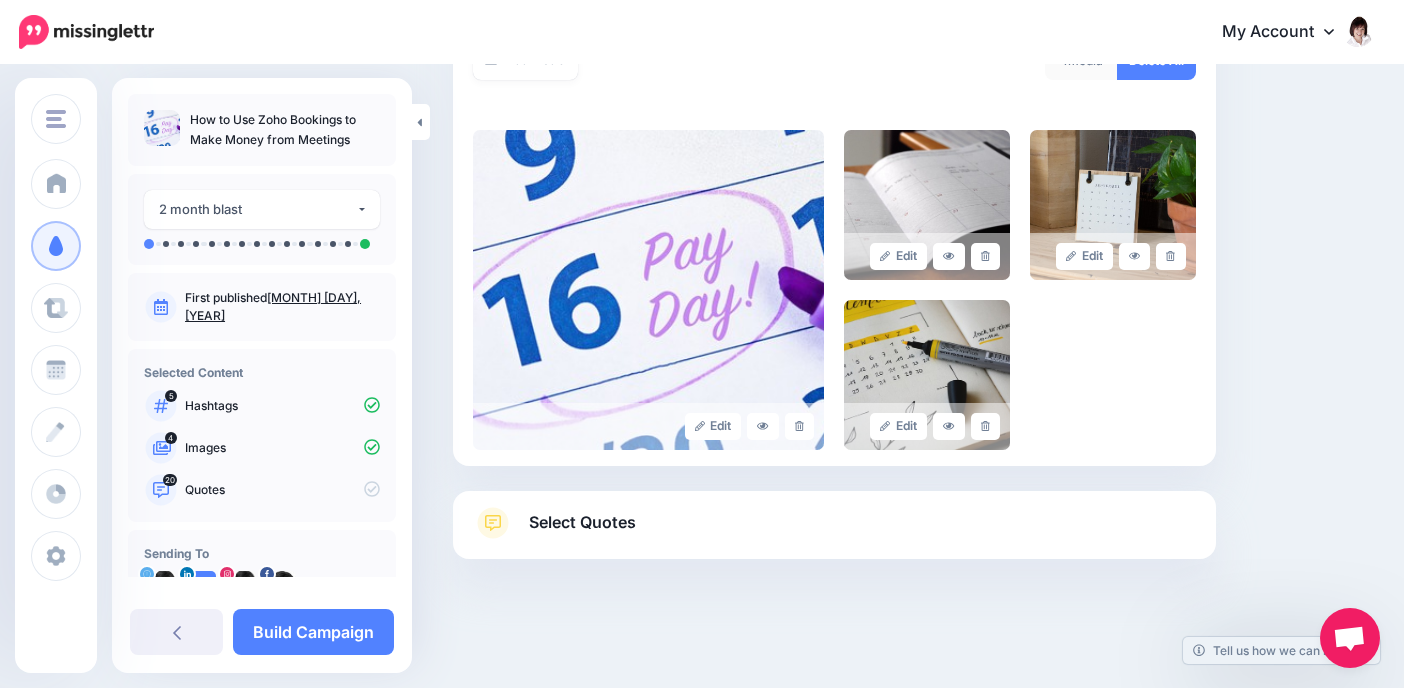 click on "Select Quotes" at bounding box center (582, 522) 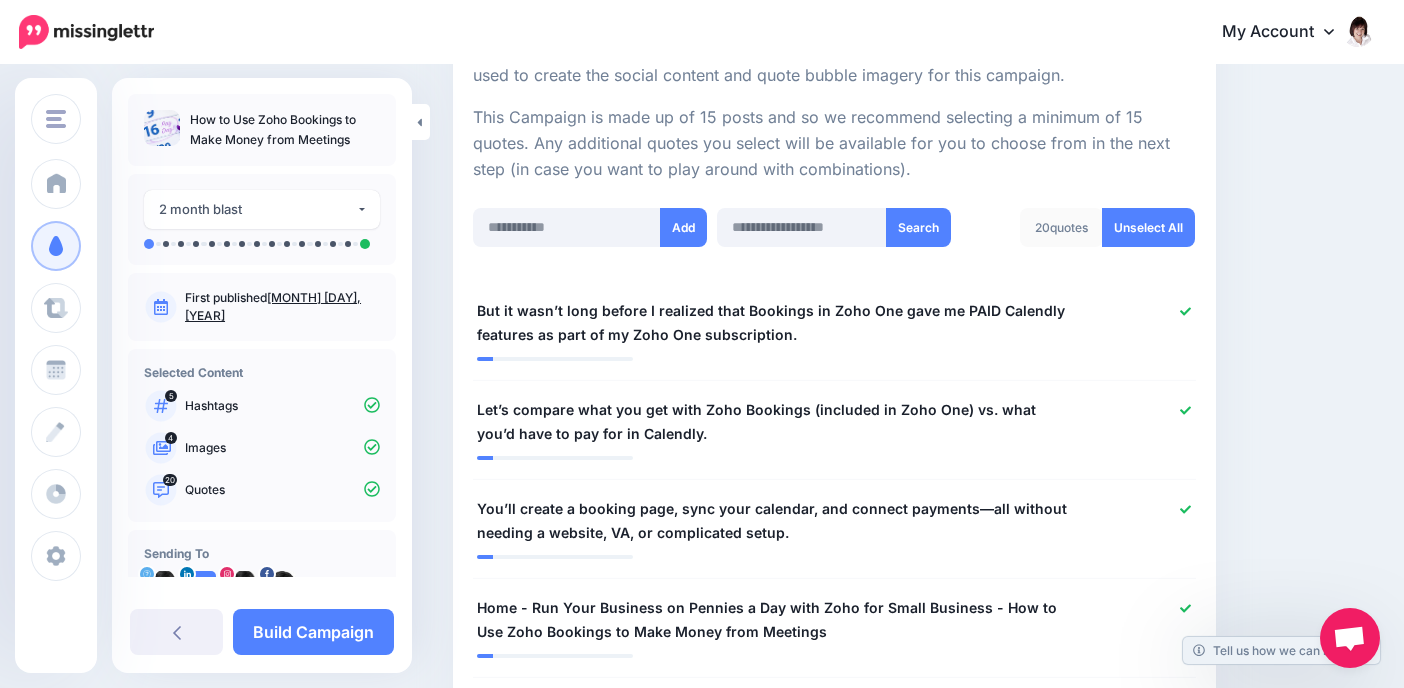 scroll, scrollTop: 417, scrollLeft: 0, axis: vertical 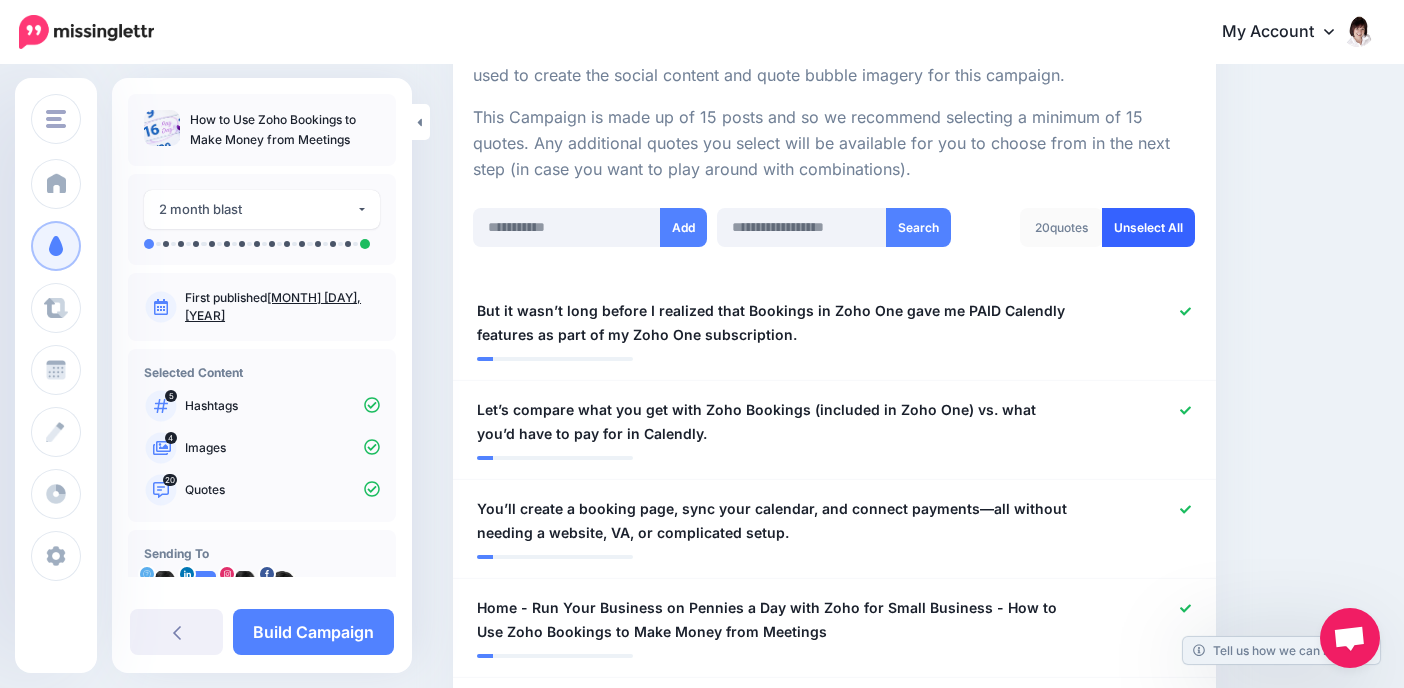 click on "Unselect All" at bounding box center [1148, 227] 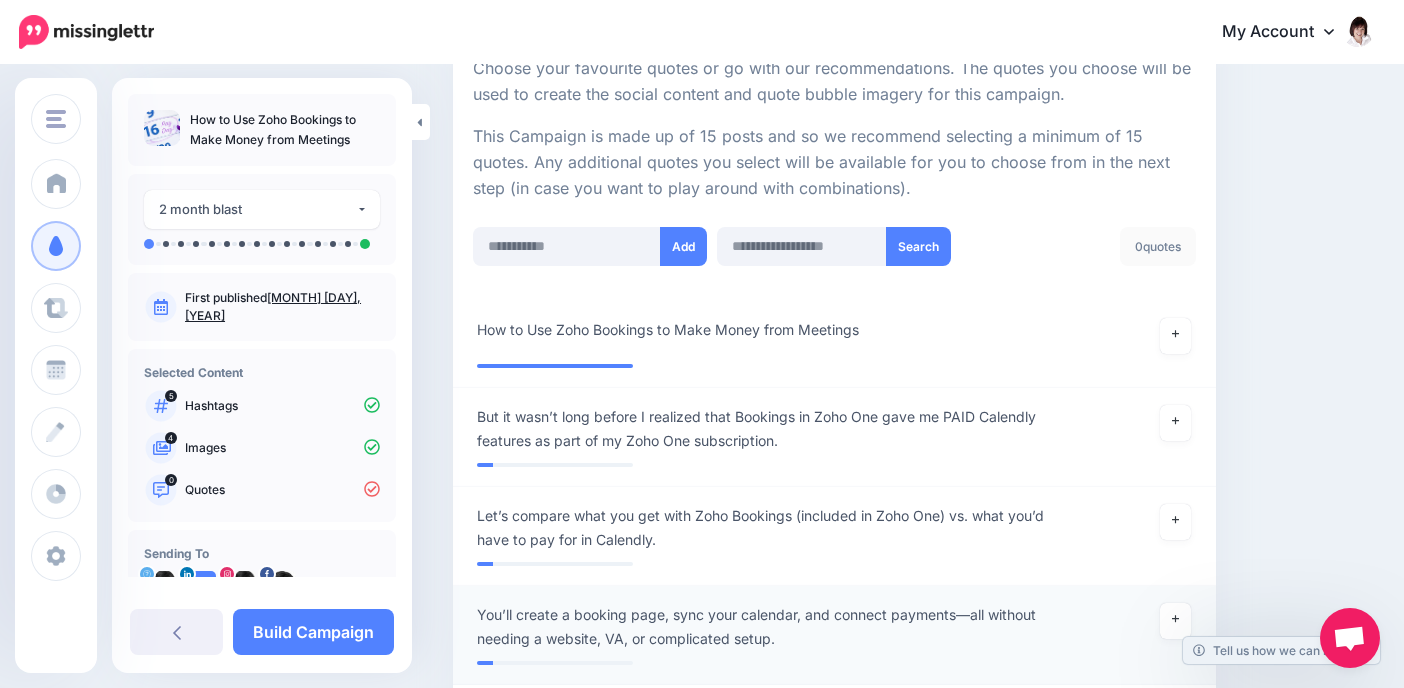 scroll, scrollTop: 408, scrollLeft: 0, axis: vertical 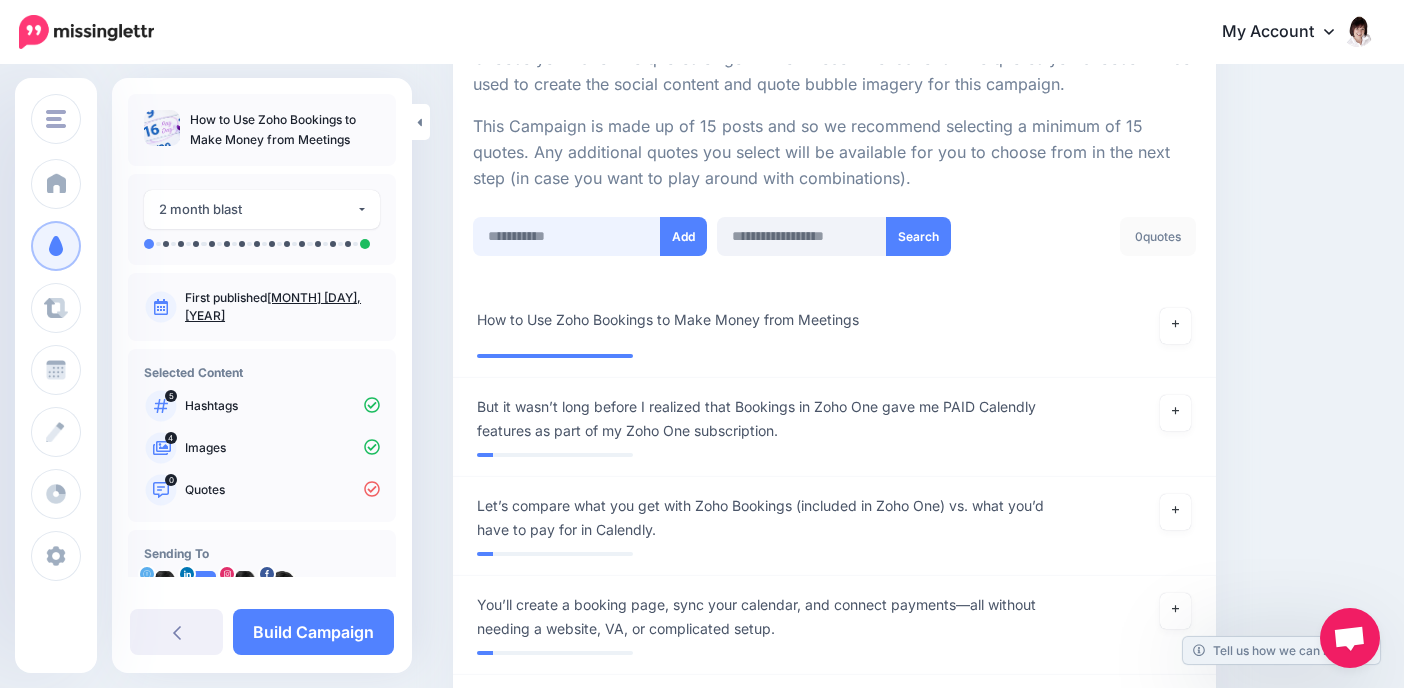 click at bounding box center [567, 236] 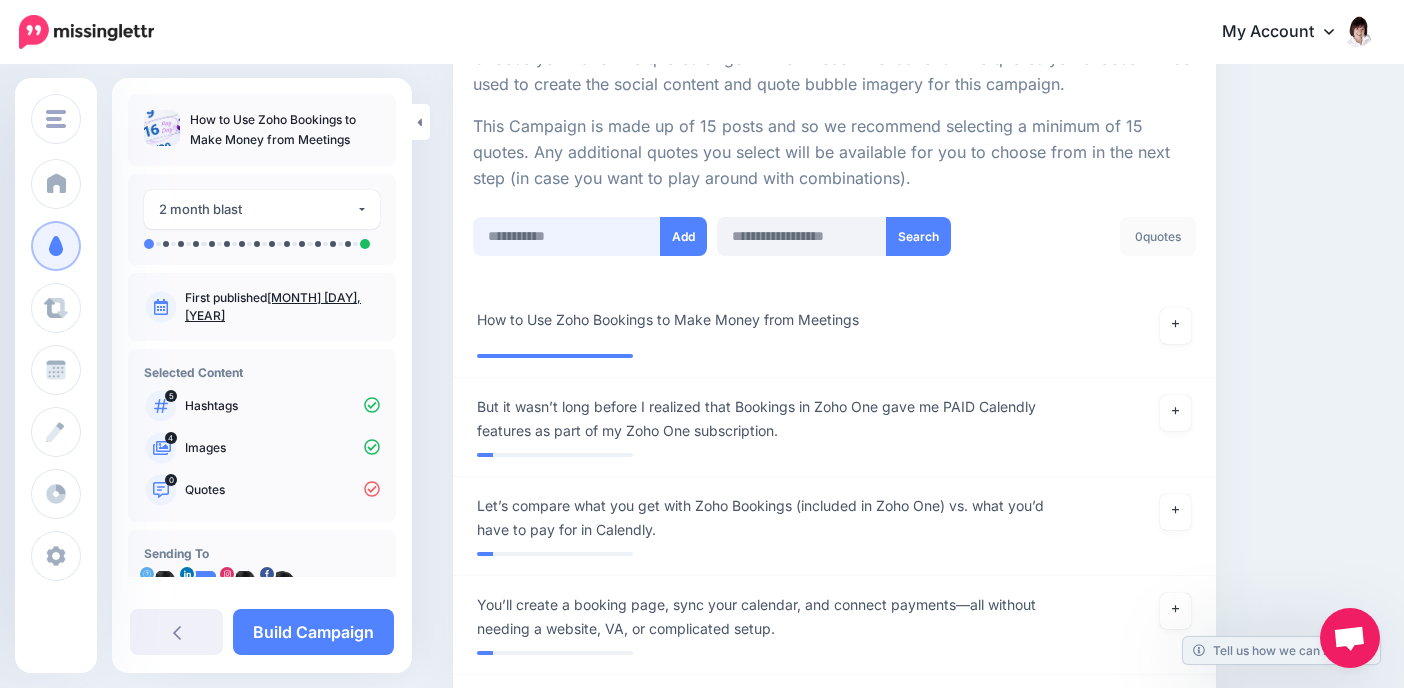 paste on "**********" 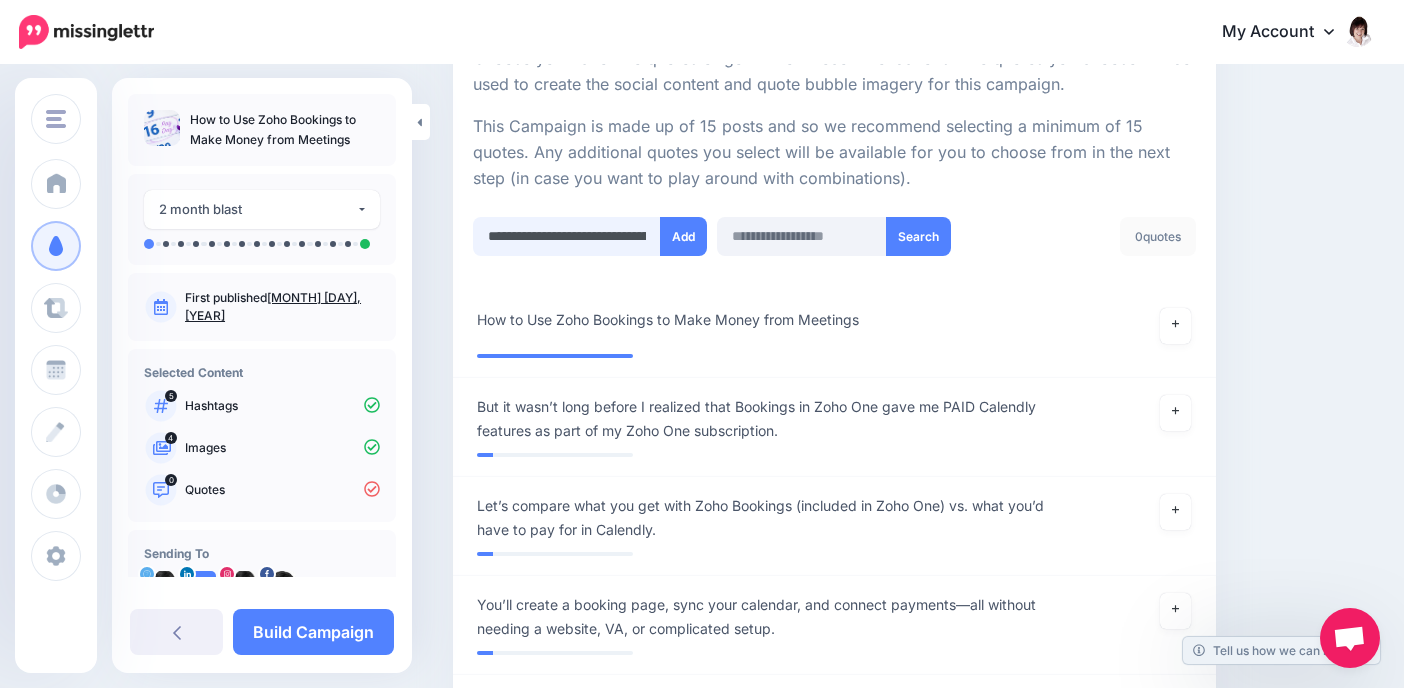scroll, scrollTop: 0, scrollLeft: 999, axis: horizontal 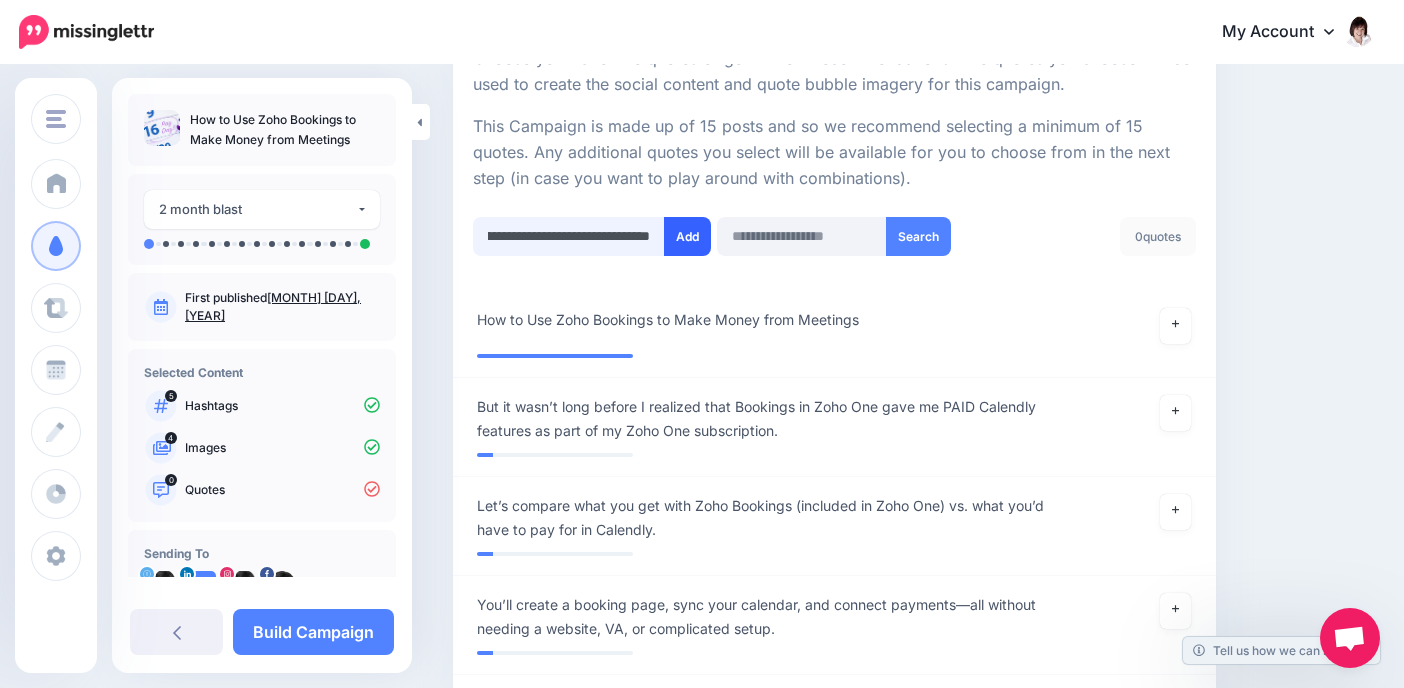 type on "**********" 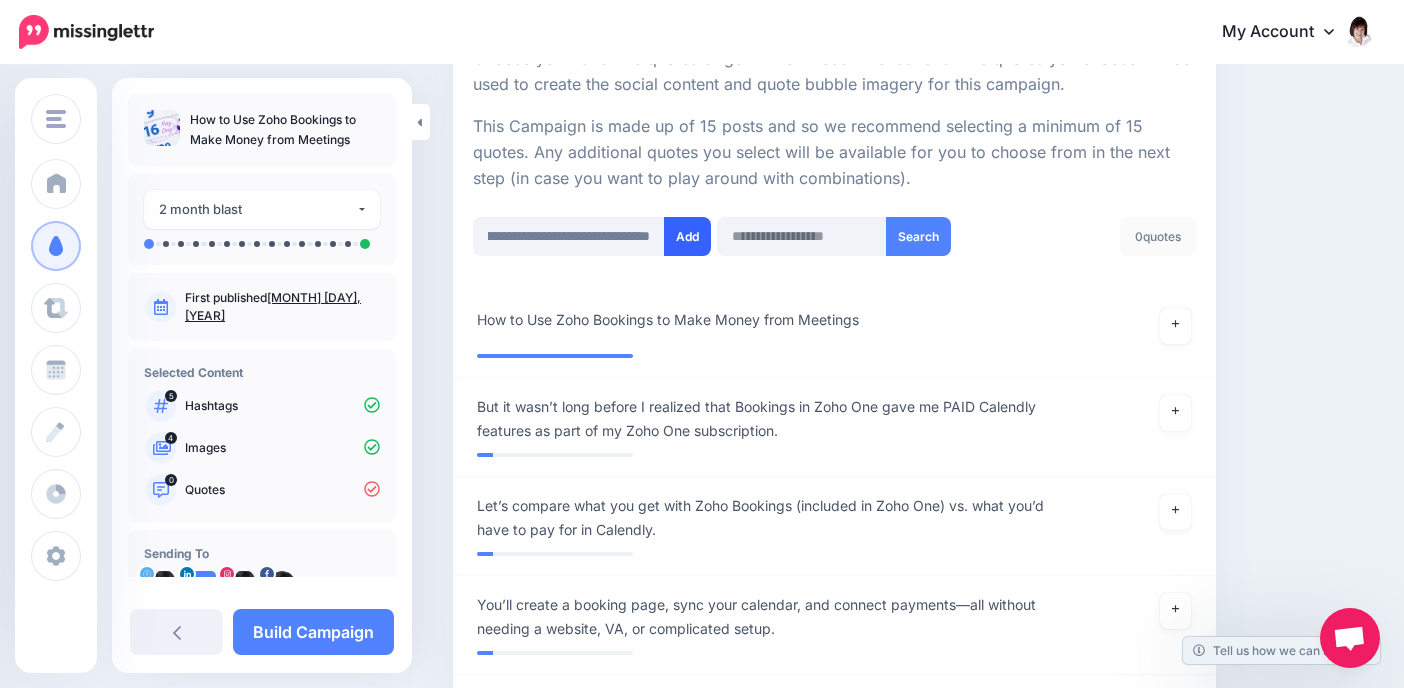 click on "Add" at bounding box center [687, 236] 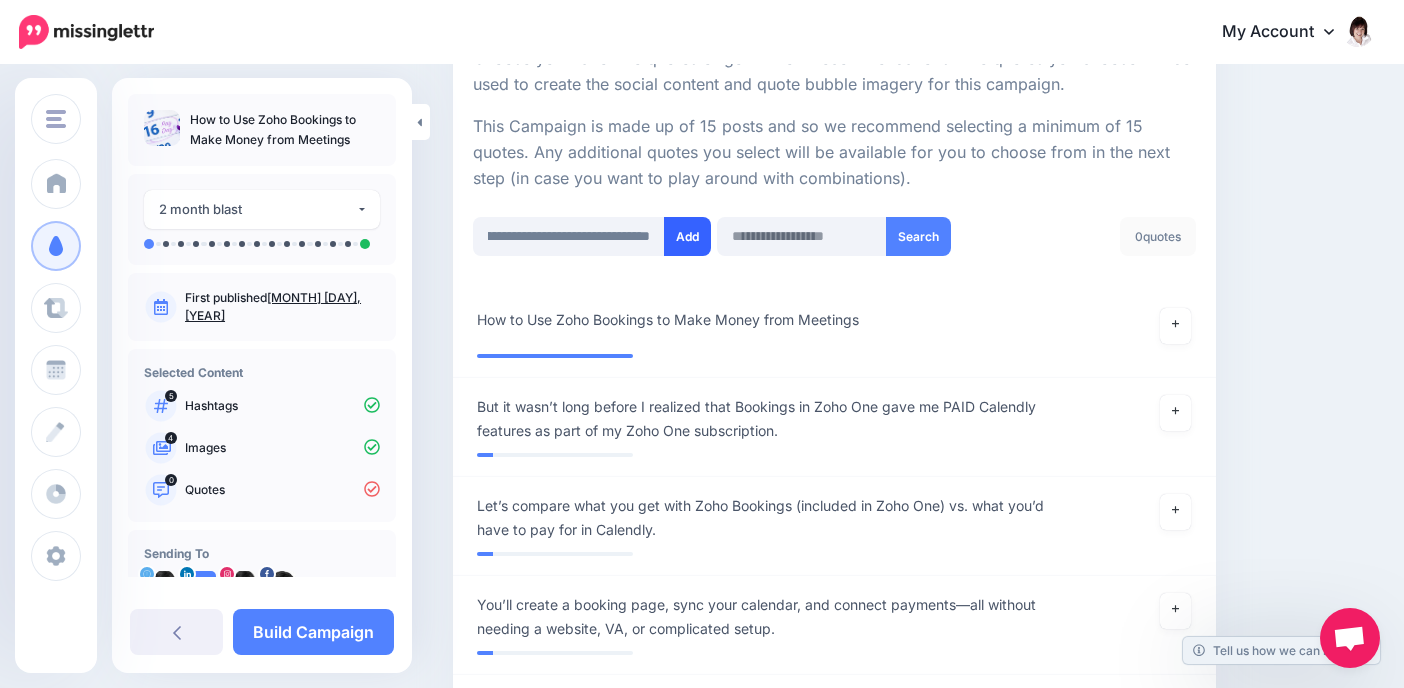 scroll, scrollTop: 0, scrollLeft: 0, axis: both 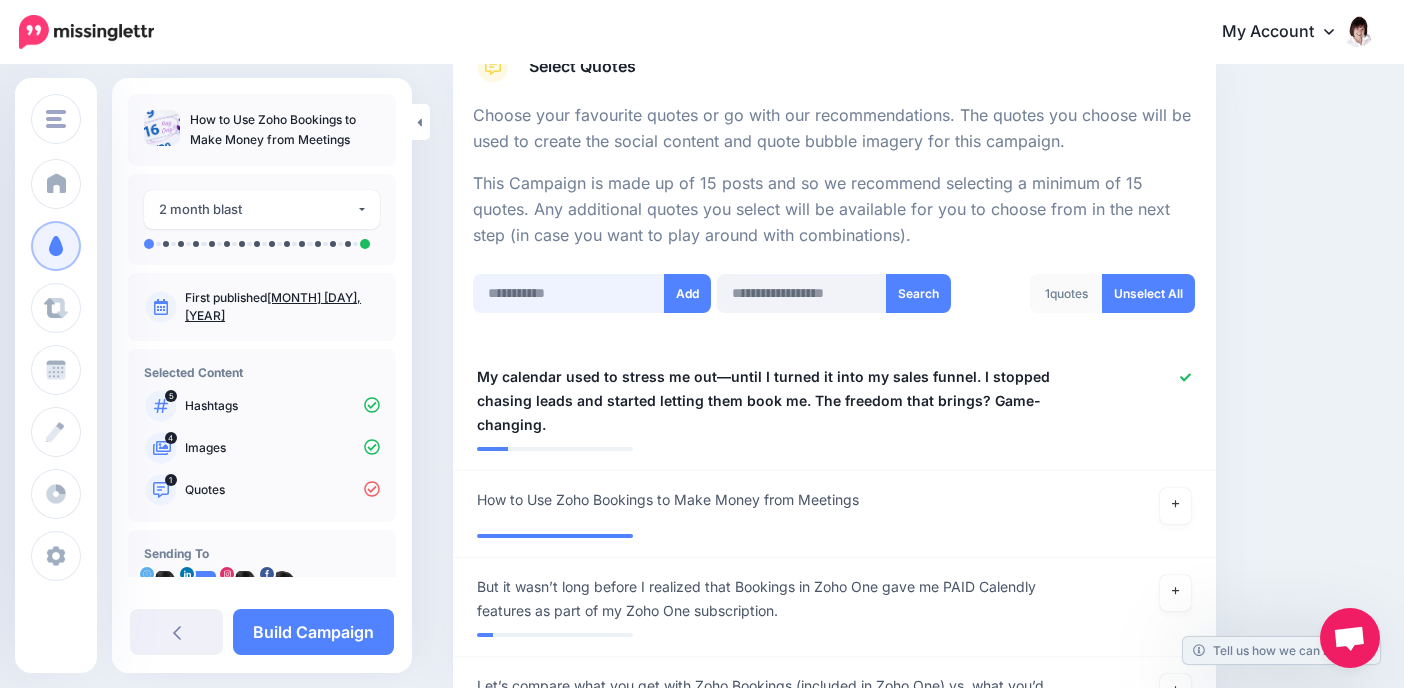 click at bounding box center (569, 293) 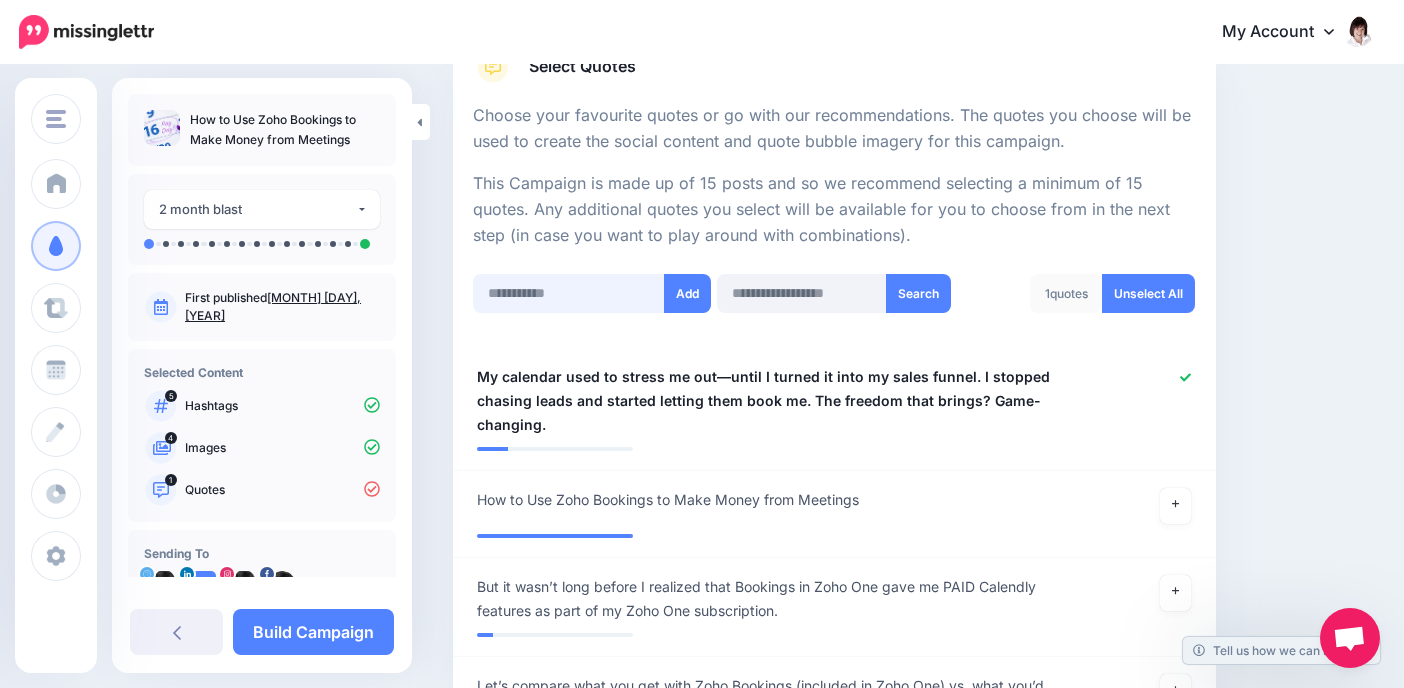paste on "**********" 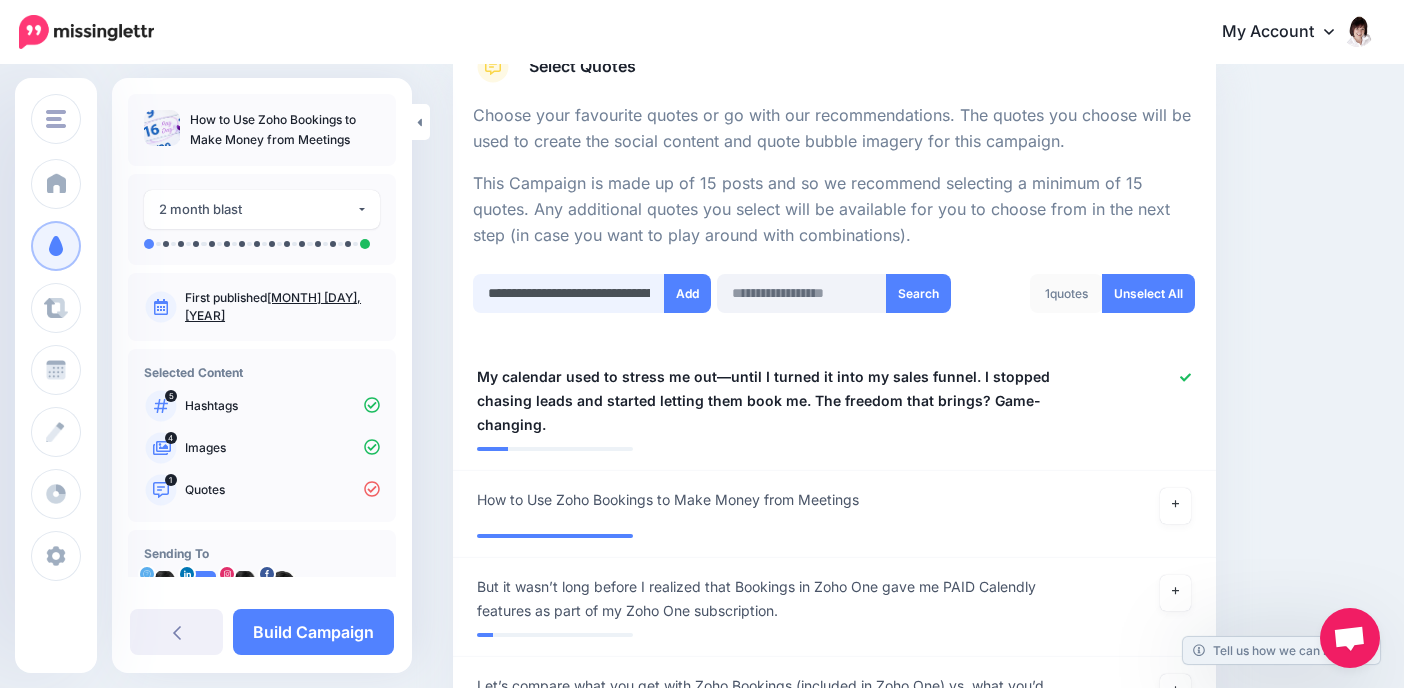 scroll, scrollTop: 0, scrollLeft: 727, axis: horizontal 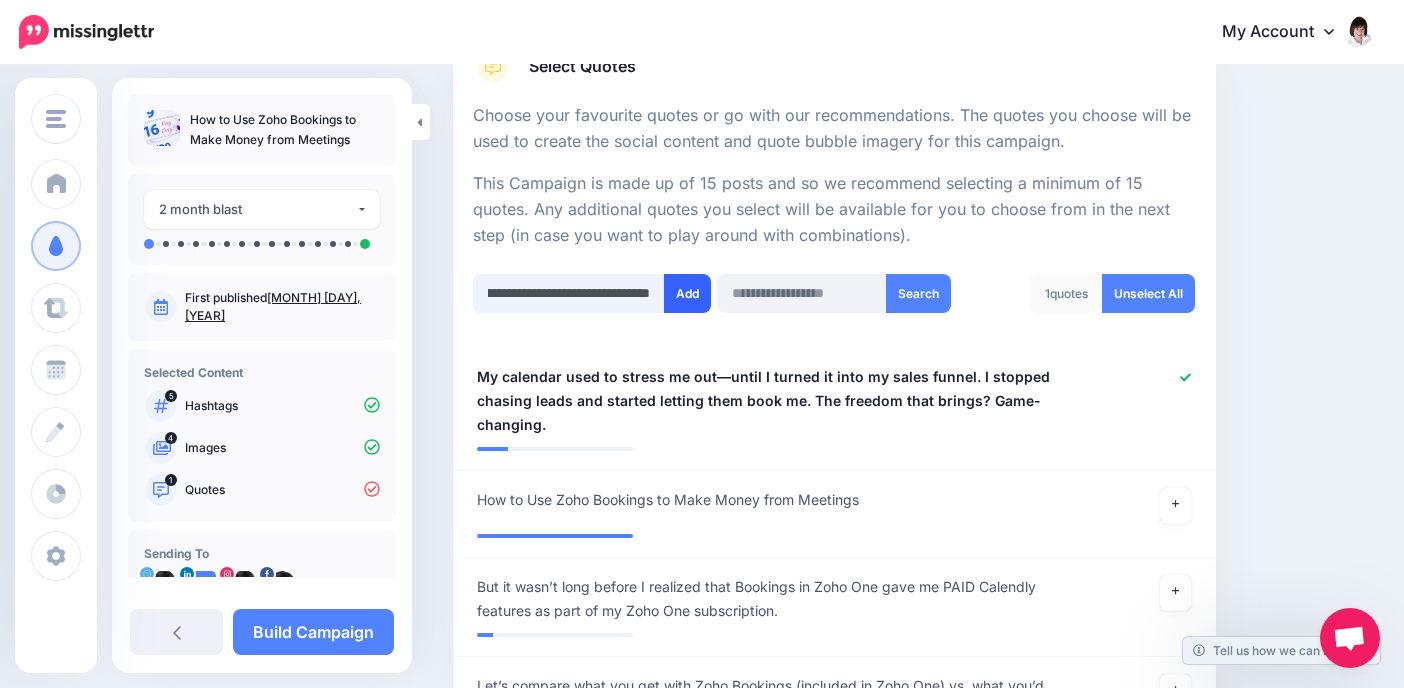 type on "**********" 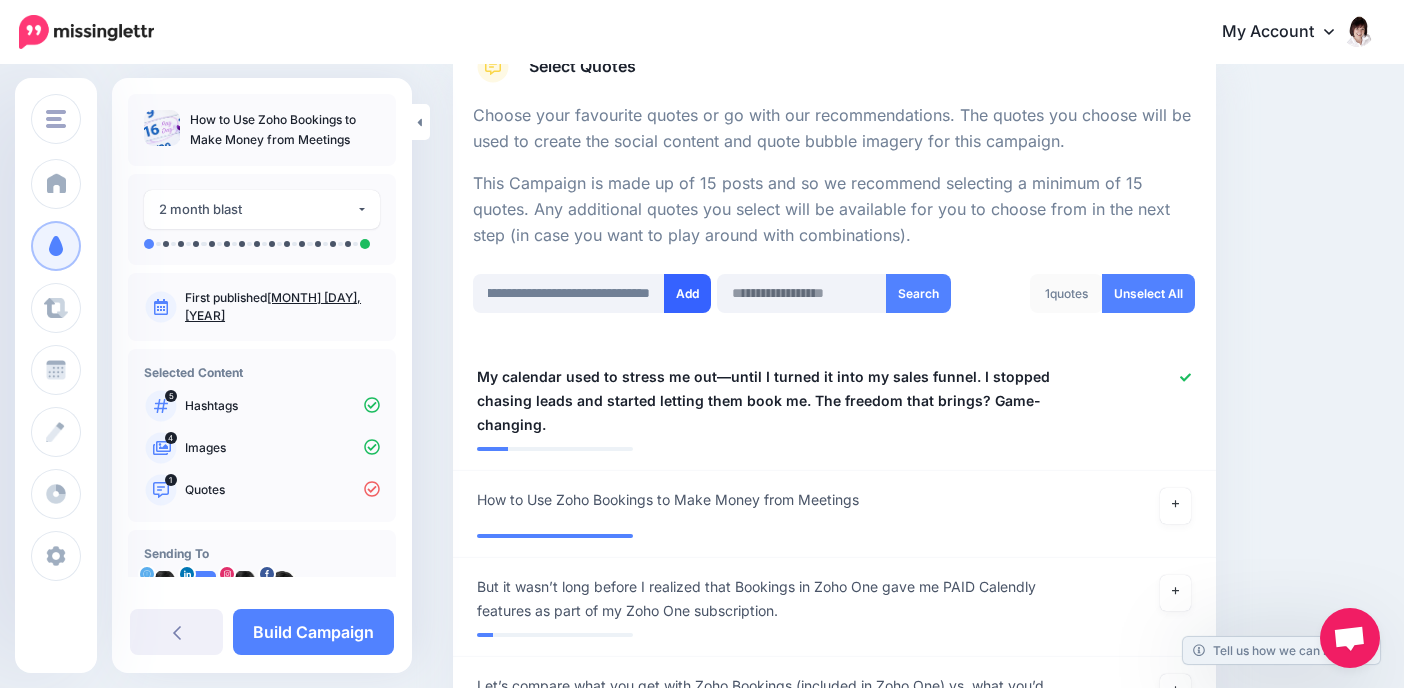 scroll, scrollTop: 0, scrollLeft: 0, axis: both 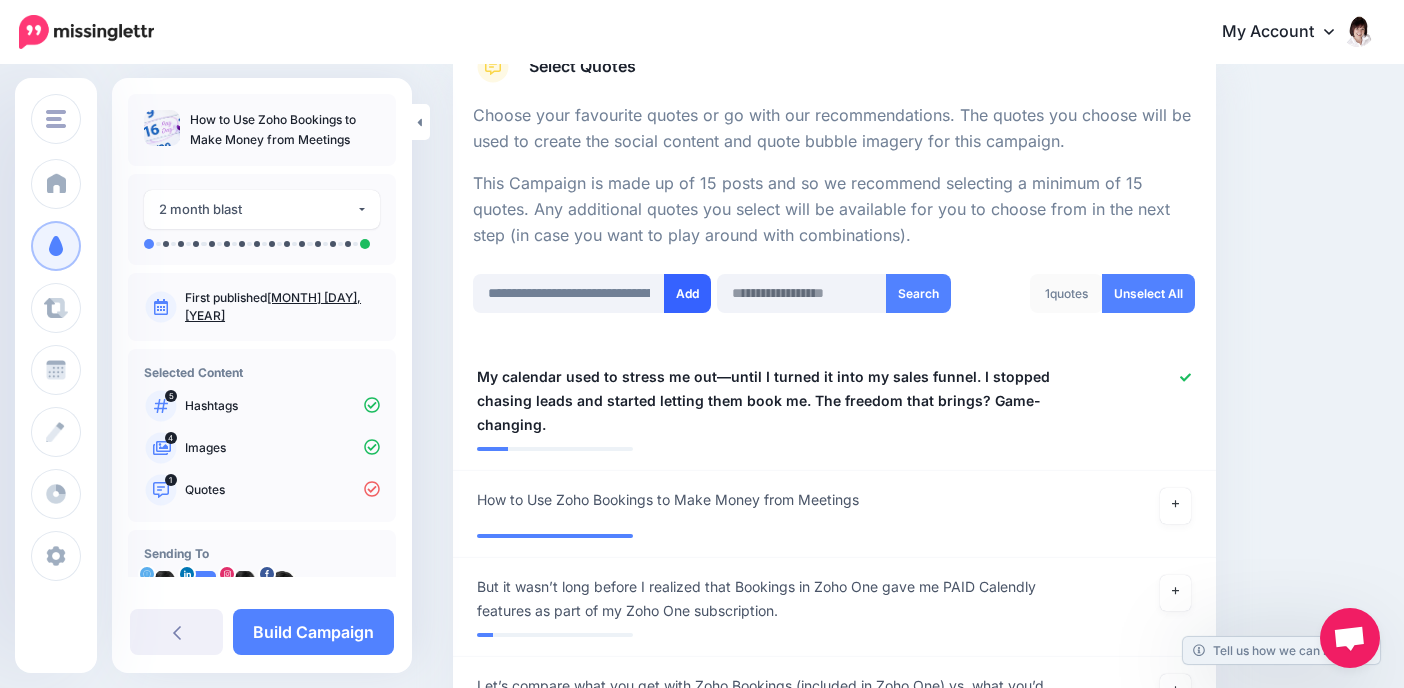 click on "Add" at bounding box center [687, 293] 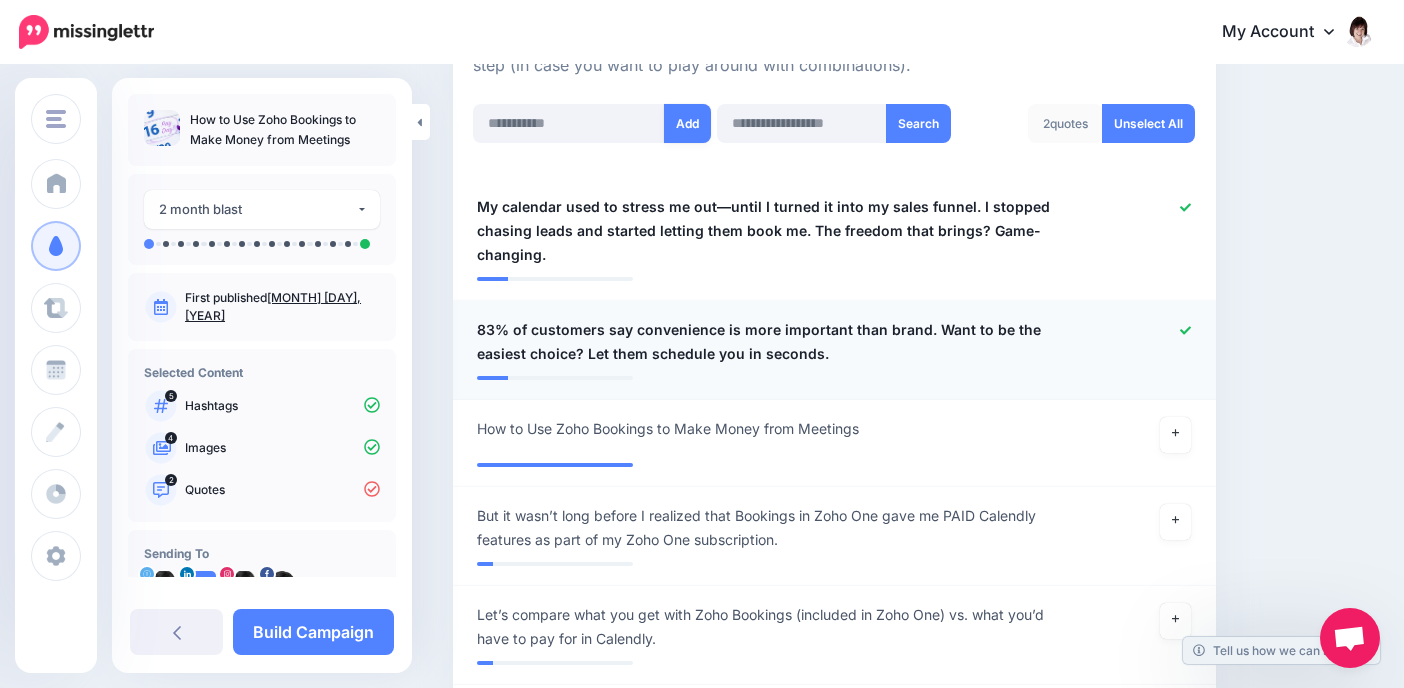 scroll, scrollTop: 505, scrollLeft: 0, axis: vertical 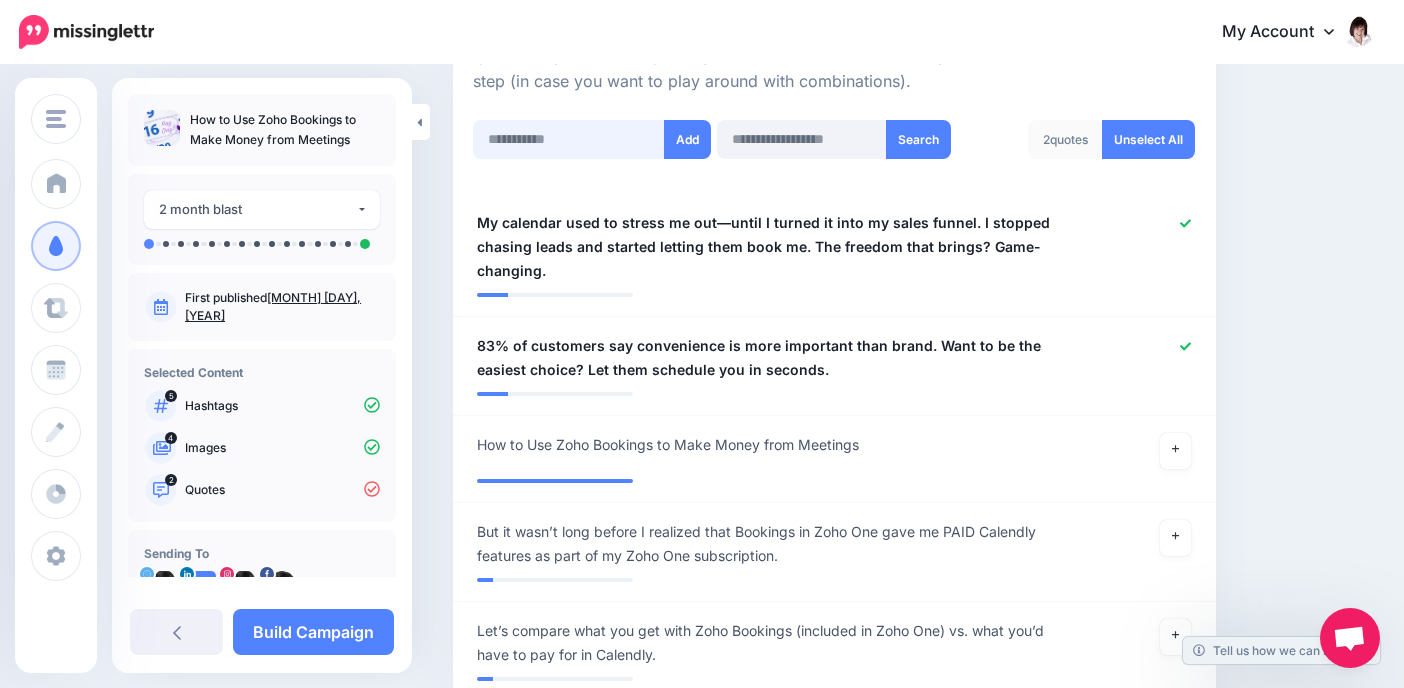 click at bounding box center (569, 139) 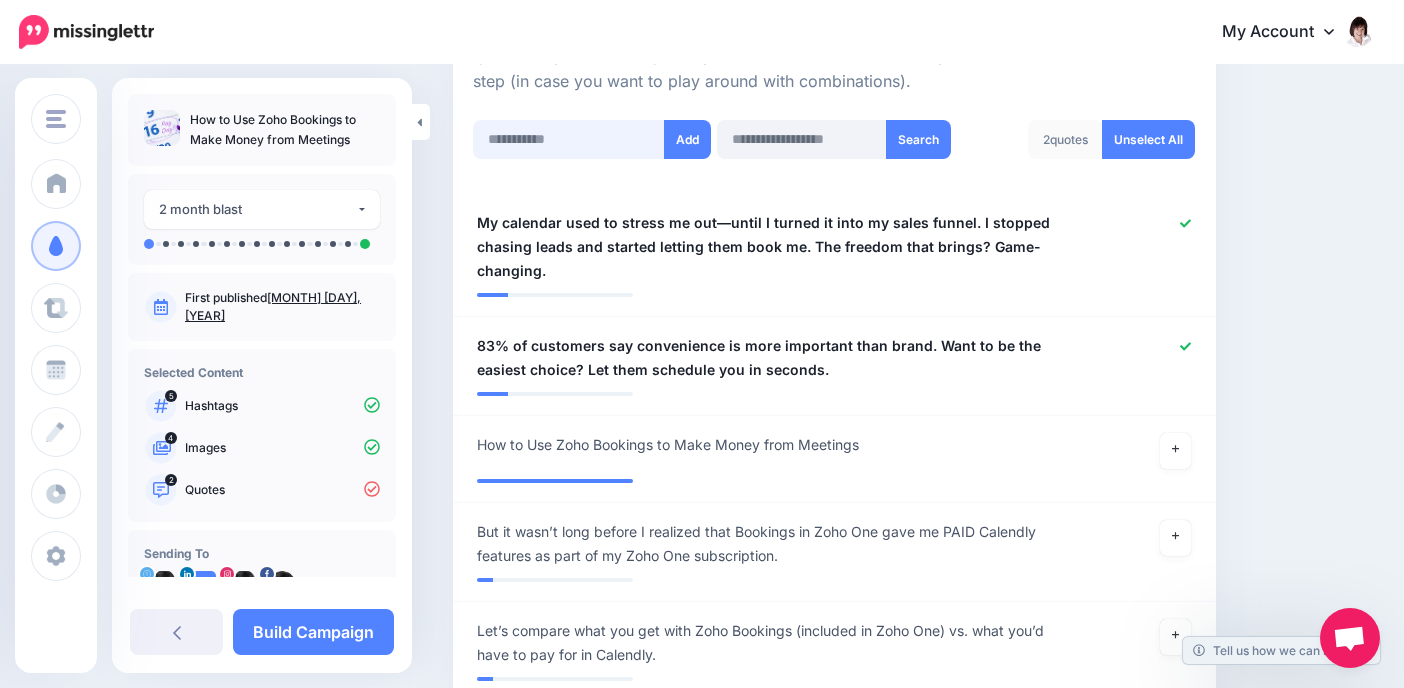 paste on "**********" 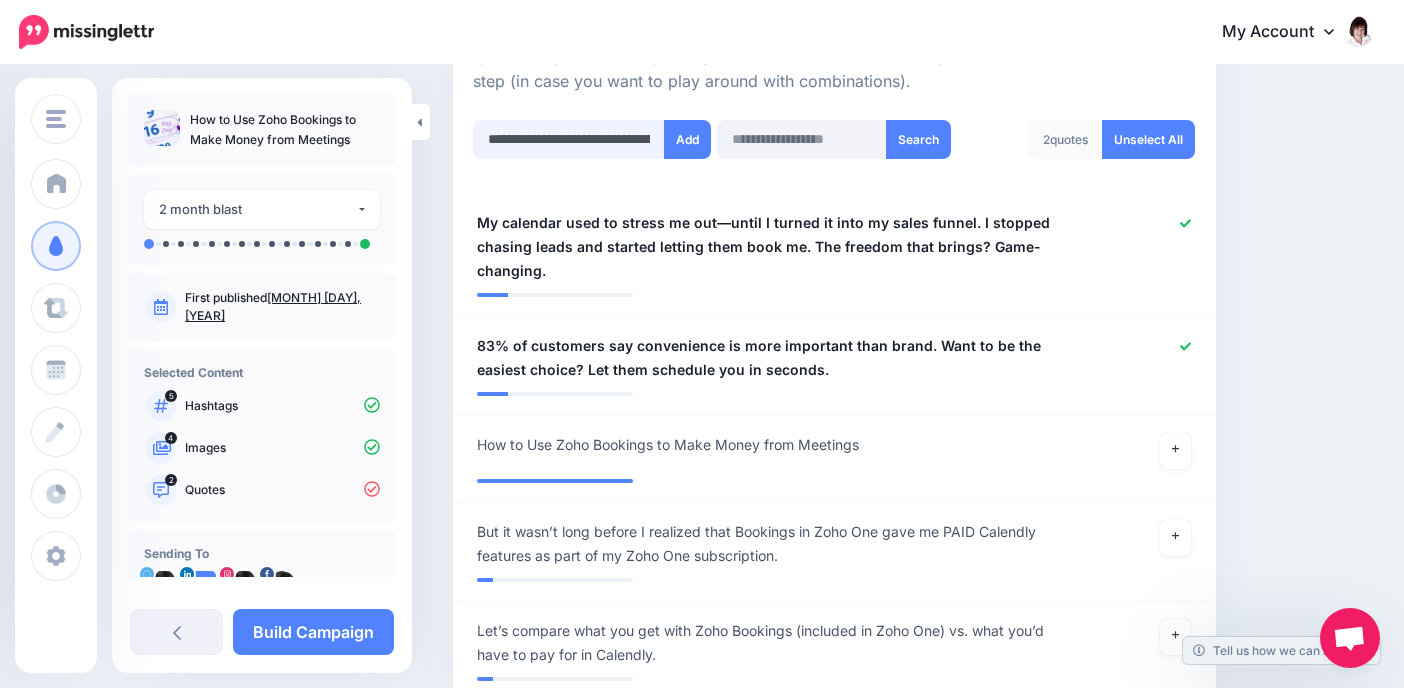scroll, scrollTop: 0, scrollLeft: 716, axis: horizontal 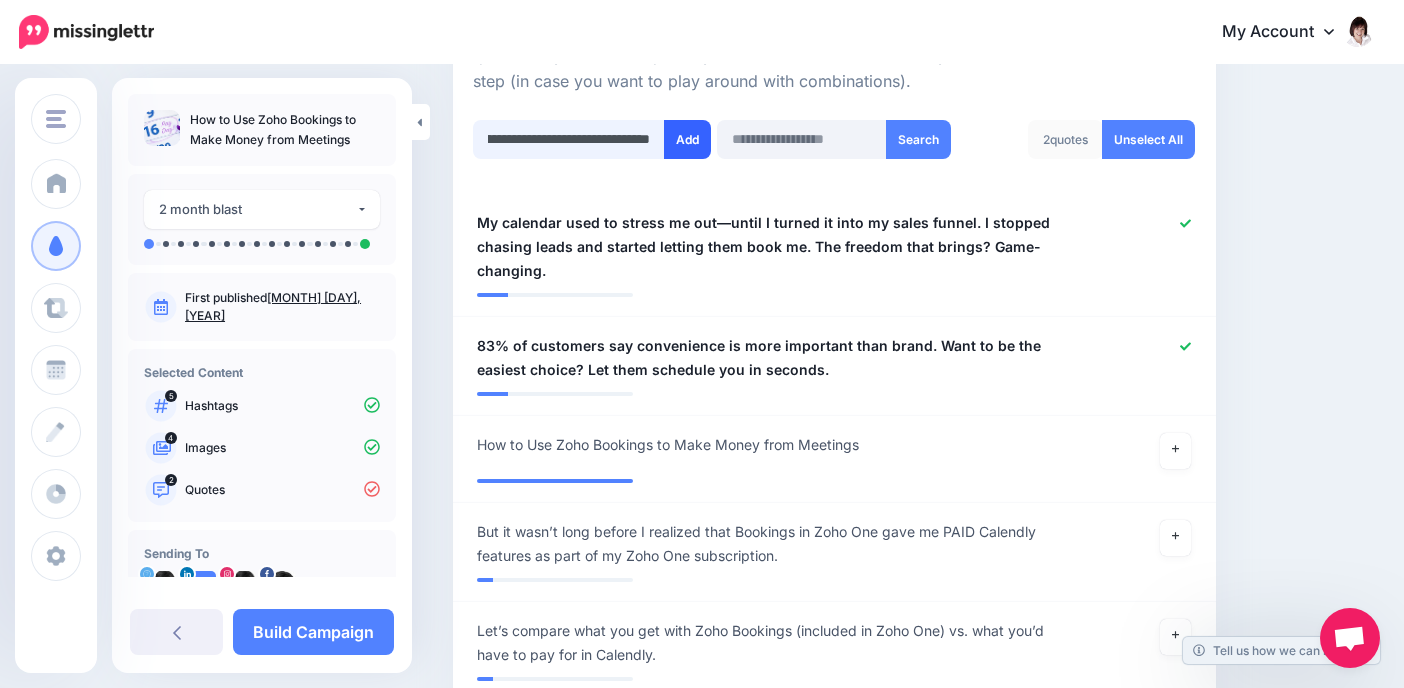 type on "**********" 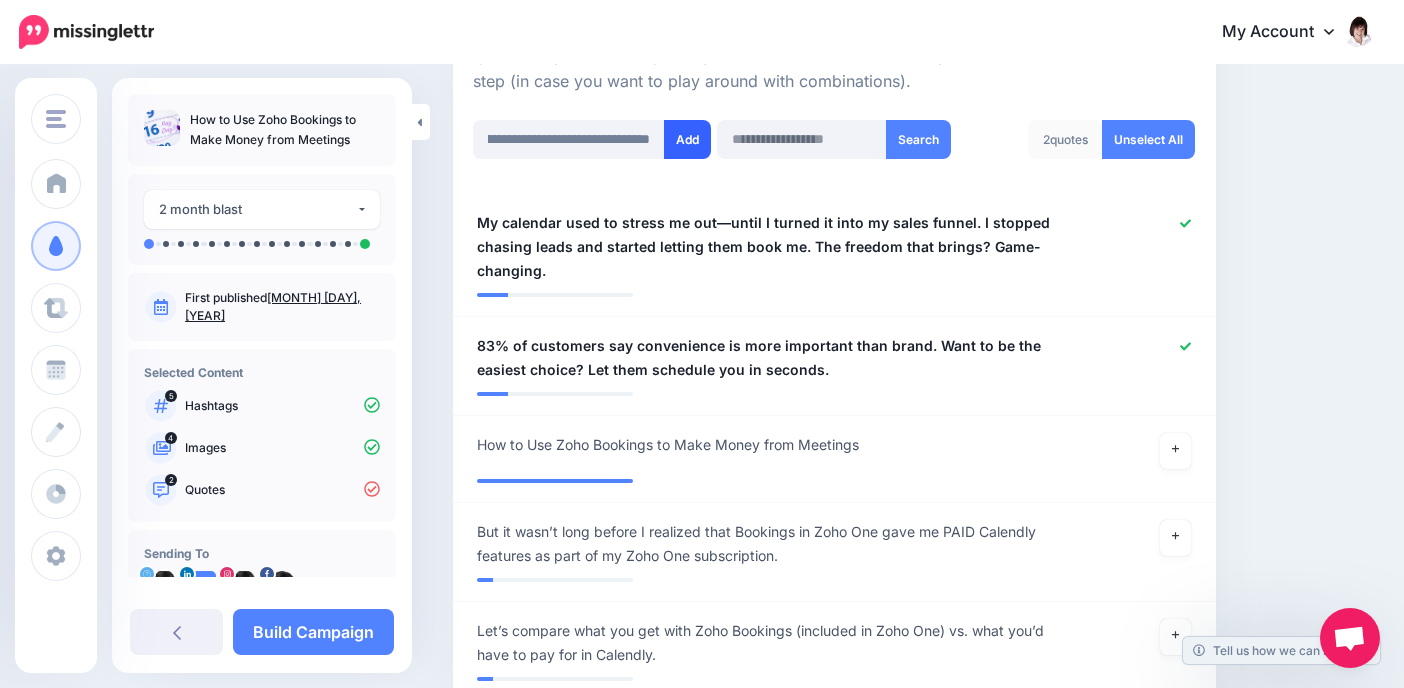 scroll, scrollTop: 0, scrollLeft: 0, axis: both 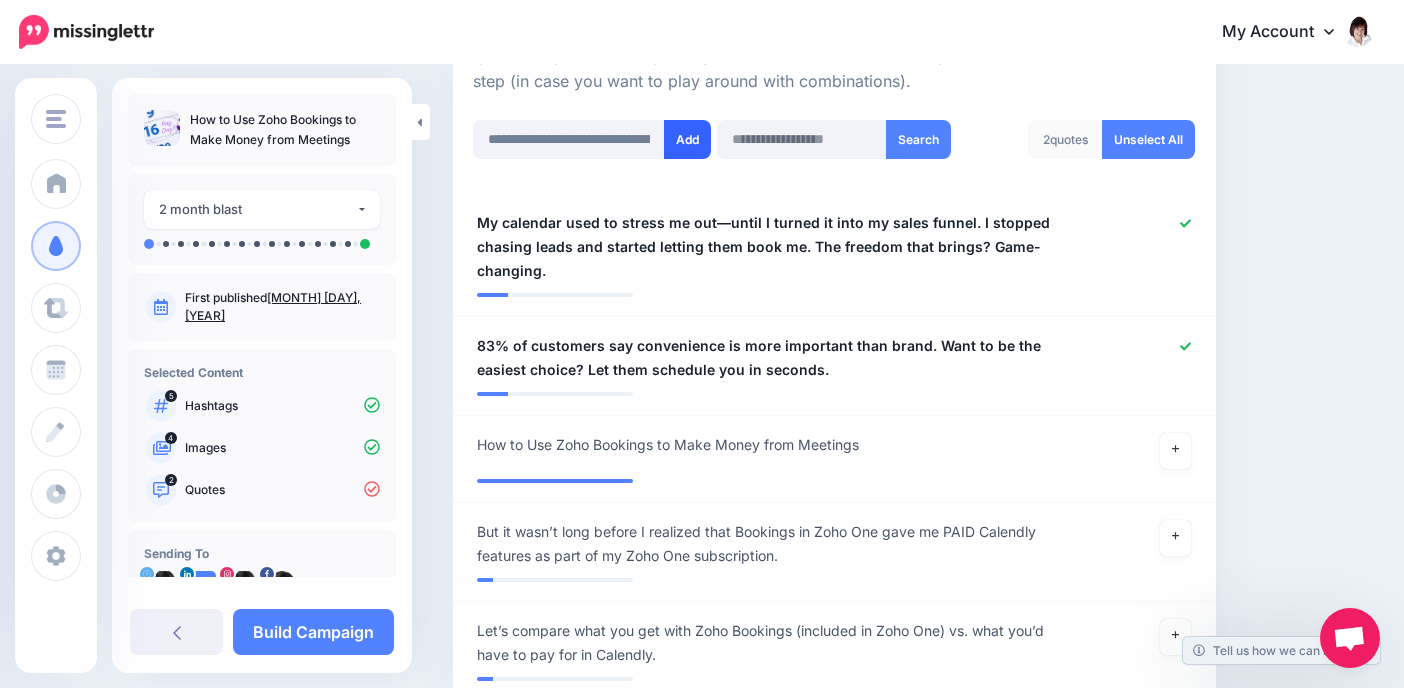 click on "Add" at bounding box center (687, 139) 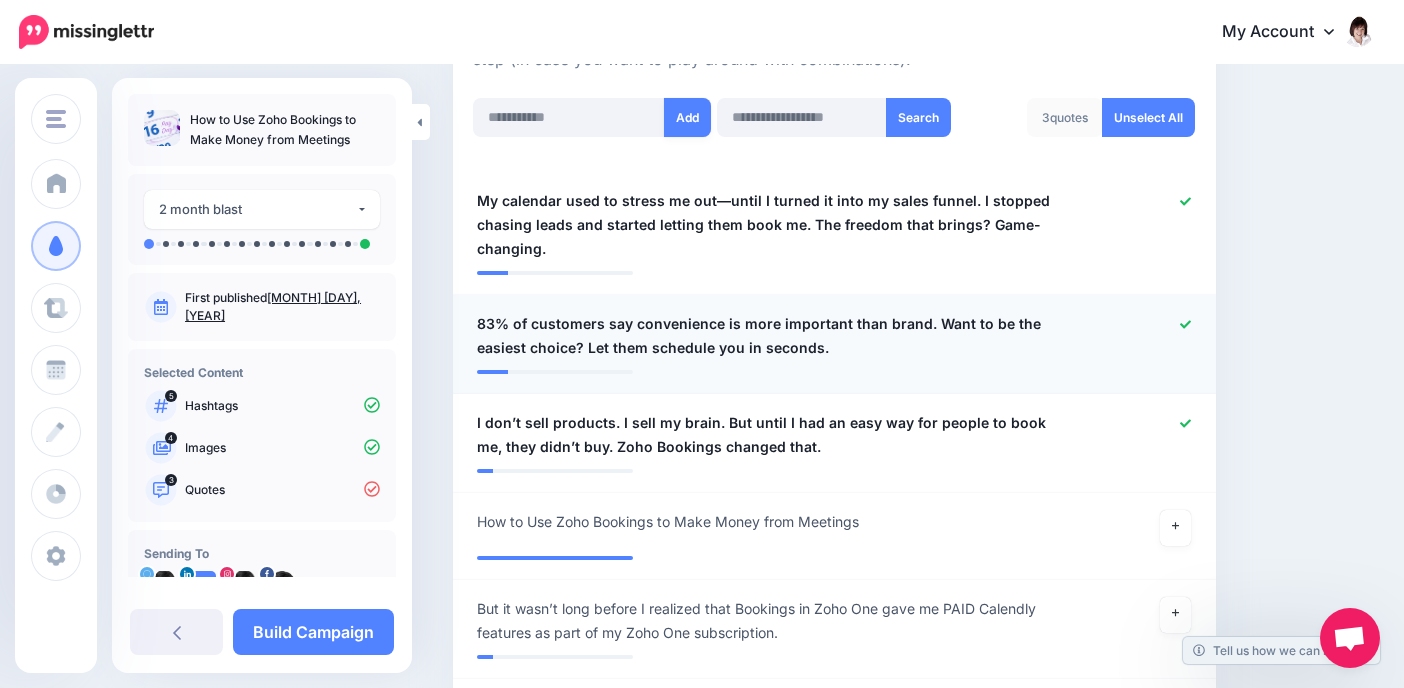 scroll, scrollTop: 513, scrollLeft: 0, axis: vertical 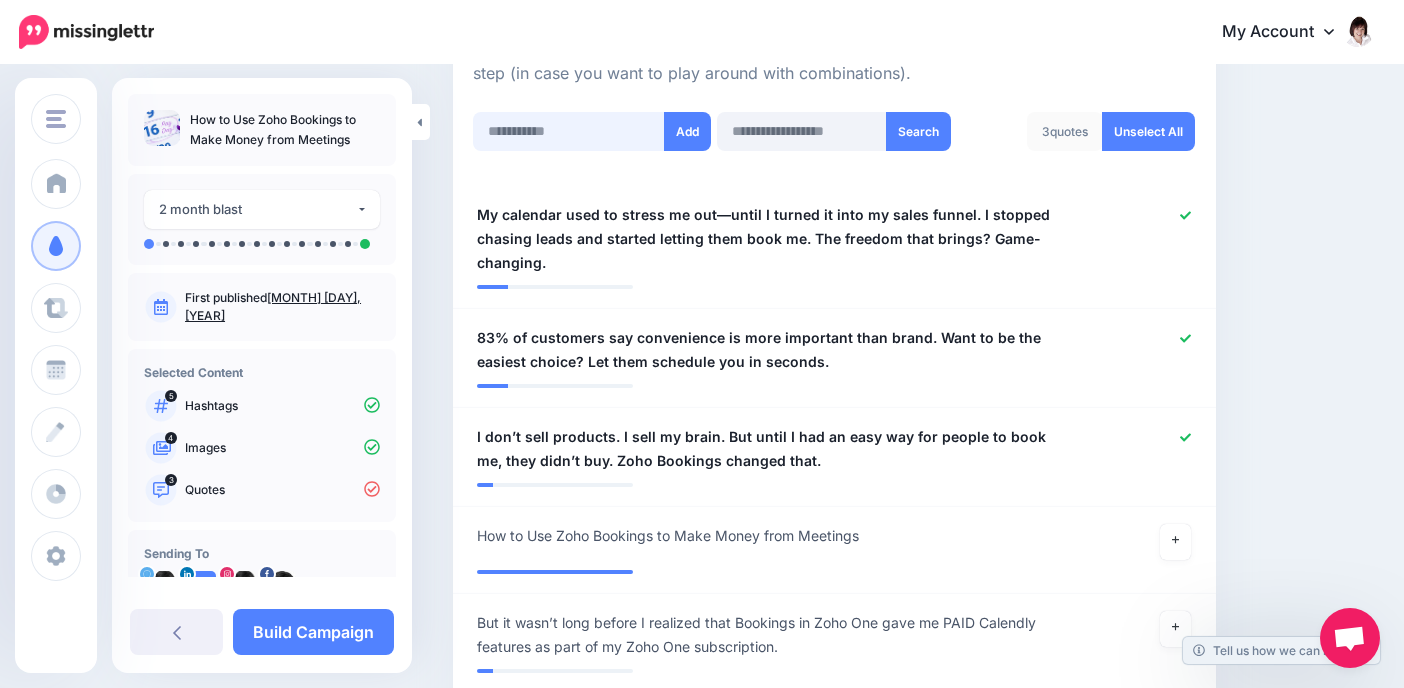 click at bounding box center [569, 131] 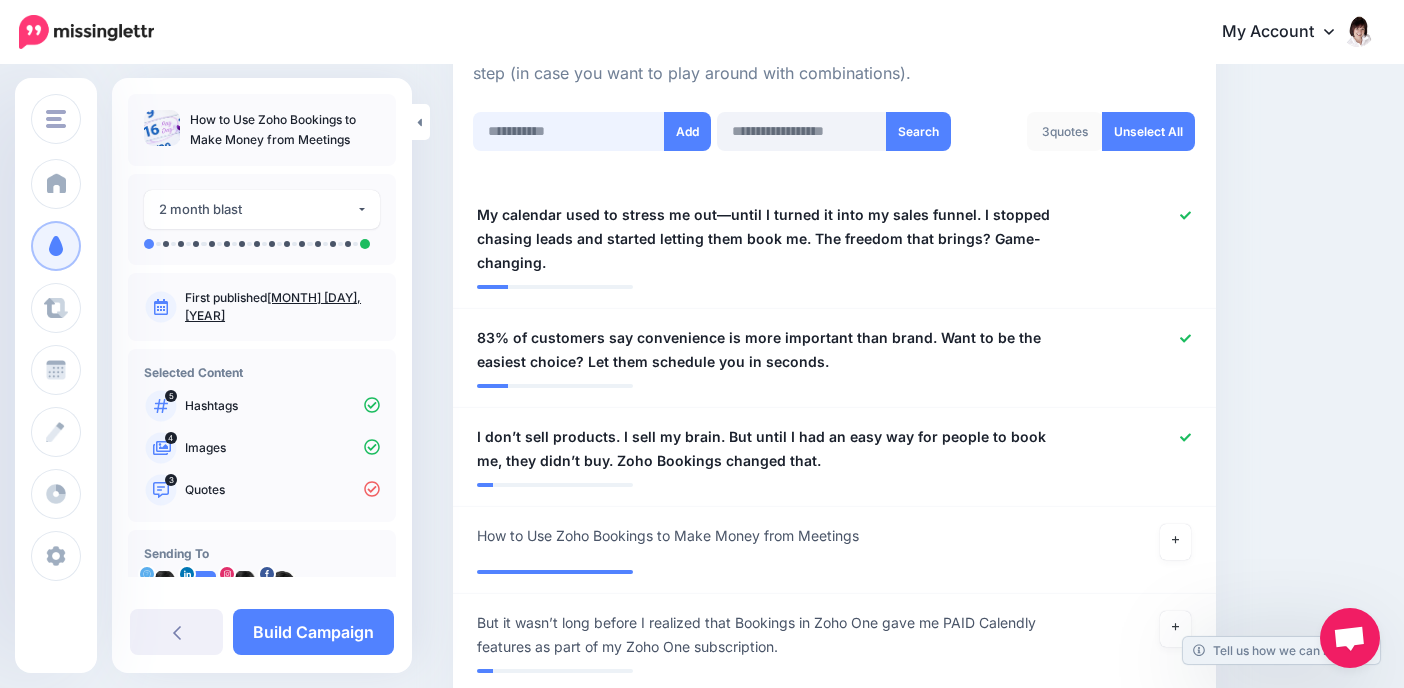 paste on "**********" 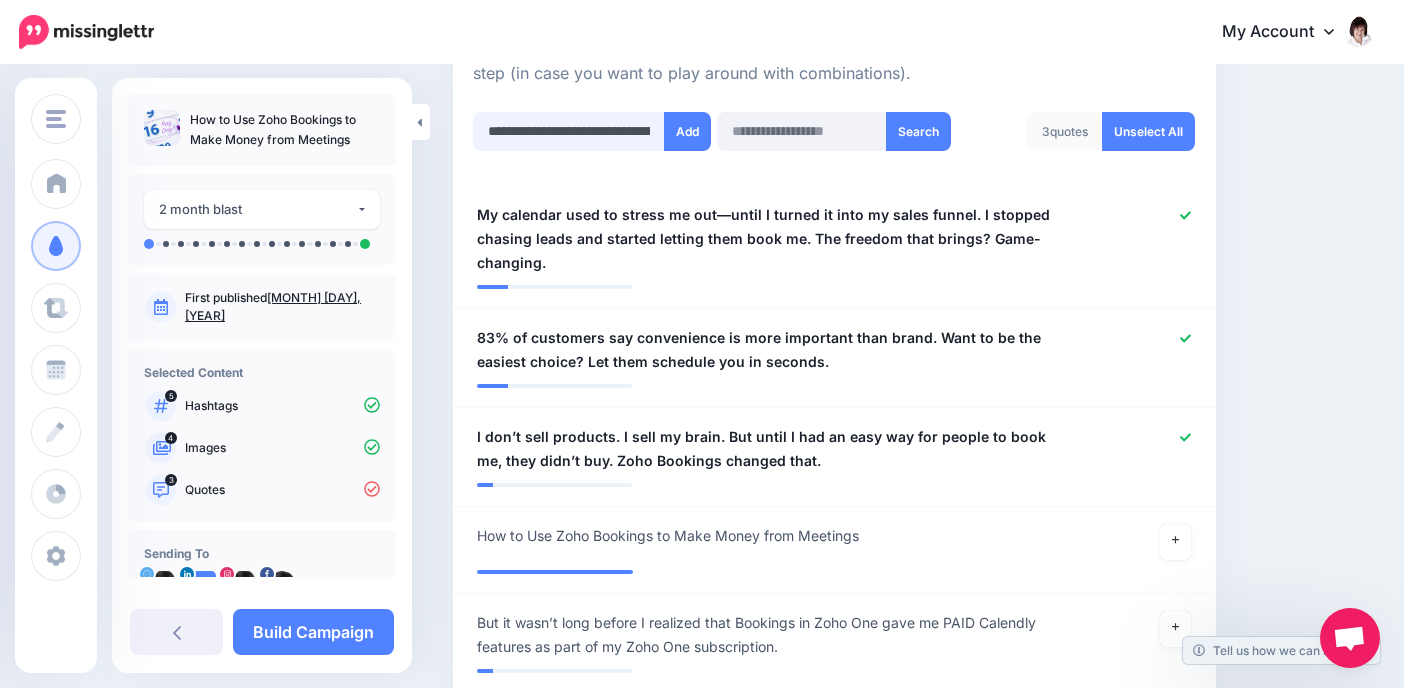 scroll, scrollTop: 0, scrollLeft: 872, axis: horizontal 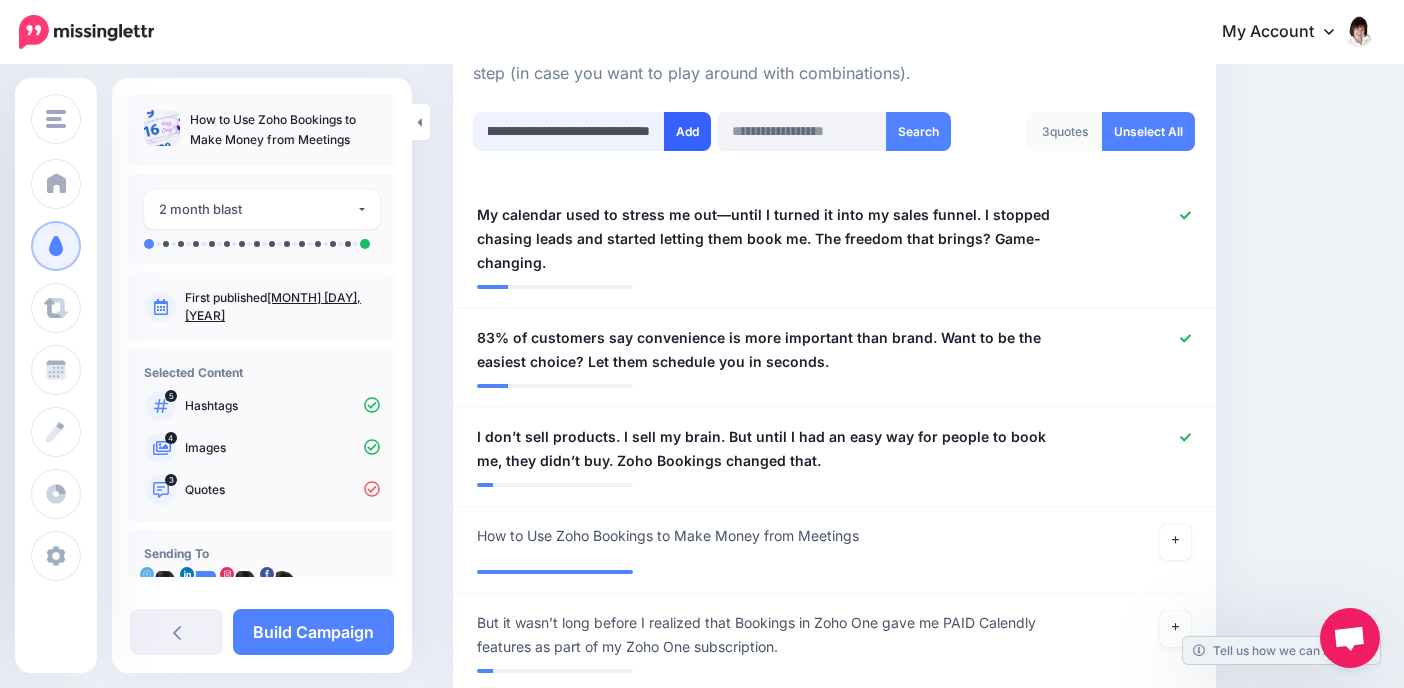 type on "**********" 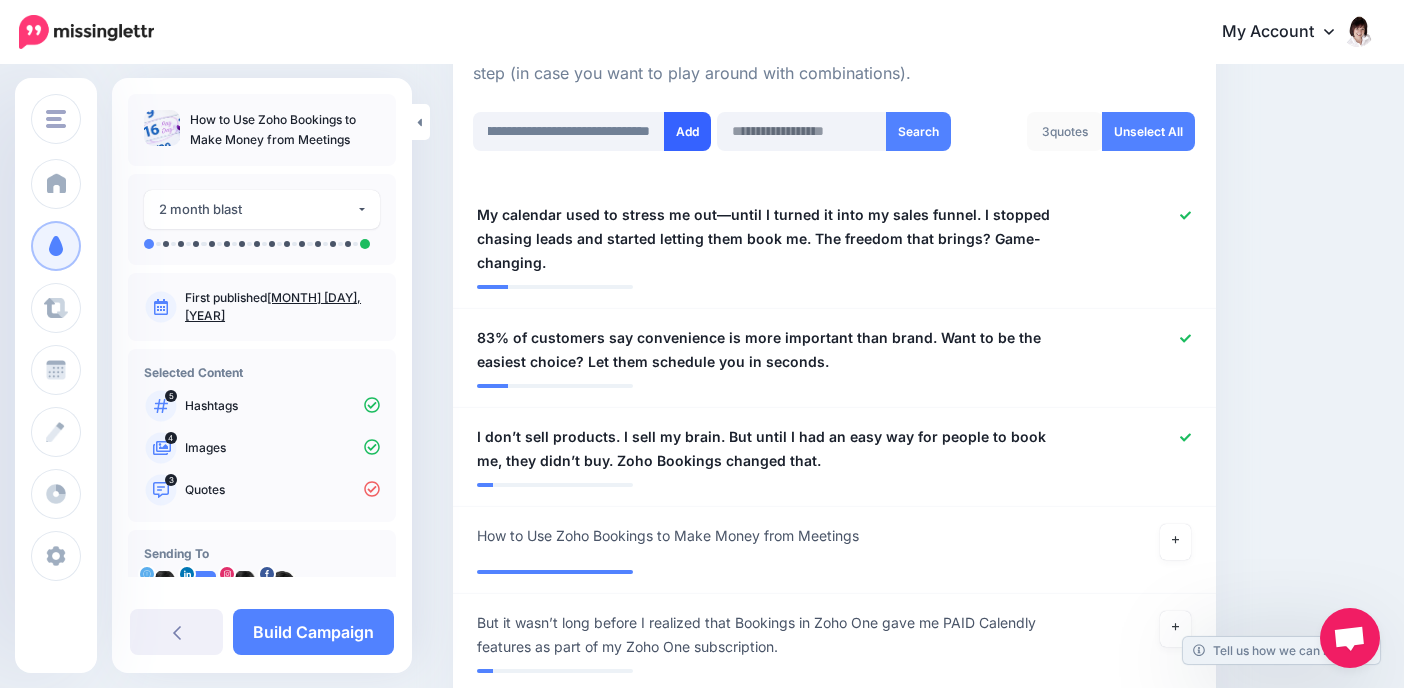 scroll, scrollTop: 0, scrollLeft: 0, axis: both 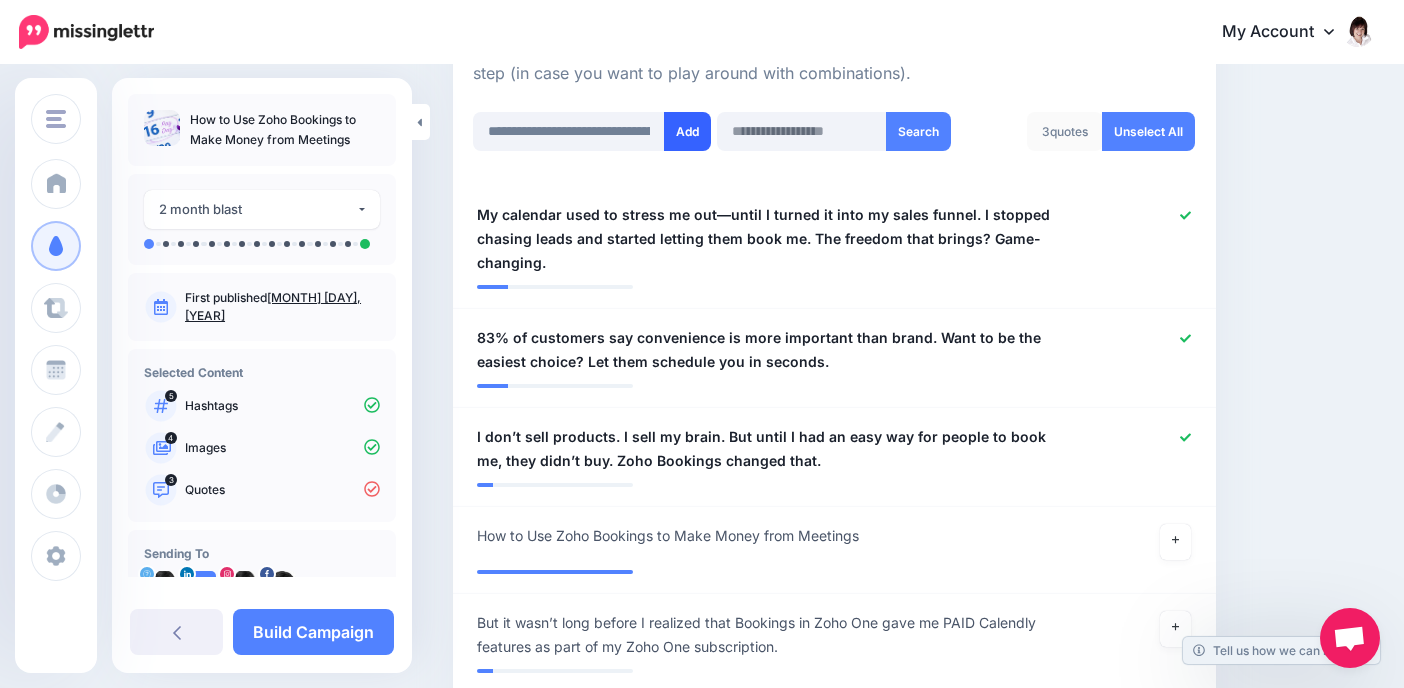 click on "Add" at bounding box center (687, 131) 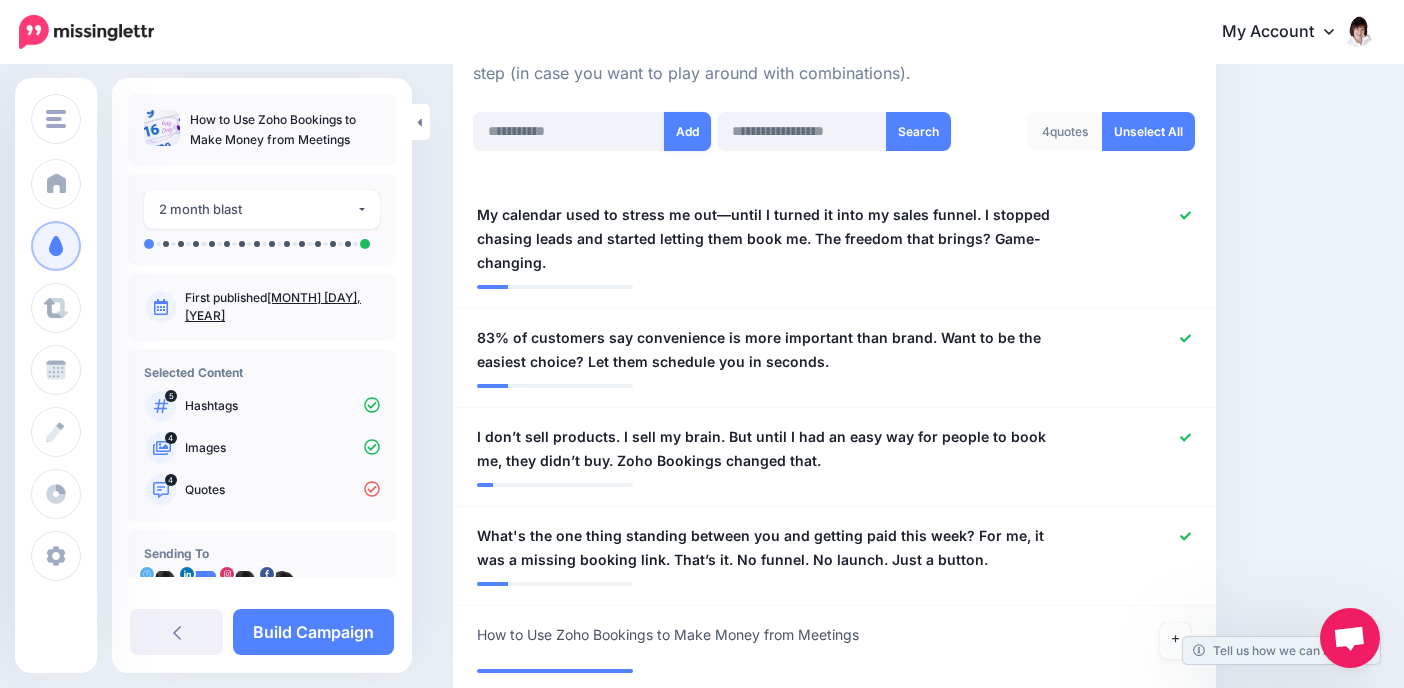 scroll, scrollTop: 698, scrollLeft: 0, axis: vertical 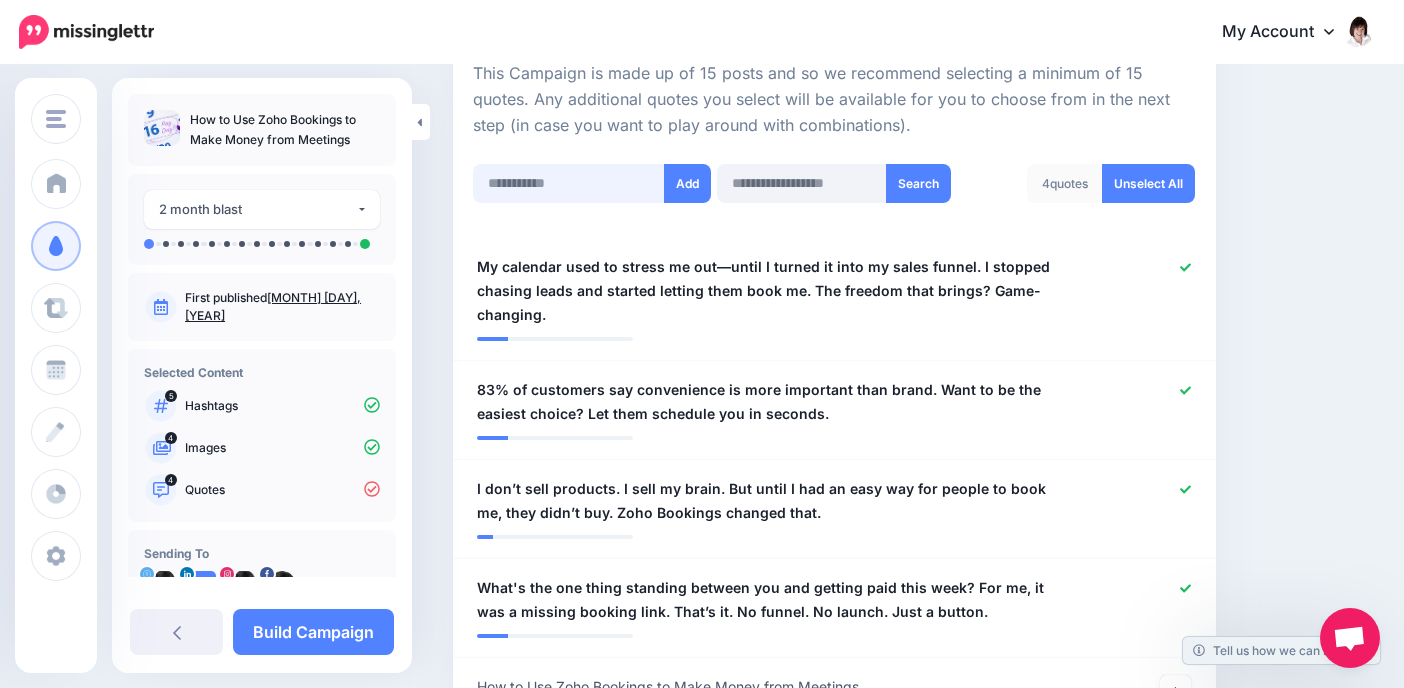 click at bounding box center [569, 183] 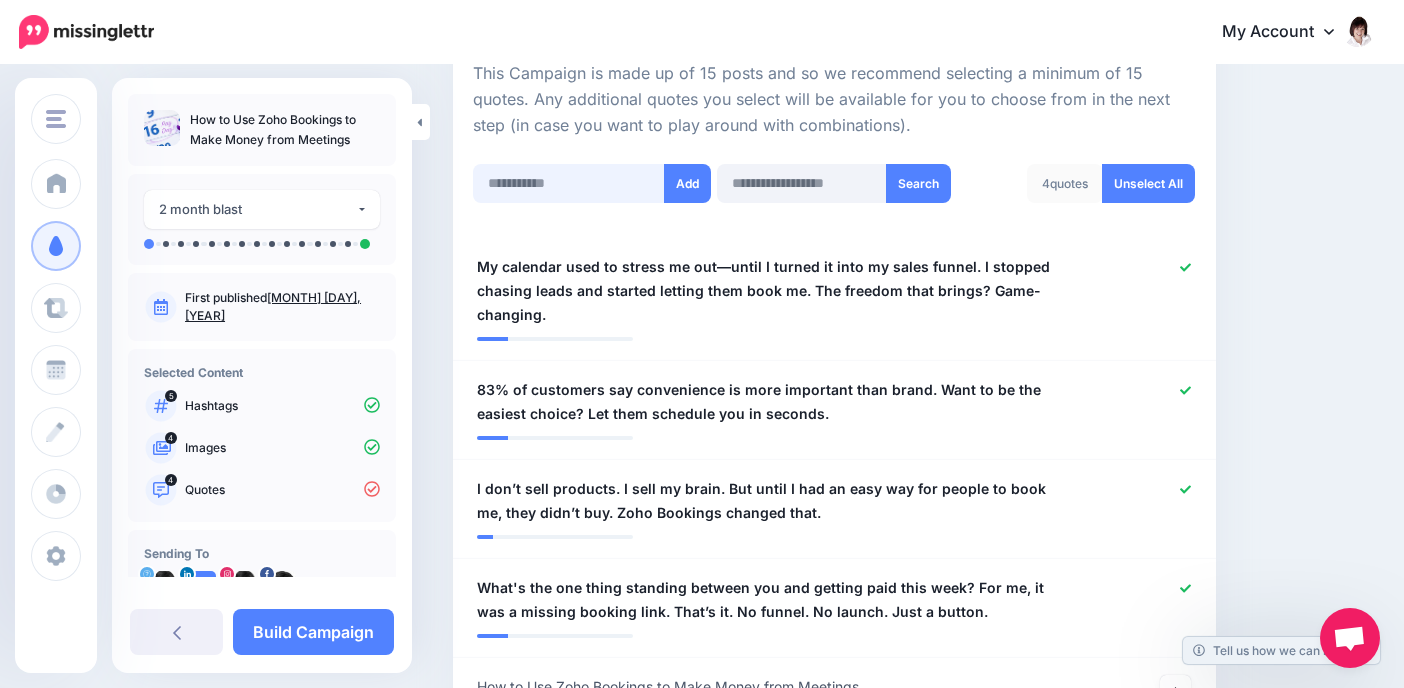 paste on "**********" 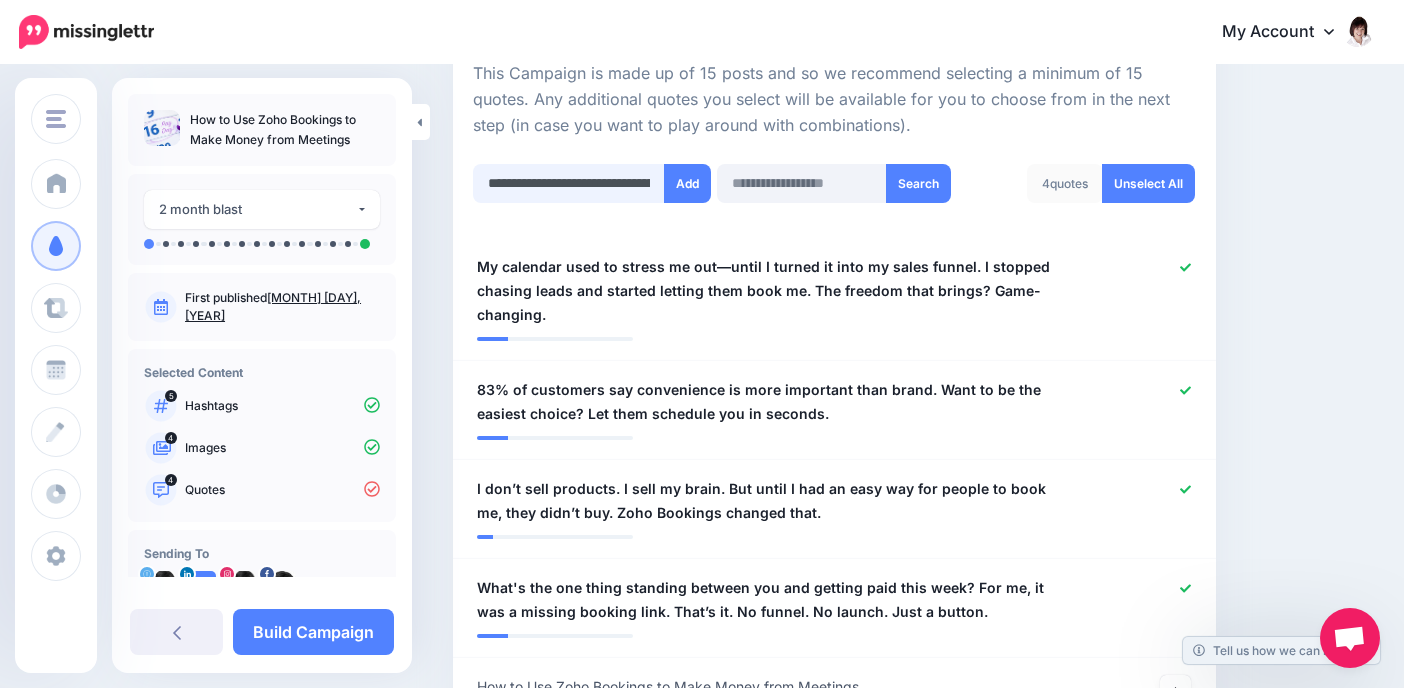 scroll, scrollTop: 0, scrollLeft: 797, axis: horizontal 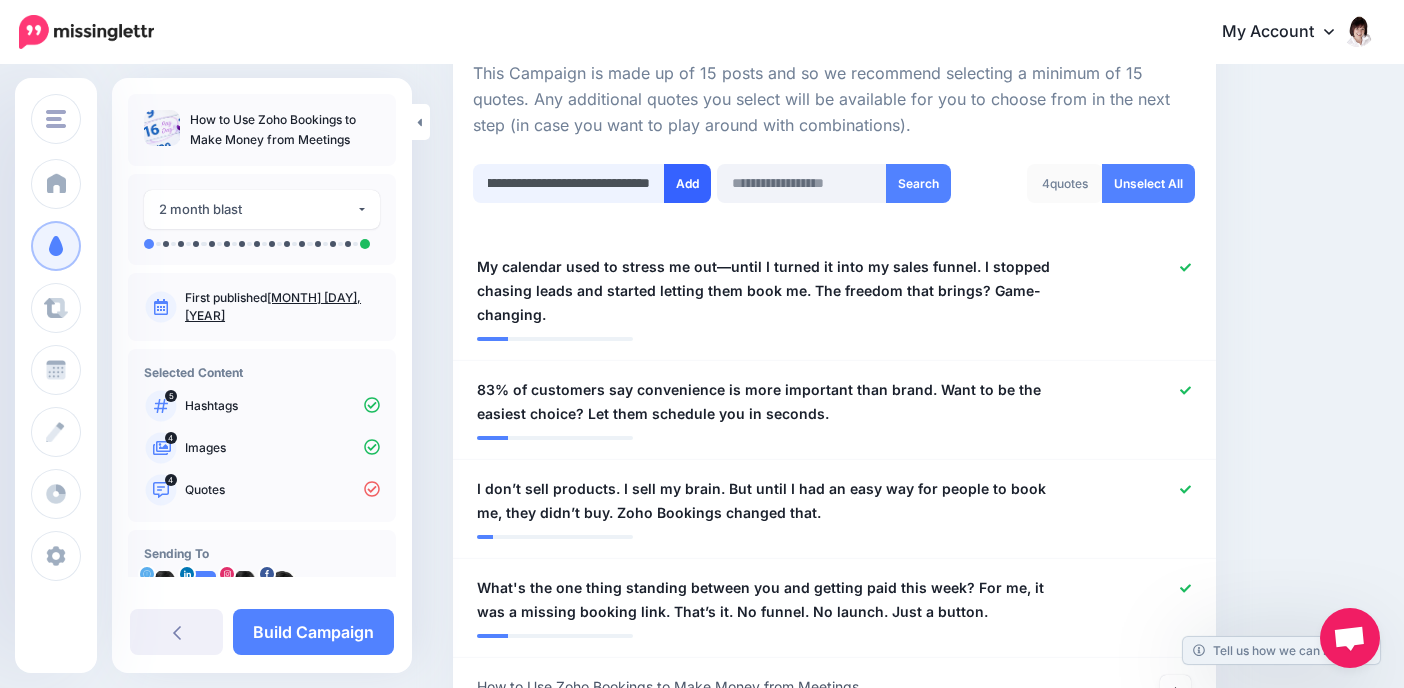 type on "**********" 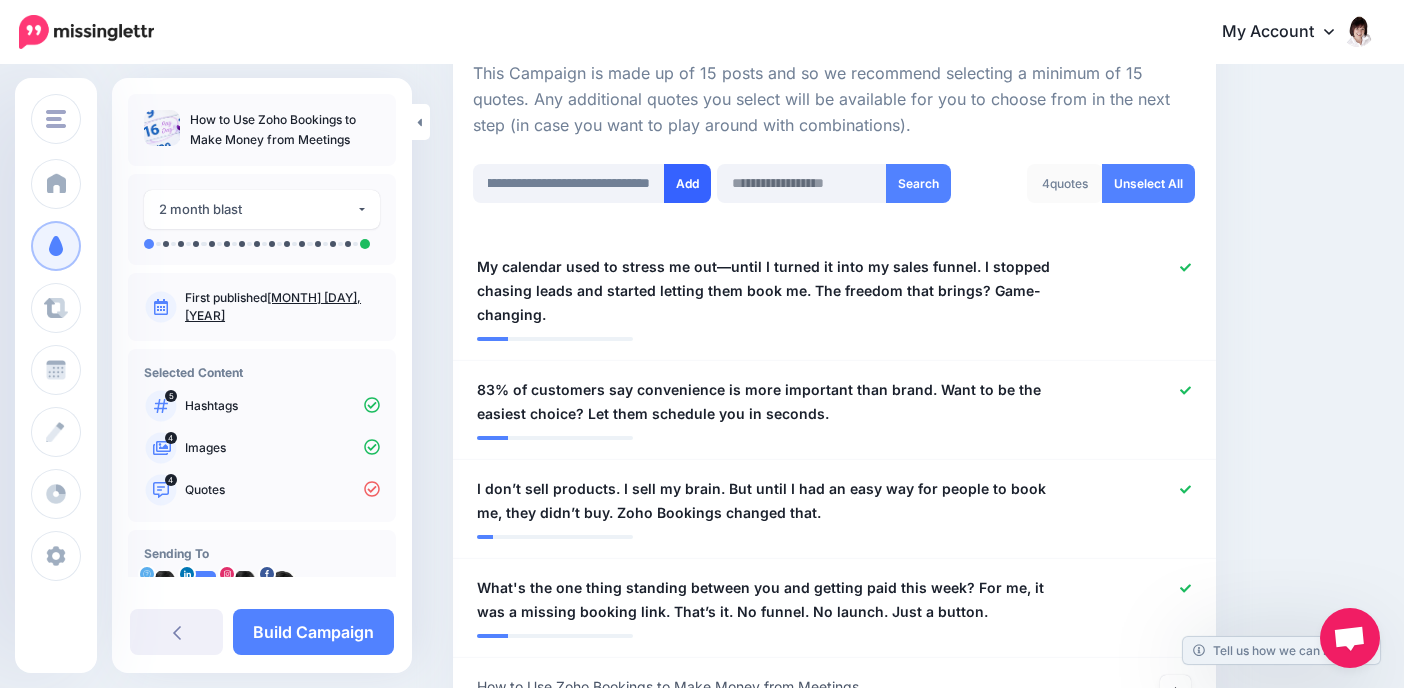 scroll, scrollTop: 0, scrollLeft: 0, axis: both 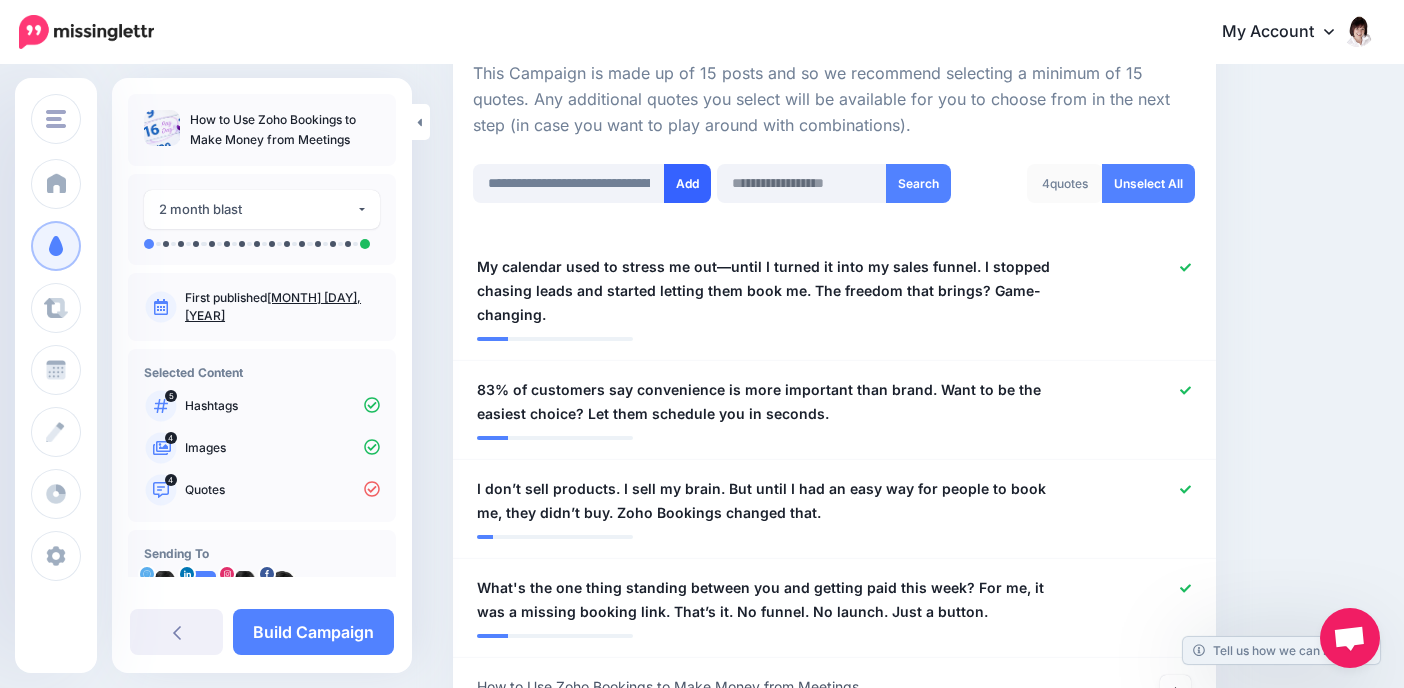 click on "Add" at bounding box center [687, 183] 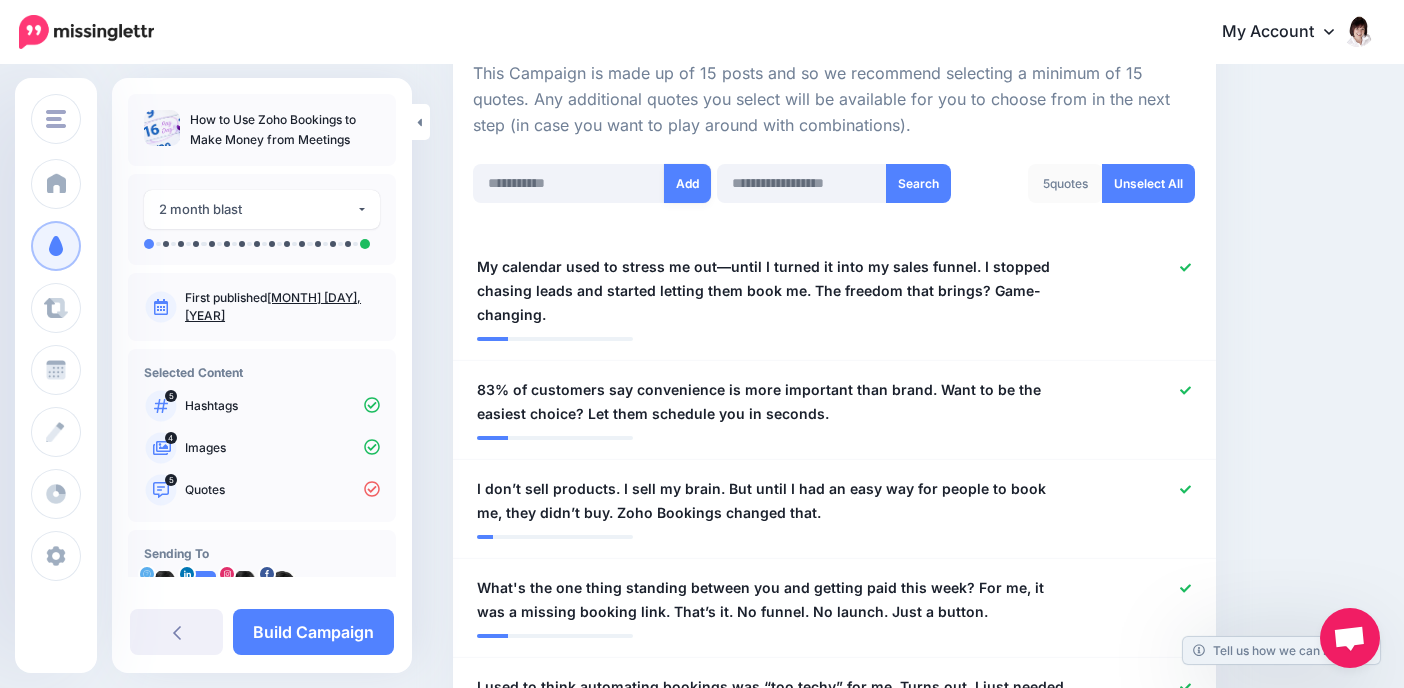 scroll, scrollTop: 698, scrollLeft: 0, axis: vertical 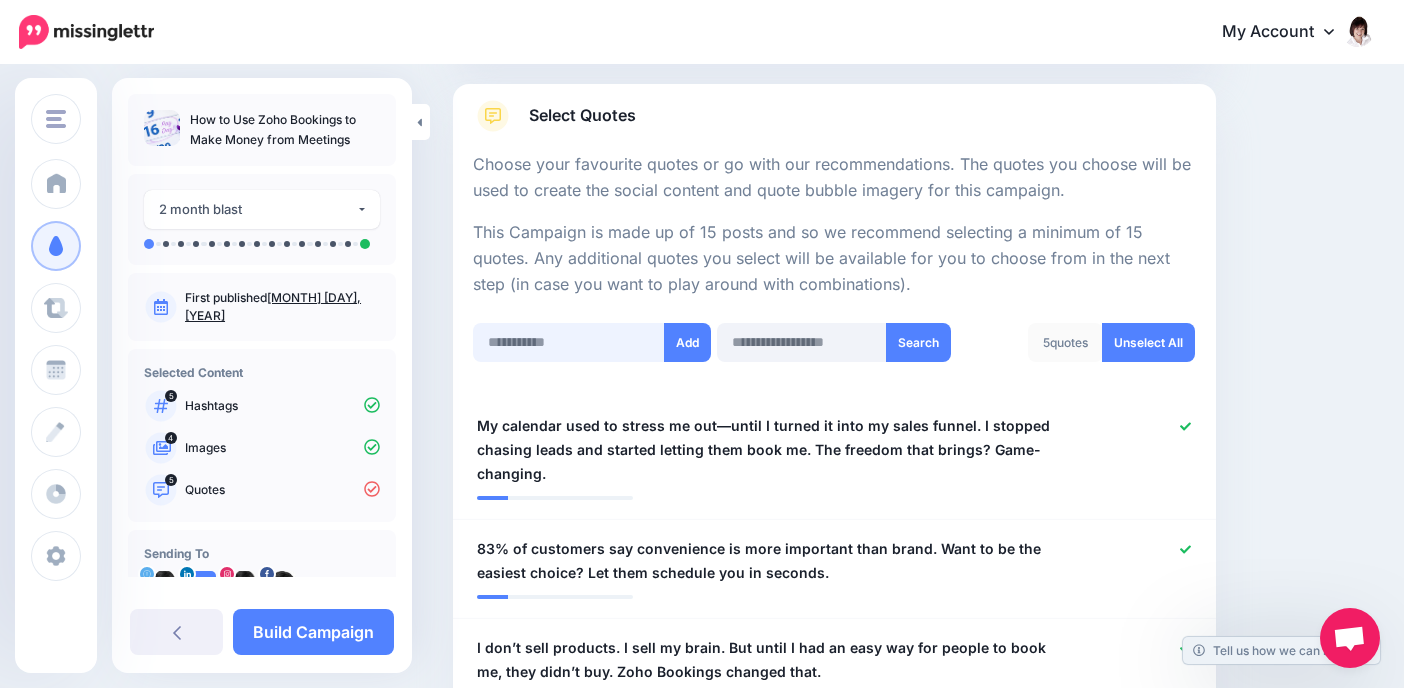 click at bounding box center [569, 342] 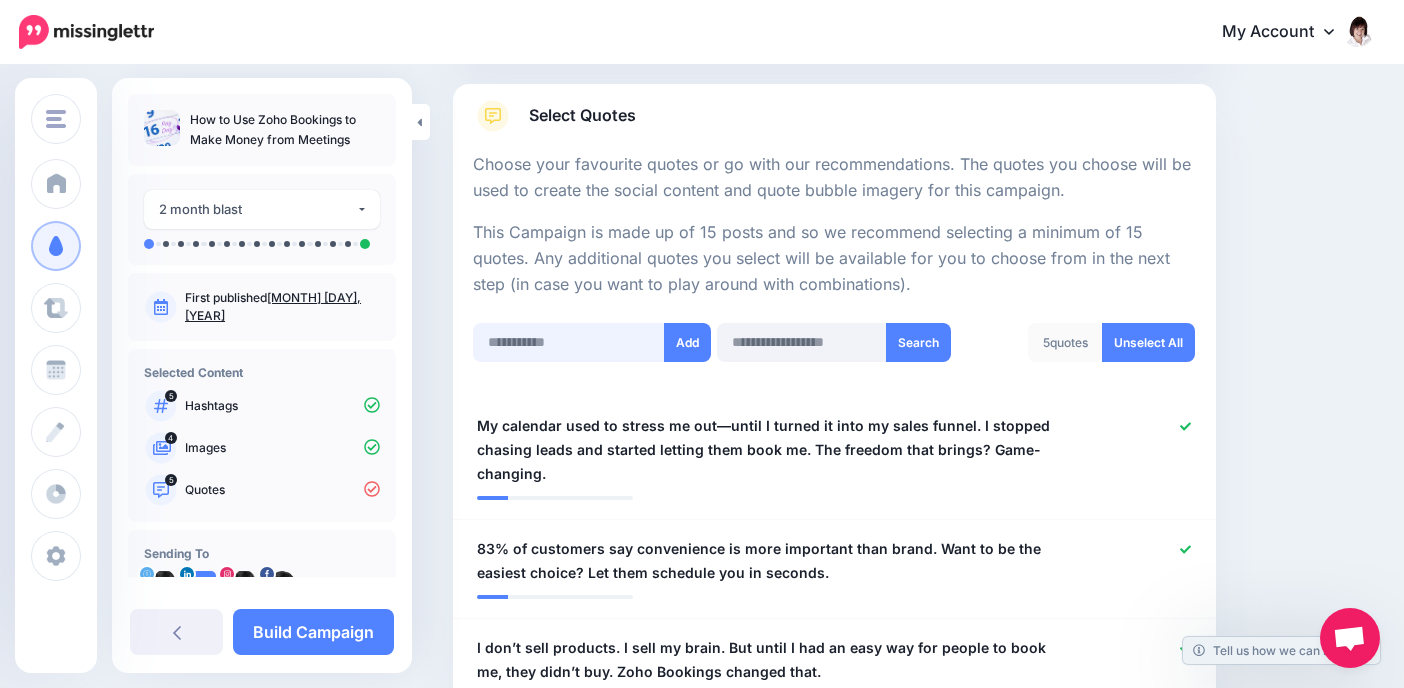 paste on "**********" 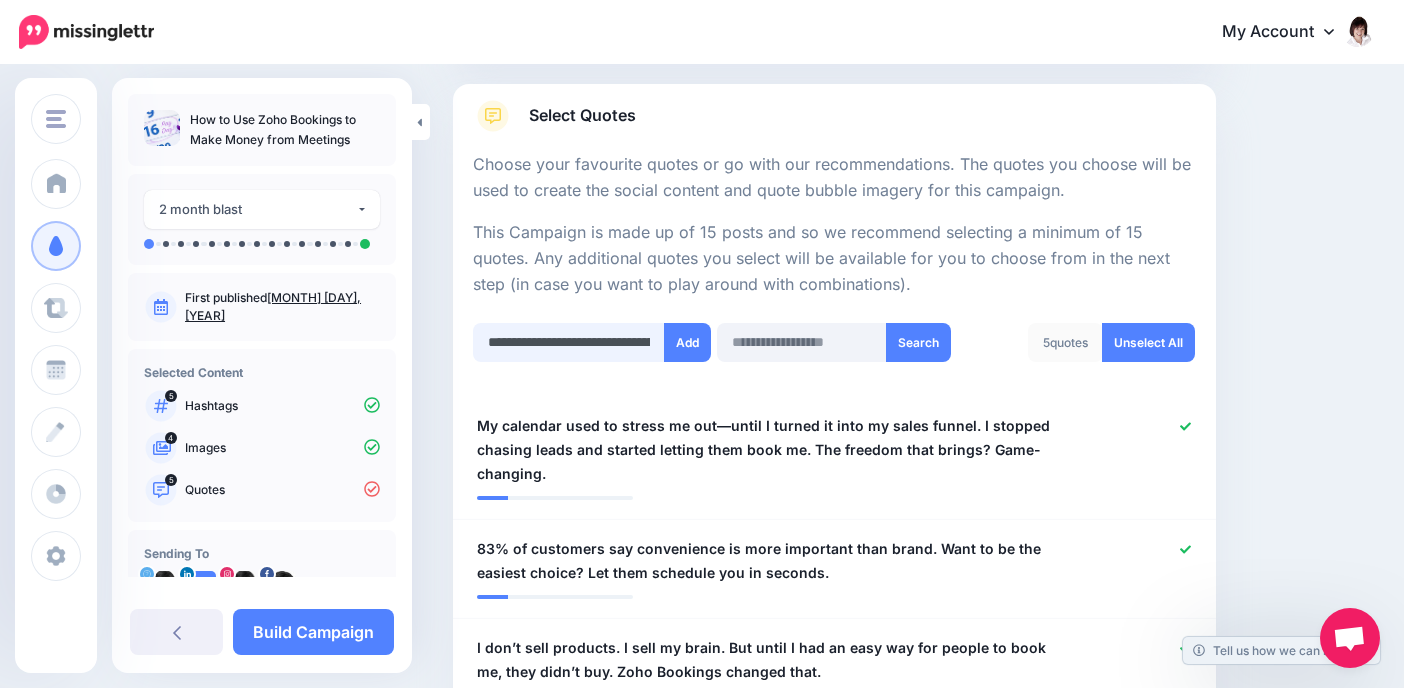 scroll, scrollTop: 0, scrollLeft: 877, axis: horizontal 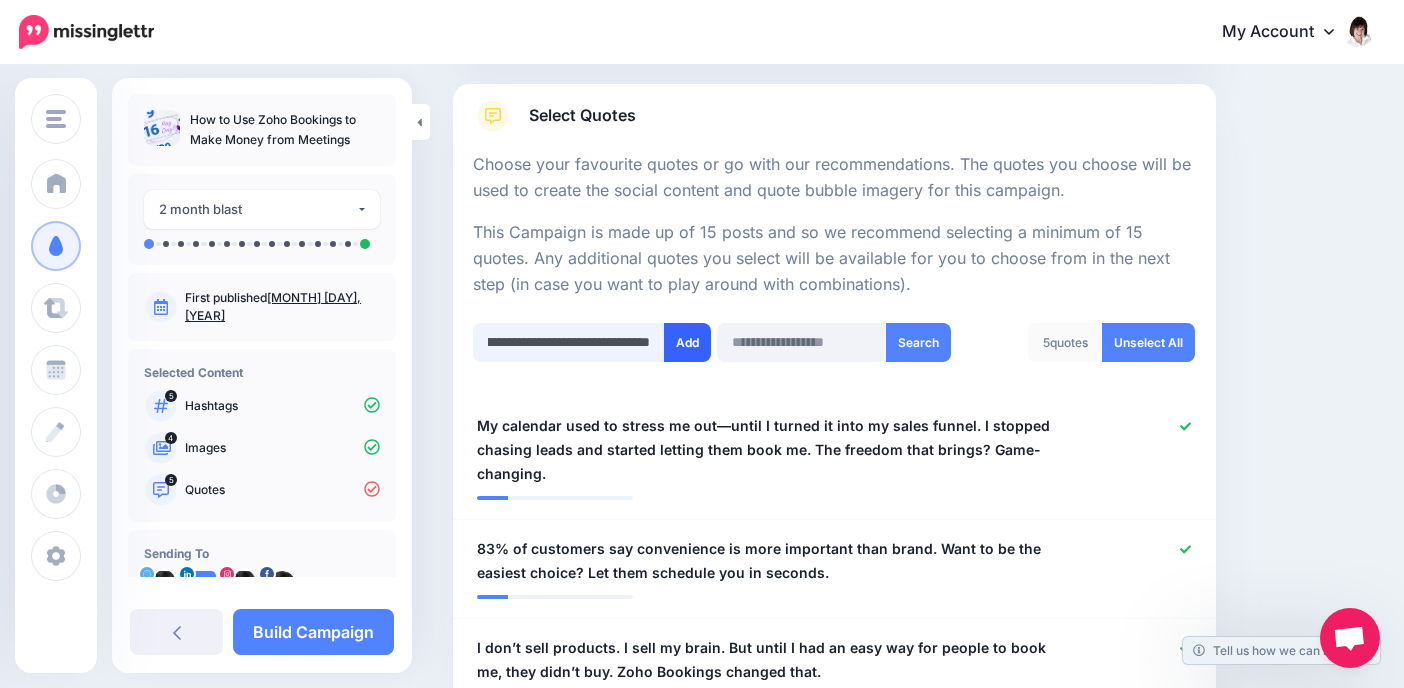 type on "**********" 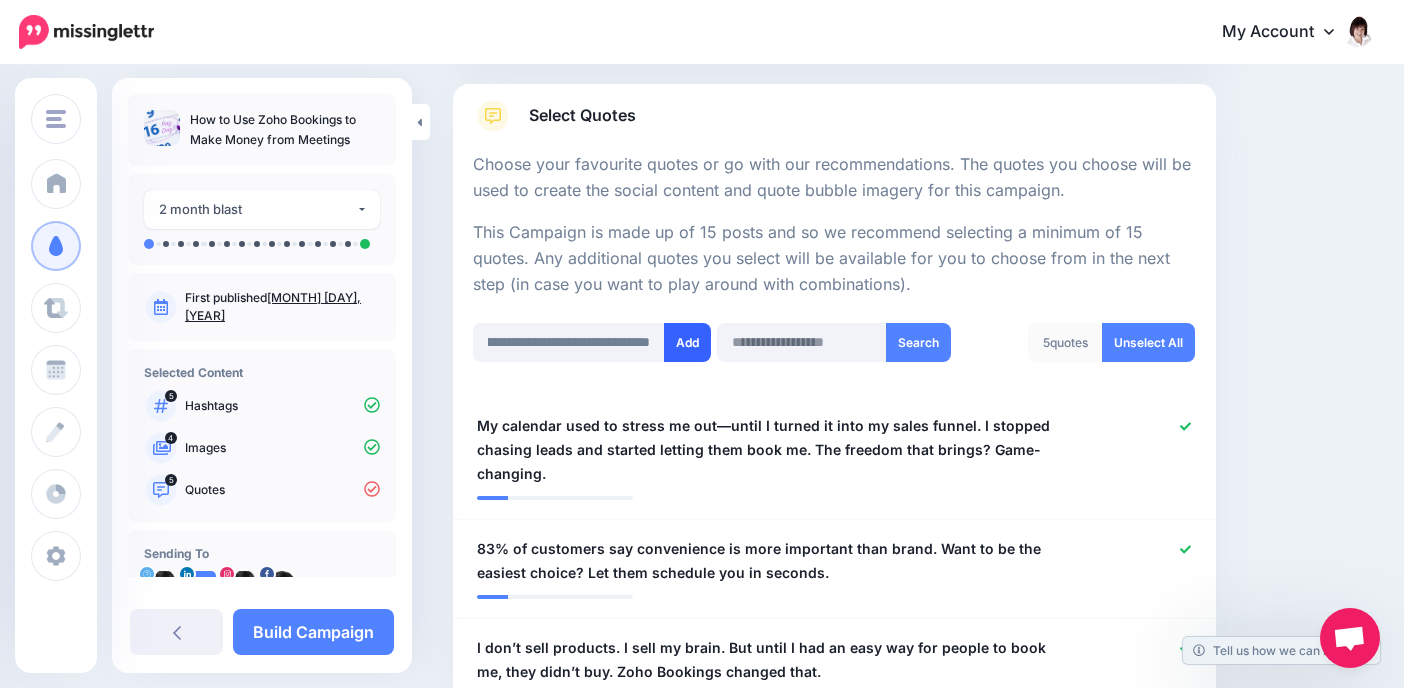 scroll, scrollTop: 0, scrollLeft: 0, axis: both 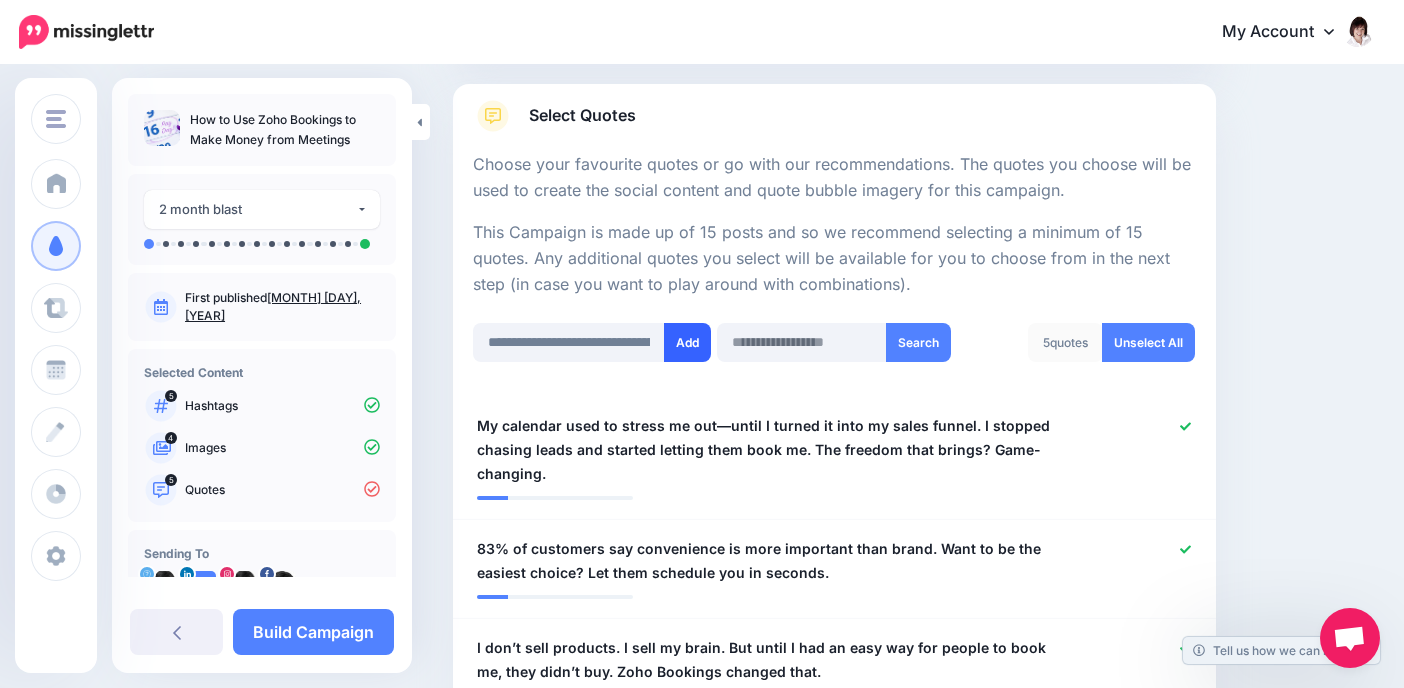 click on "Add" at bounding box center [687, 342] 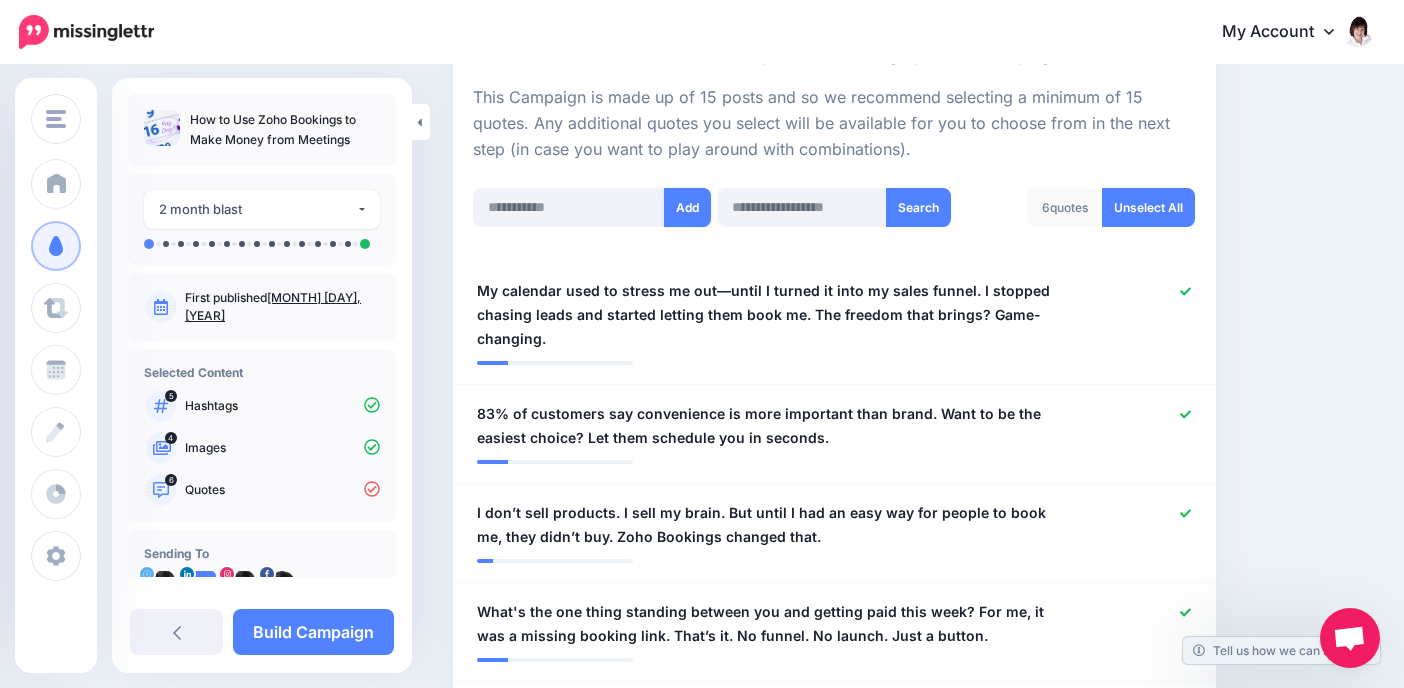 scroll, scrollTop: 409, scrollLeft: 0, axis: vertical 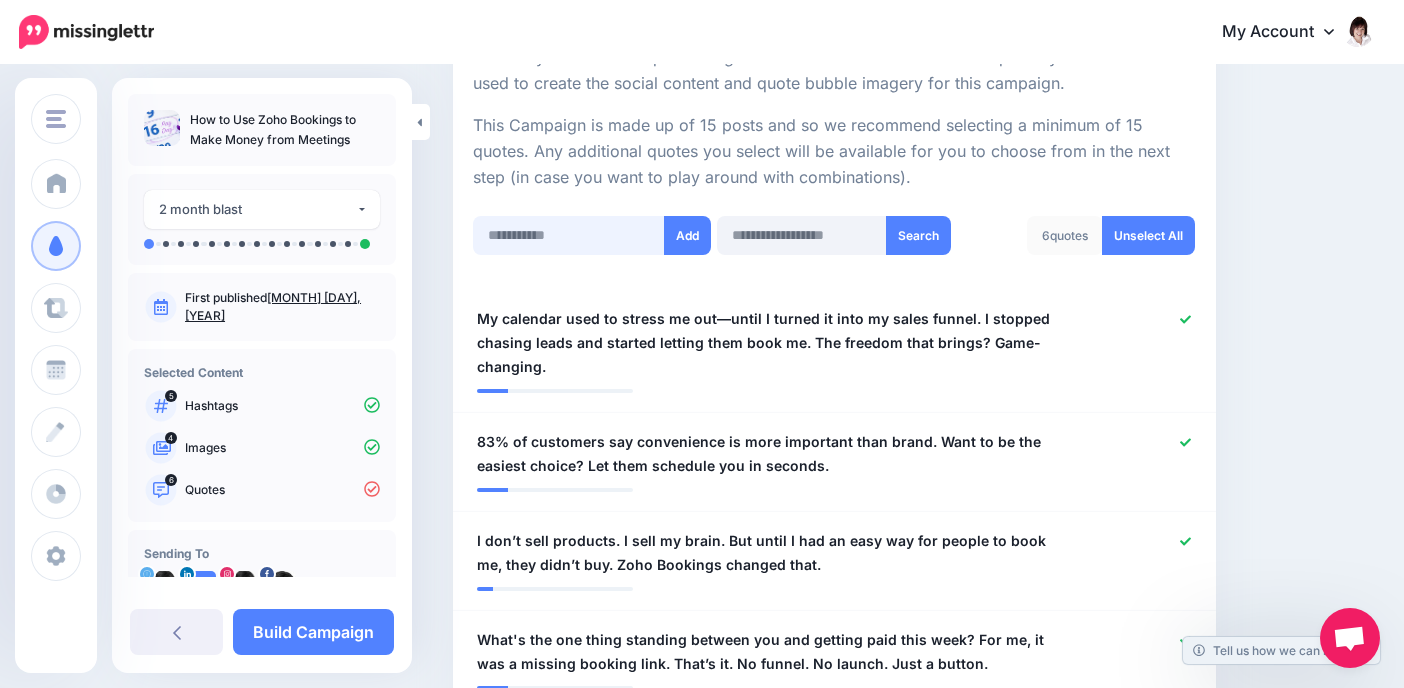 click at bounding box center (569, 235) 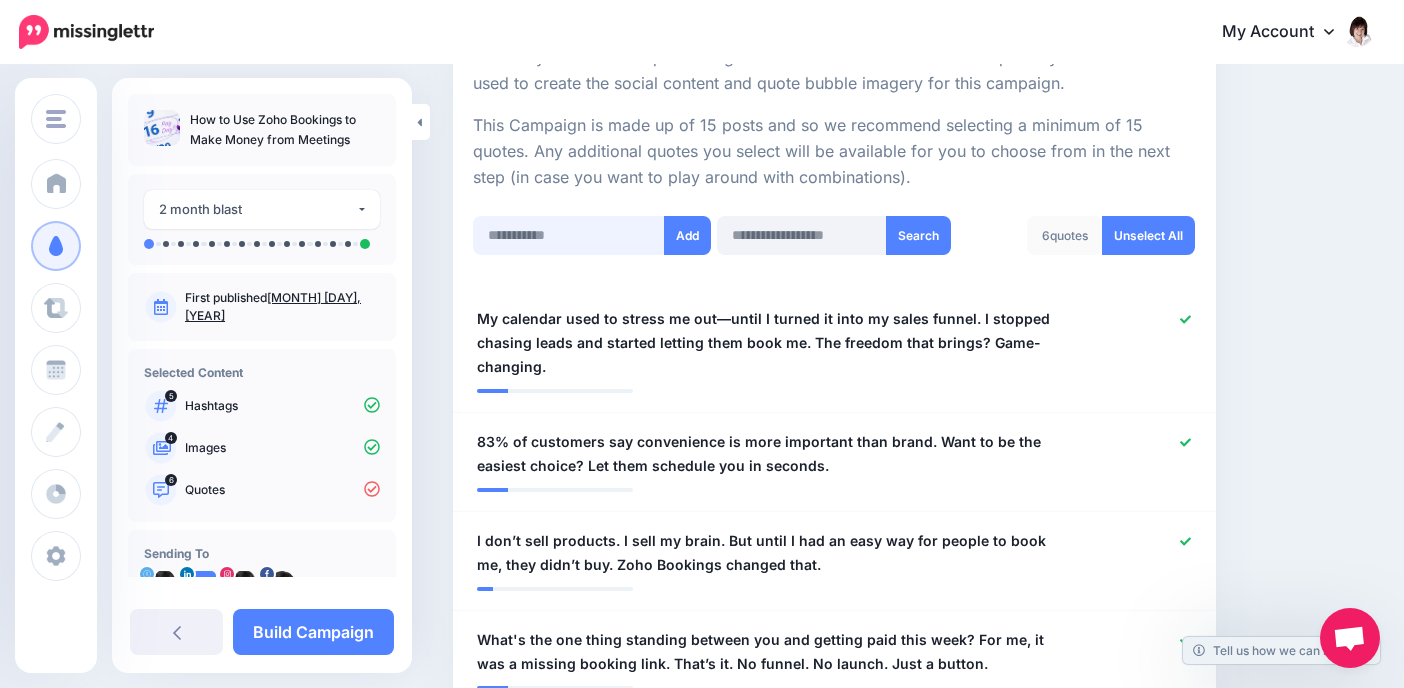 paste on "**********" 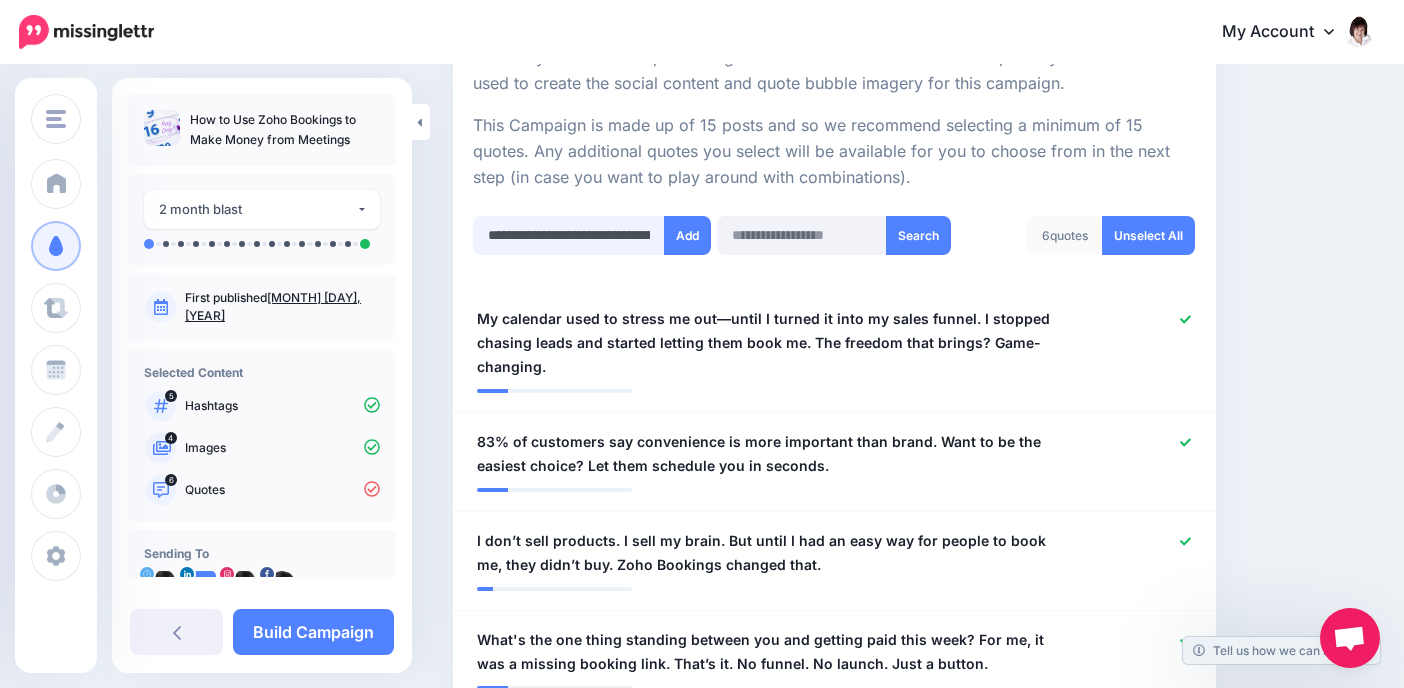 scroll, scrollTop: 0, scrollLeft: 655, axis: horizontal 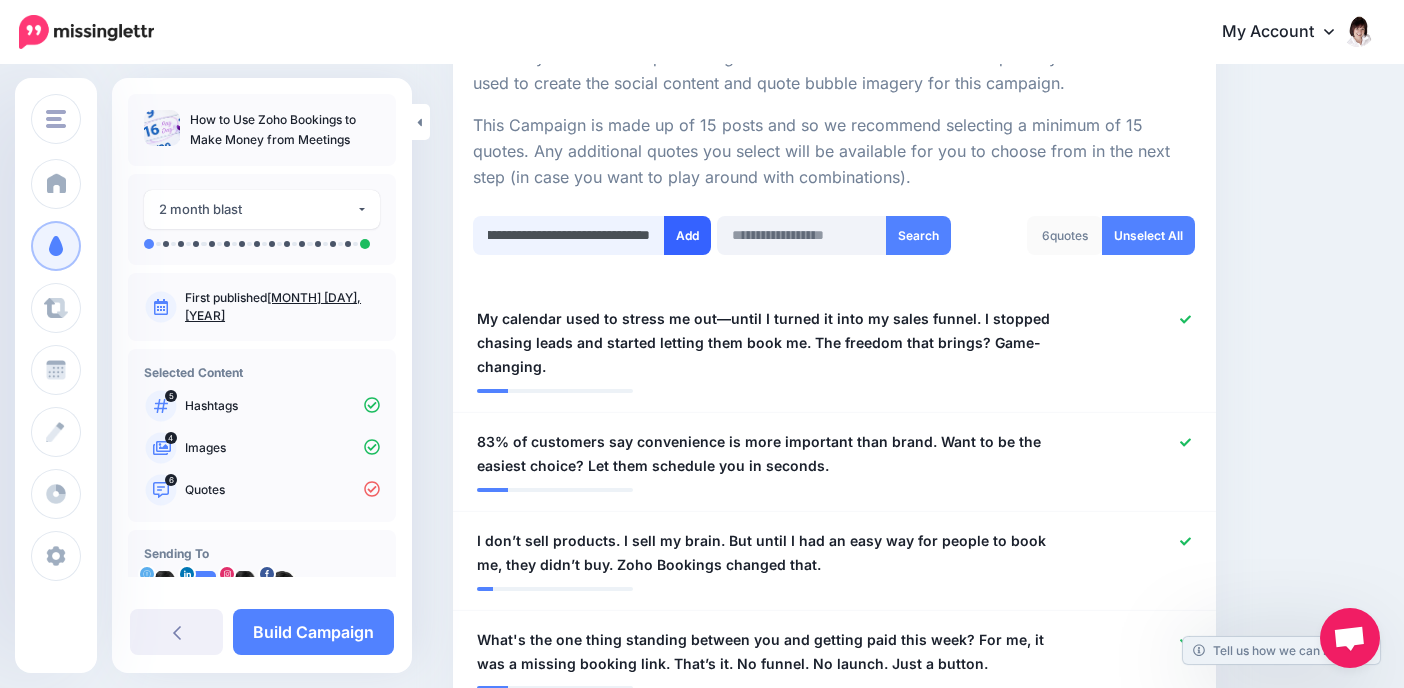 type on "**********" 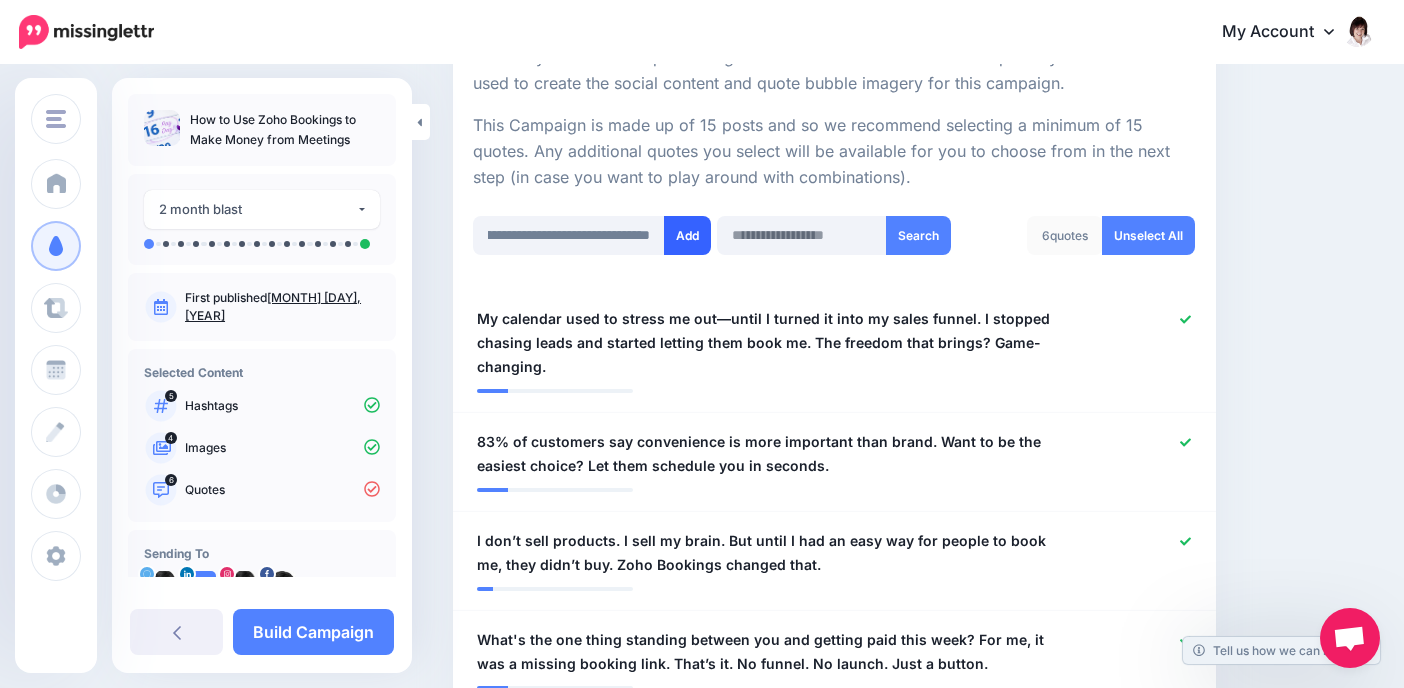click on "Add" at bounding box center (687, 235) 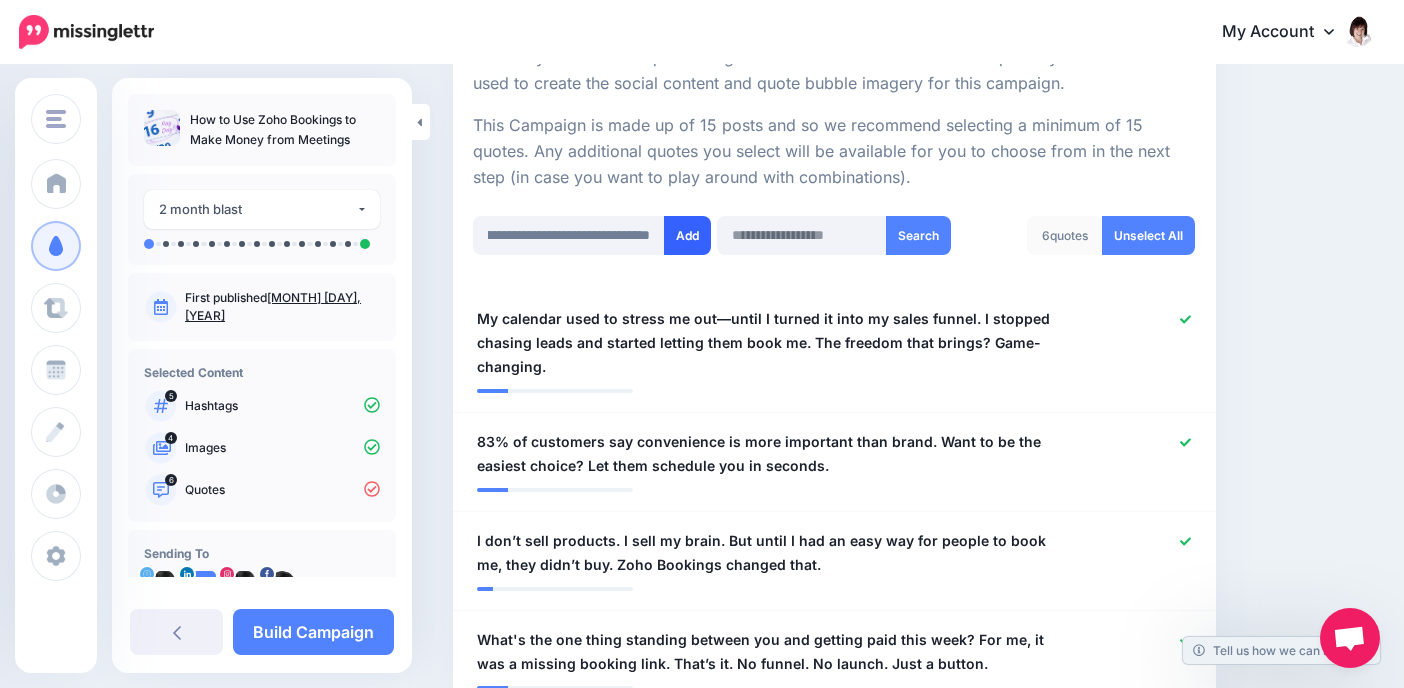 scroll, scrollTop: 0, scrollLeft: 0, axis: both 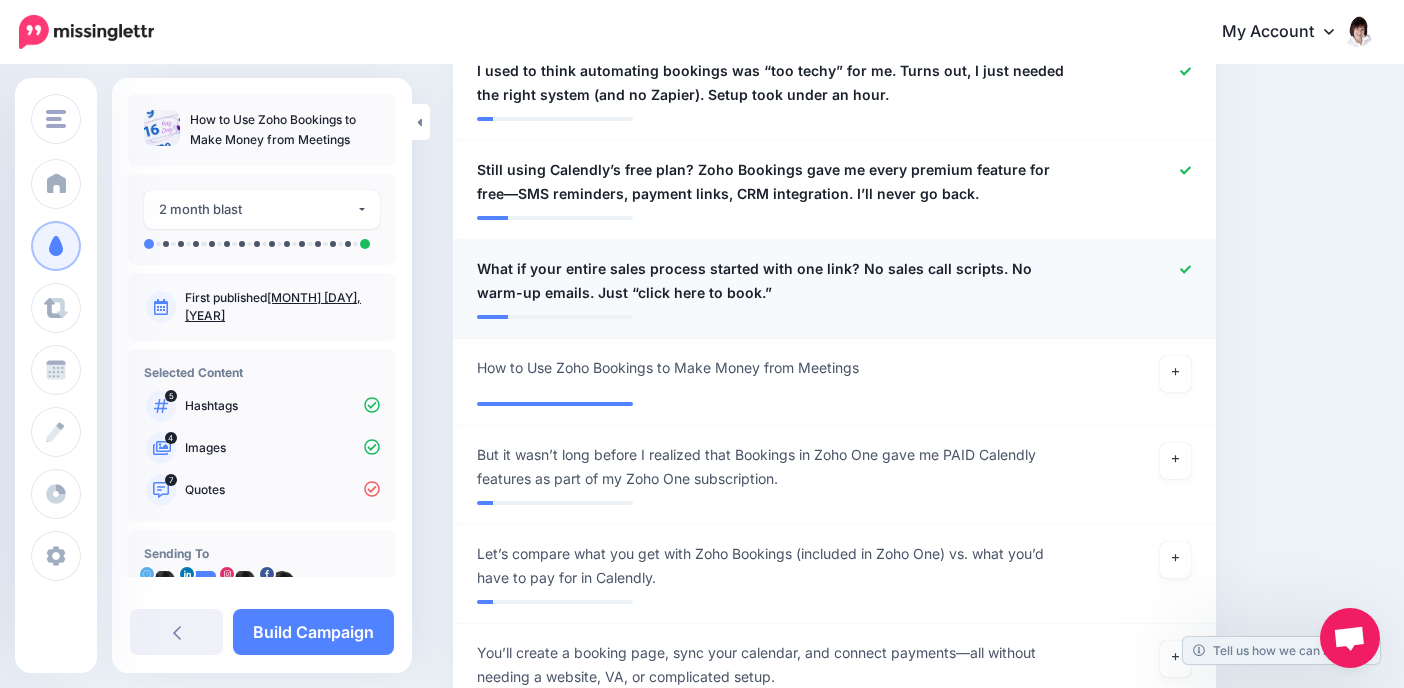 click on "What if your entire sales process started with one link? No sales call scripts. No warm-up emails. Just “click here to book.”" at bounding box center (772, 281) 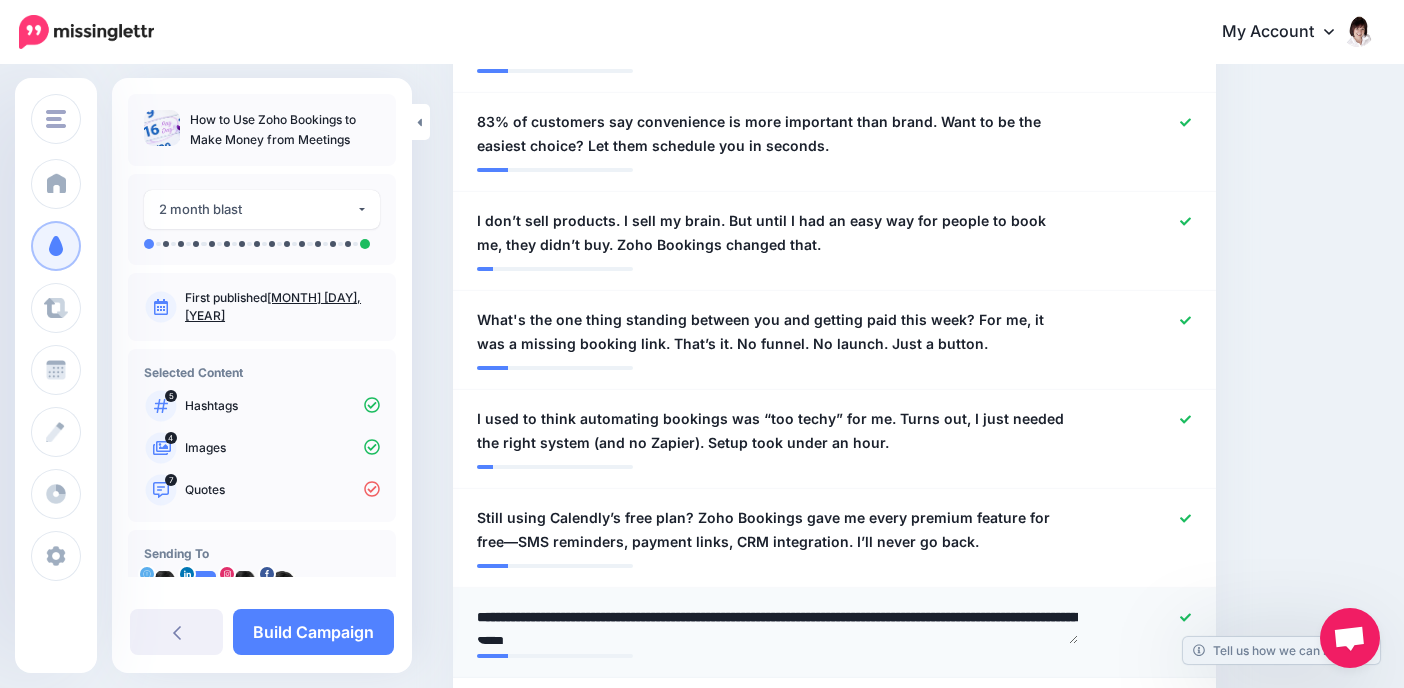 scroll, scrollTop: 0, scrollLeft: 0, axis: both 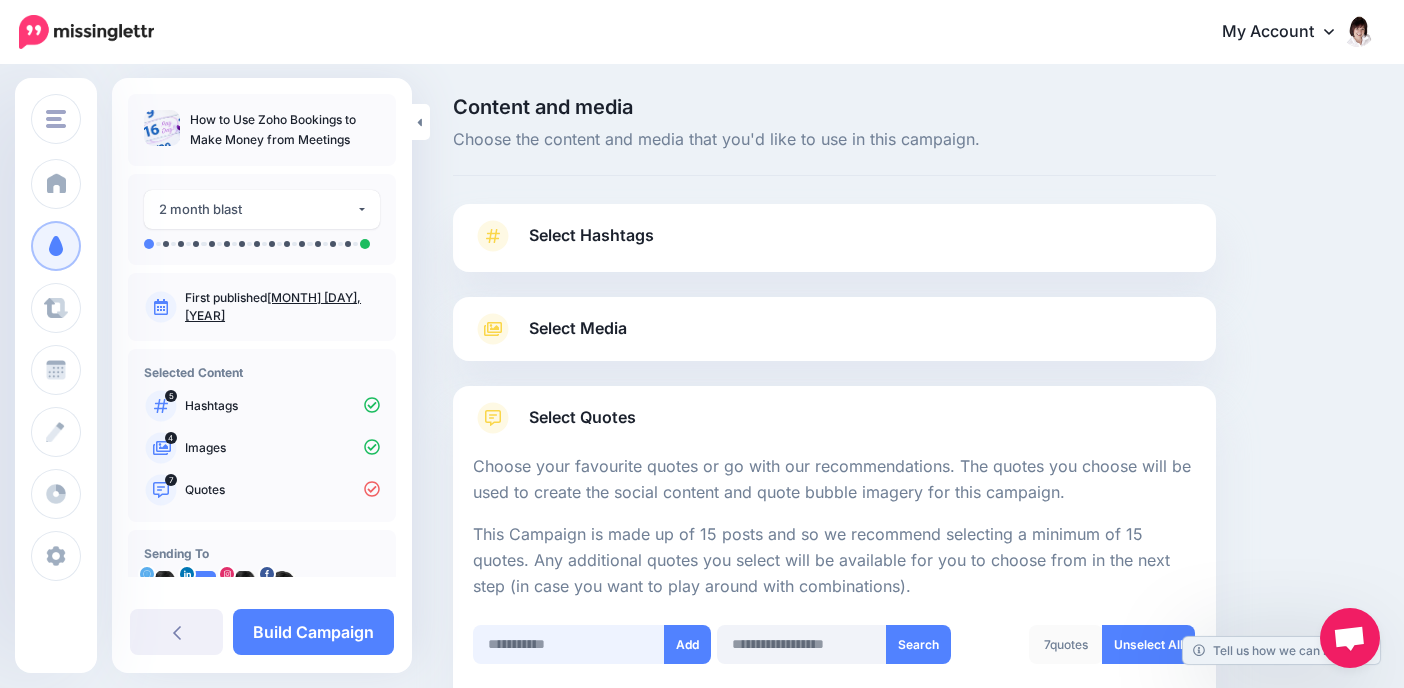 click at bounding box center (569, 644) 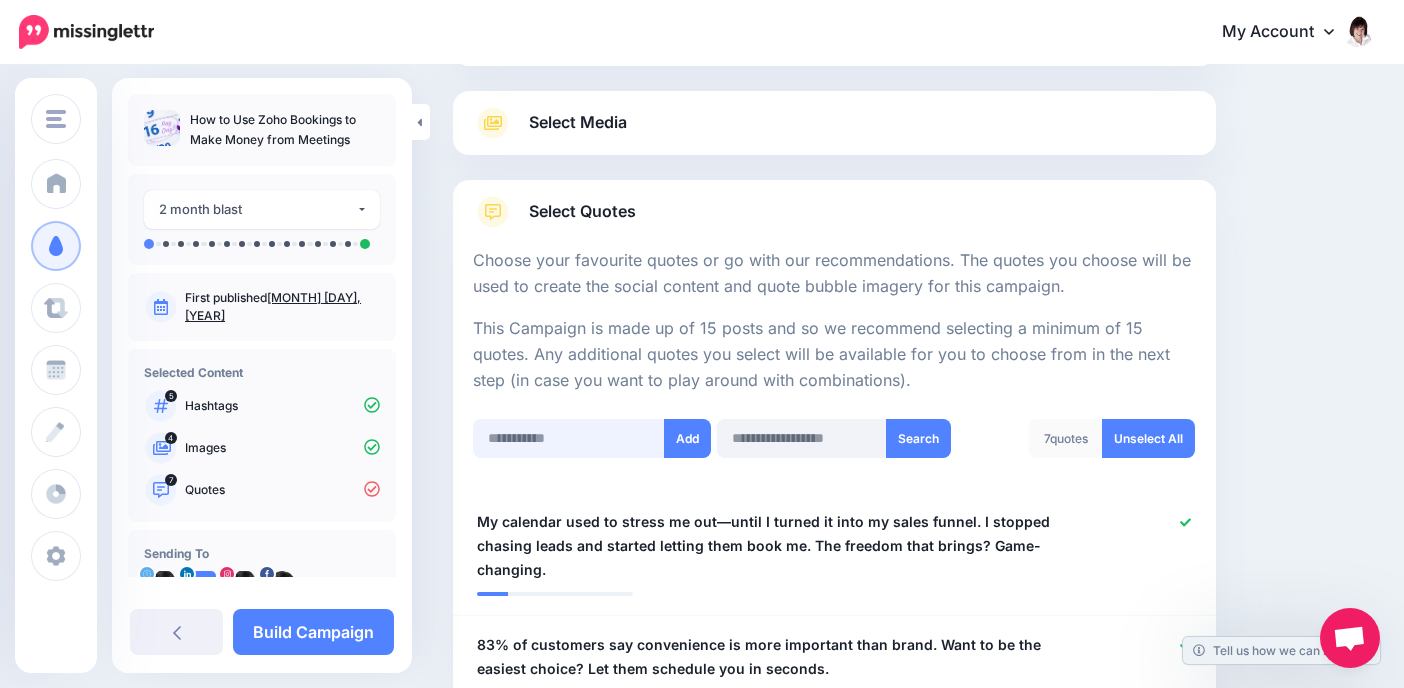 scroll, scrollTop: 207, scrollLeft: 0, axis: vertical 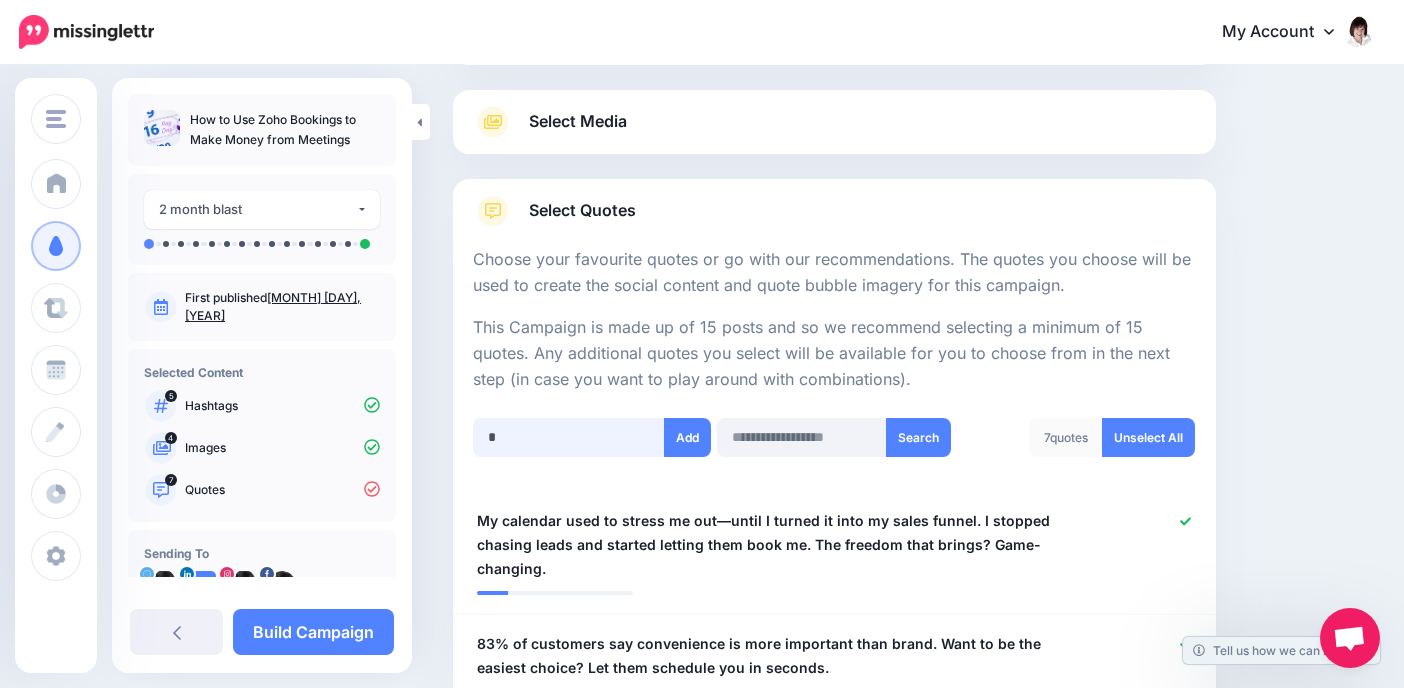 drag, startPoint x: 524, startPoint y: 444, endPoint x: 462, endPoint y: 442, distance: 62.03225 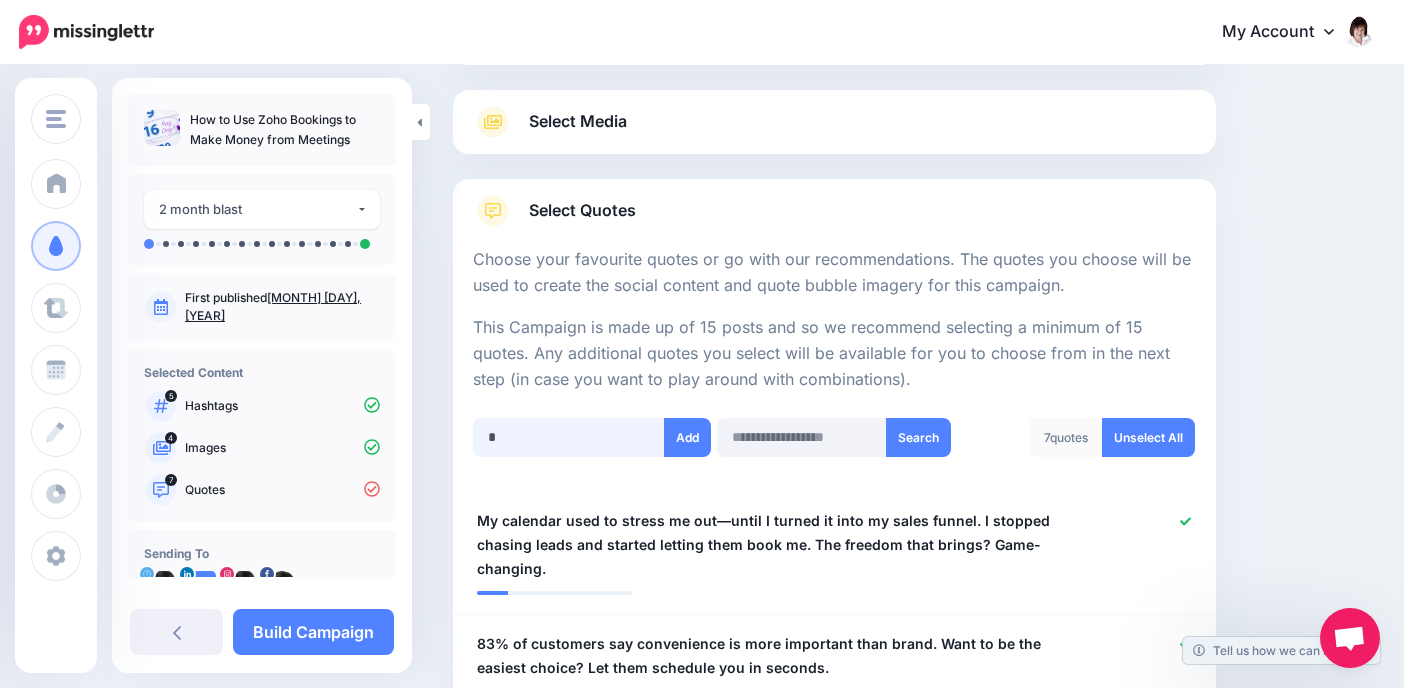 click on "Select Quotes
Choose your favourite quotes or go with our recommendations. The quotes you choose will be used to create the social content and quote bubble imagery for this campaign.
This Campaign is made up of 15 posts and so we recommend selecting a minimum of 15 quotes. Any additional quotes you select will be available for you to choose from in the next step (in case you want to play around with combinations).
*
Add
Search
7  quotes" at bounding box center (834, 4538) 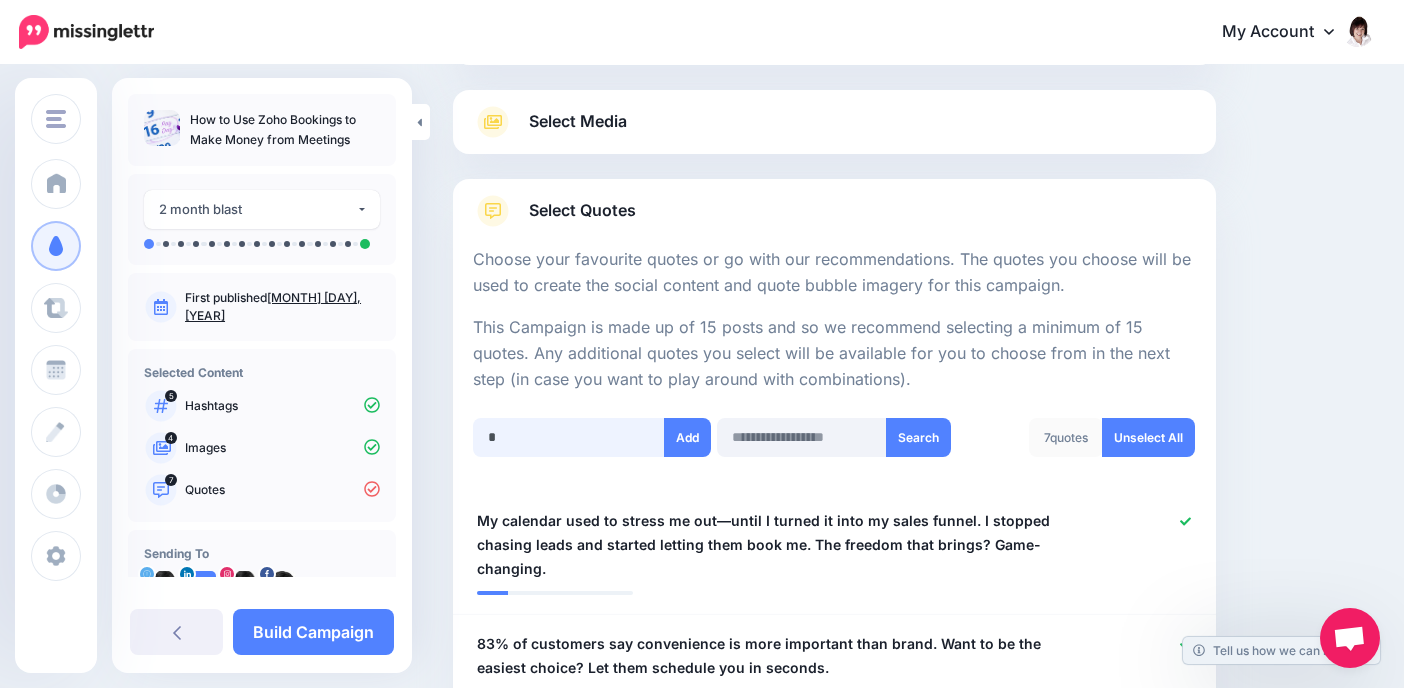 paste on "**********" 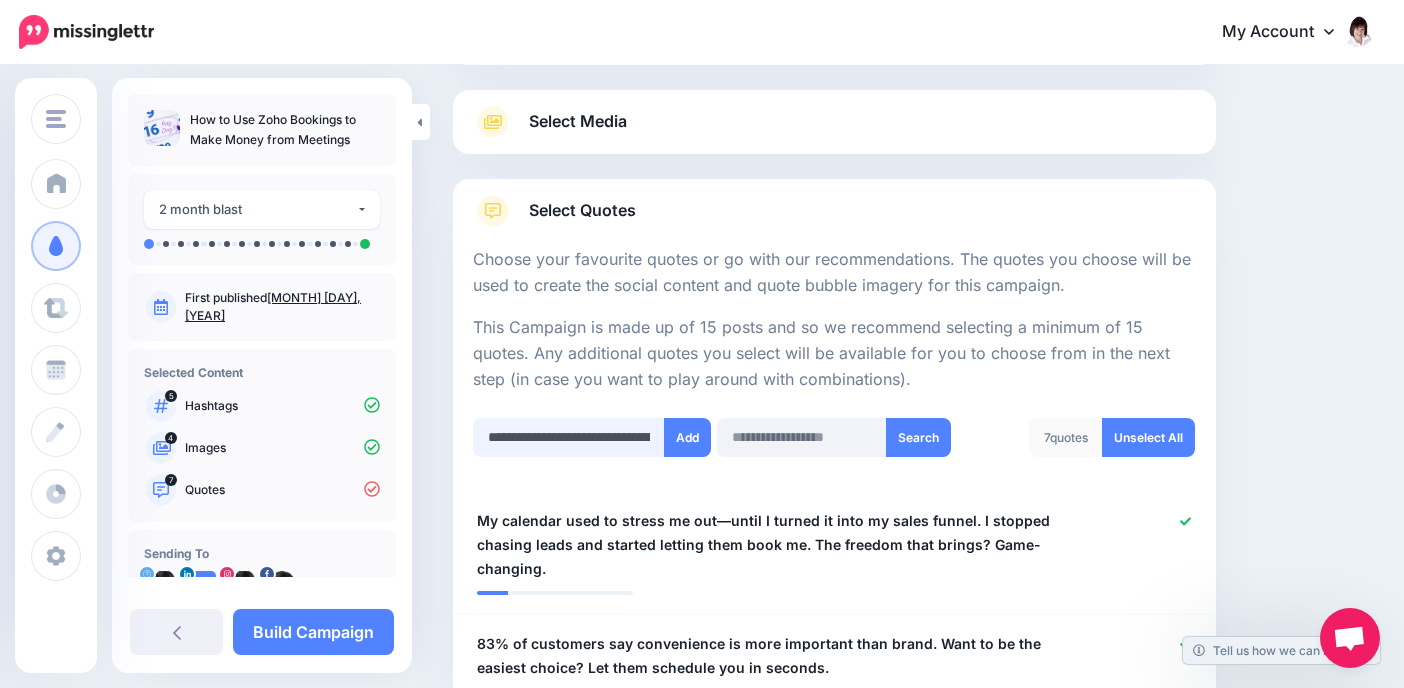 scroll, scrollTop: 0, scrollLeft: 801, axis: horizontal 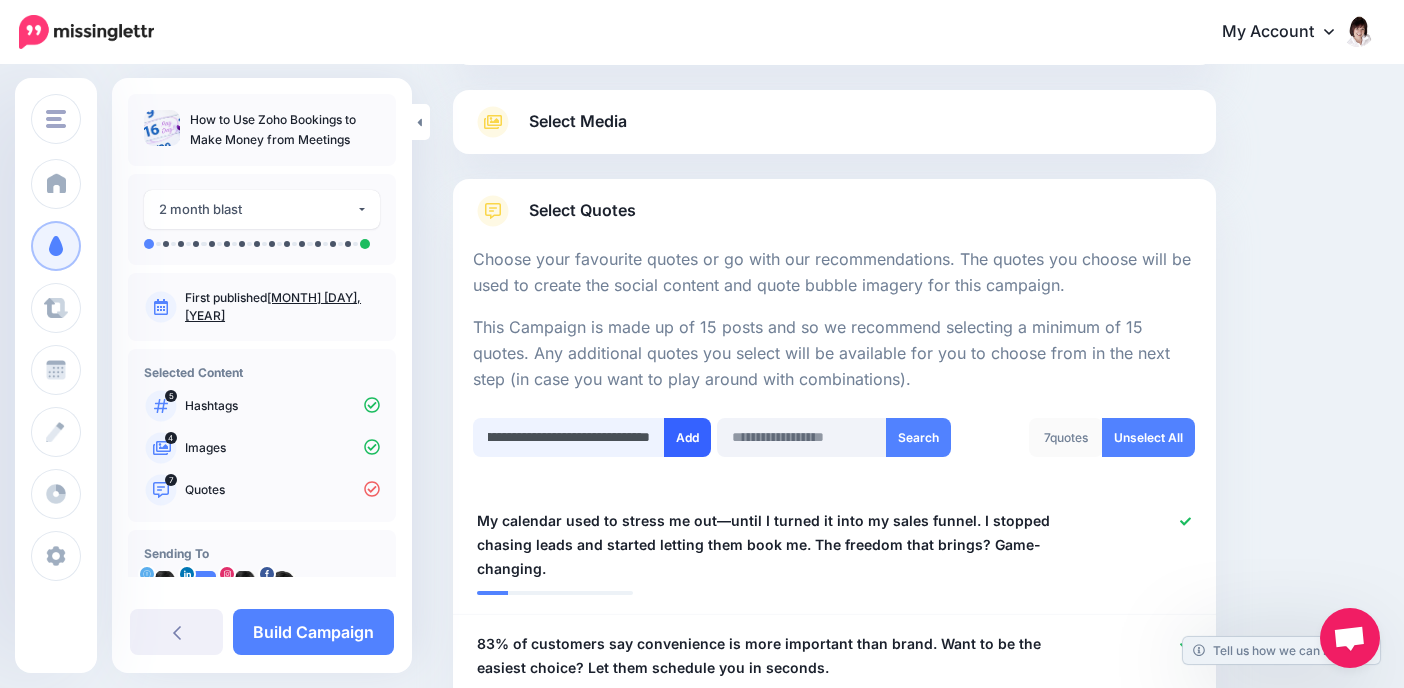 type on "**********" 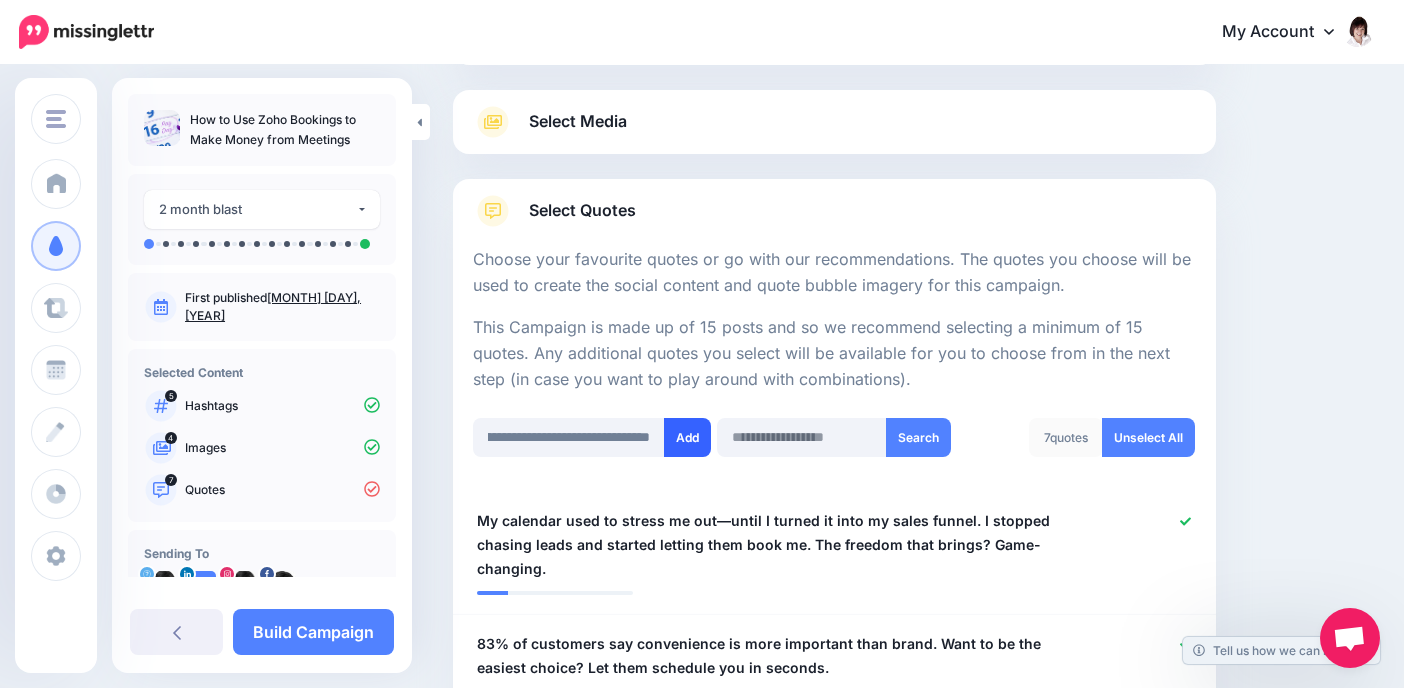 scroll, scrollTop: 0, scrollLeft: 0, axis: both 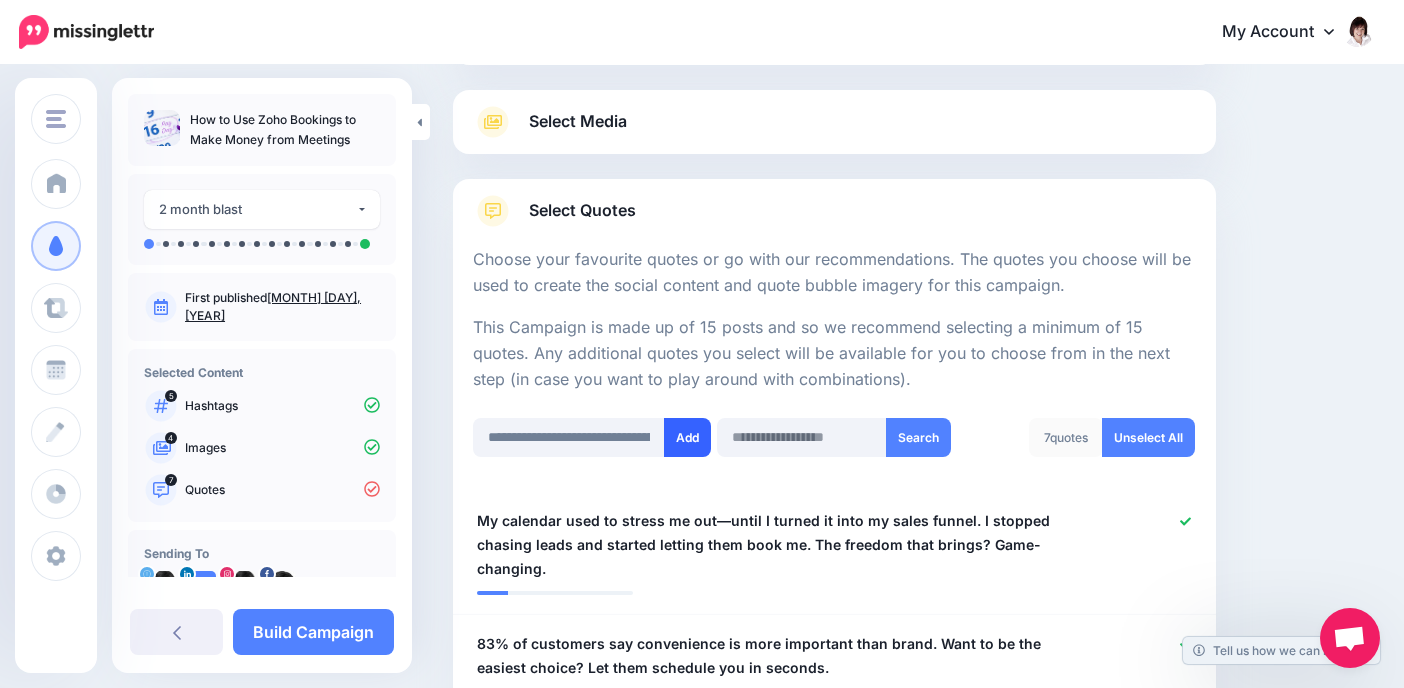click on "Add" at bounding box center (687, 437) 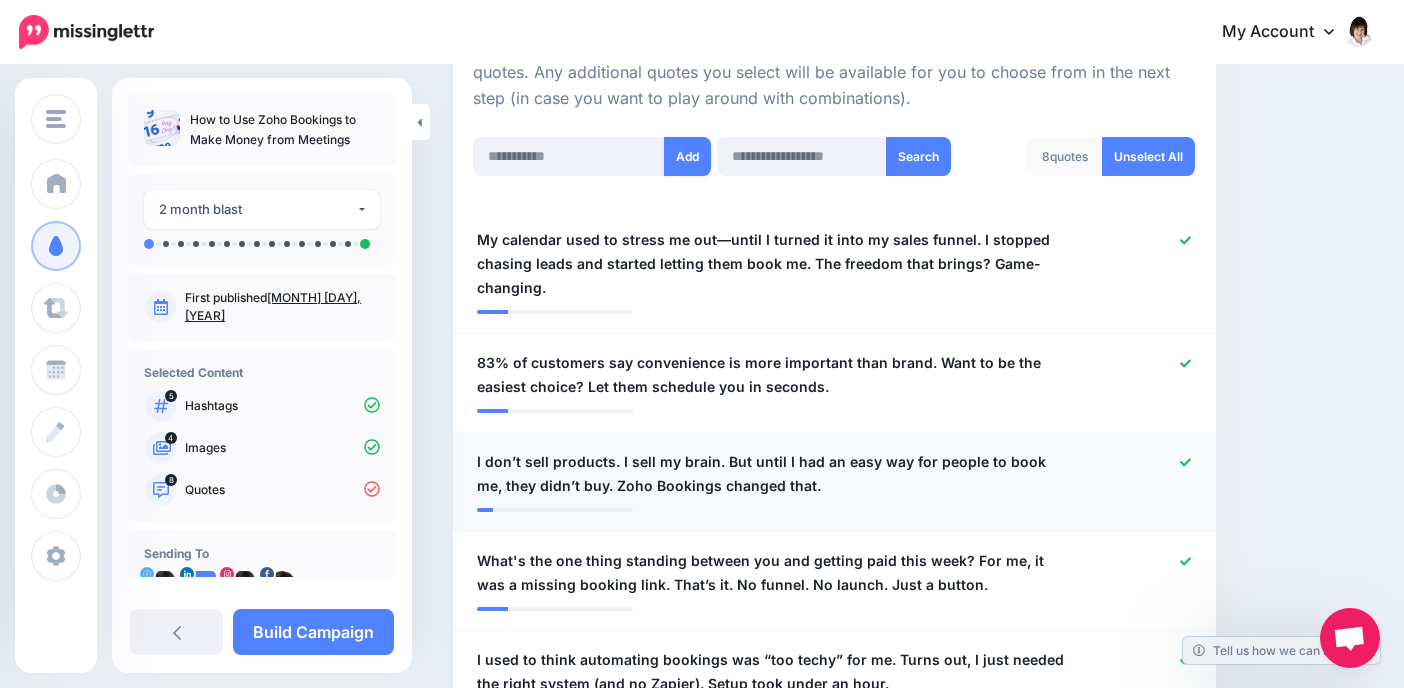 scroll, scrollTop: 483, scrollLeft: 0, axis: vertical 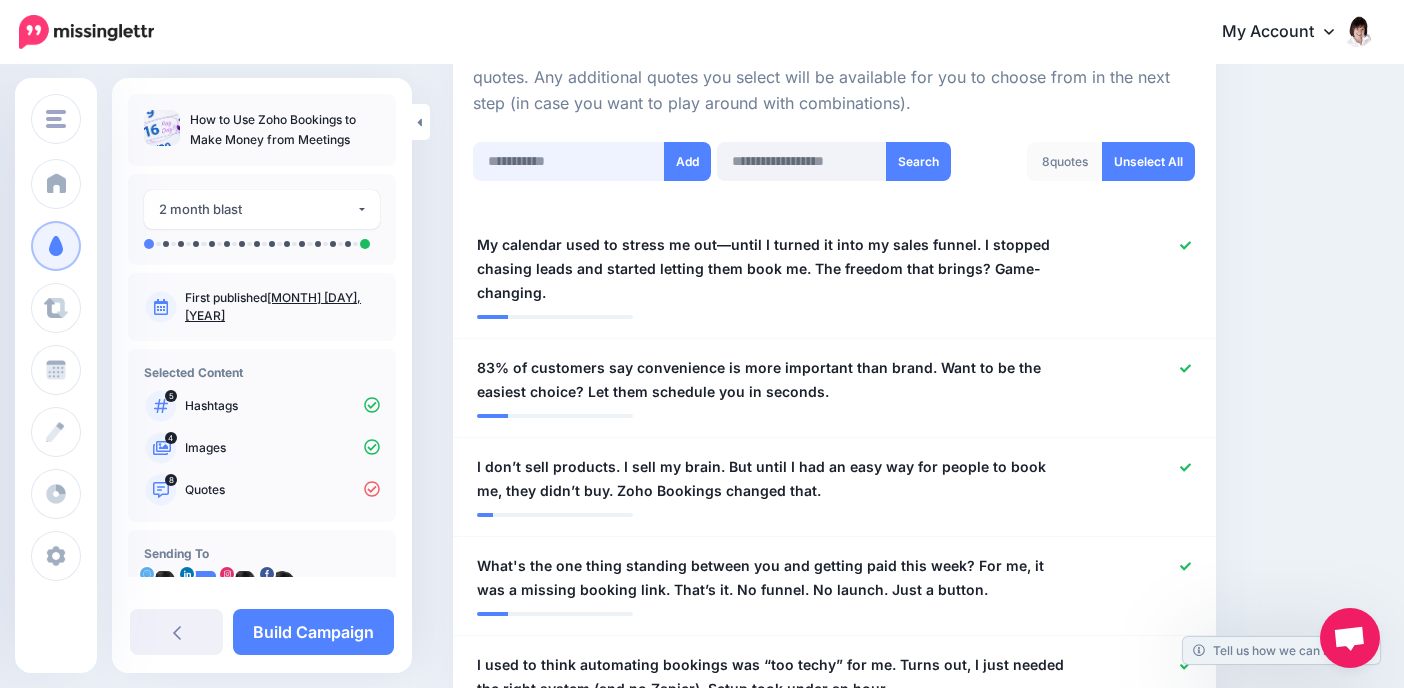 click at bounding box center [569, 161] 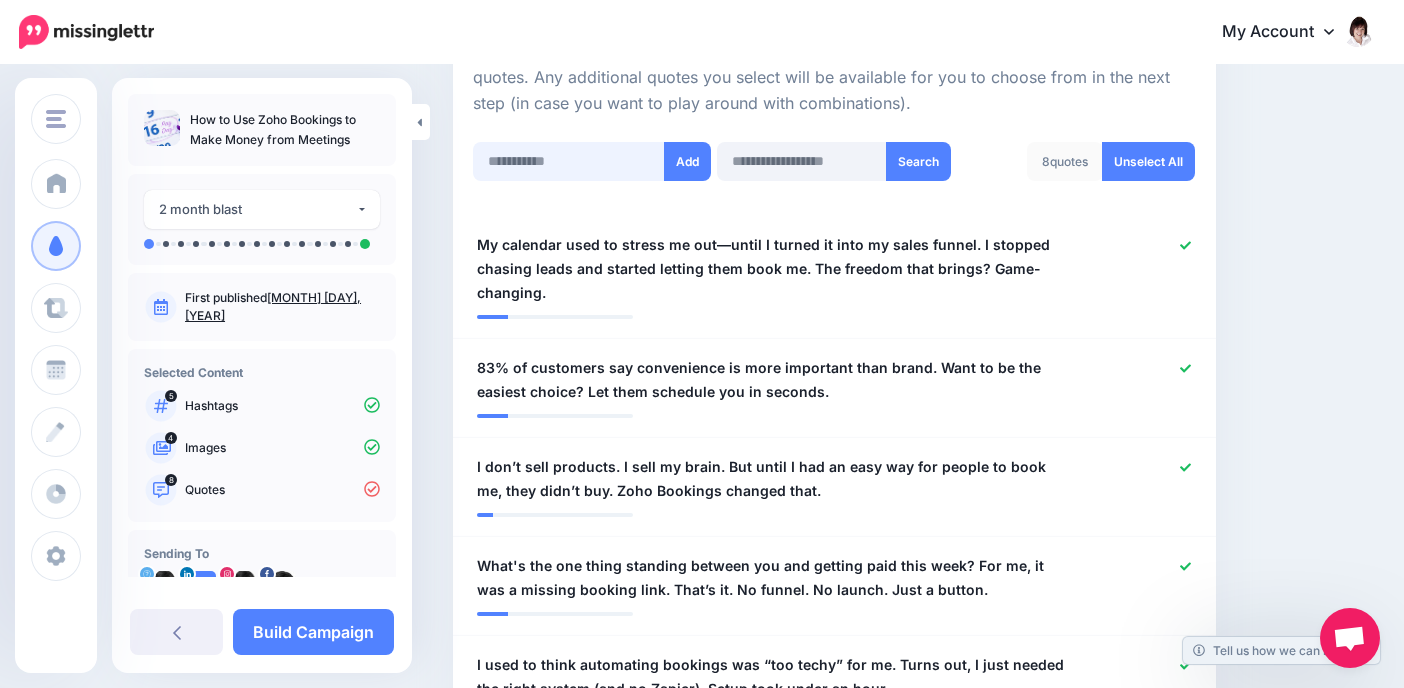 paste on "**********" 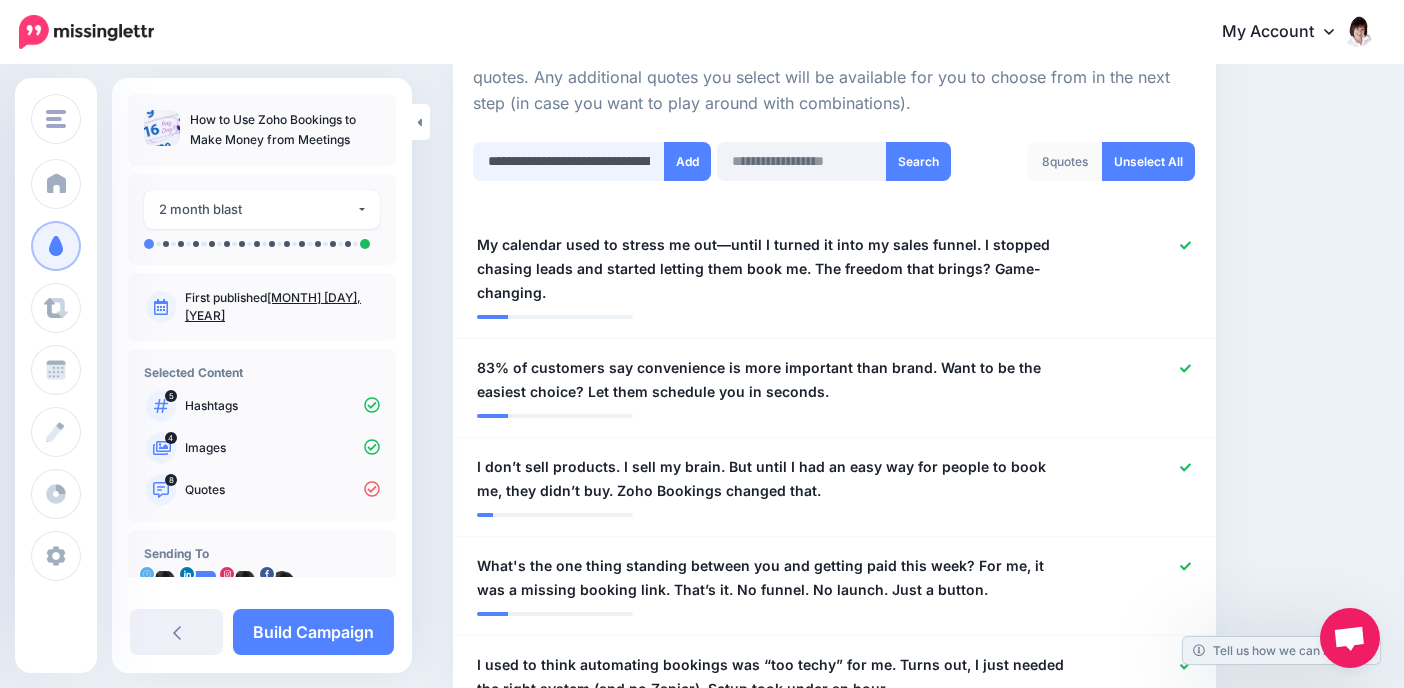 scroll, scrollTop: 0, scrollLeft: 768, axis: horizontal 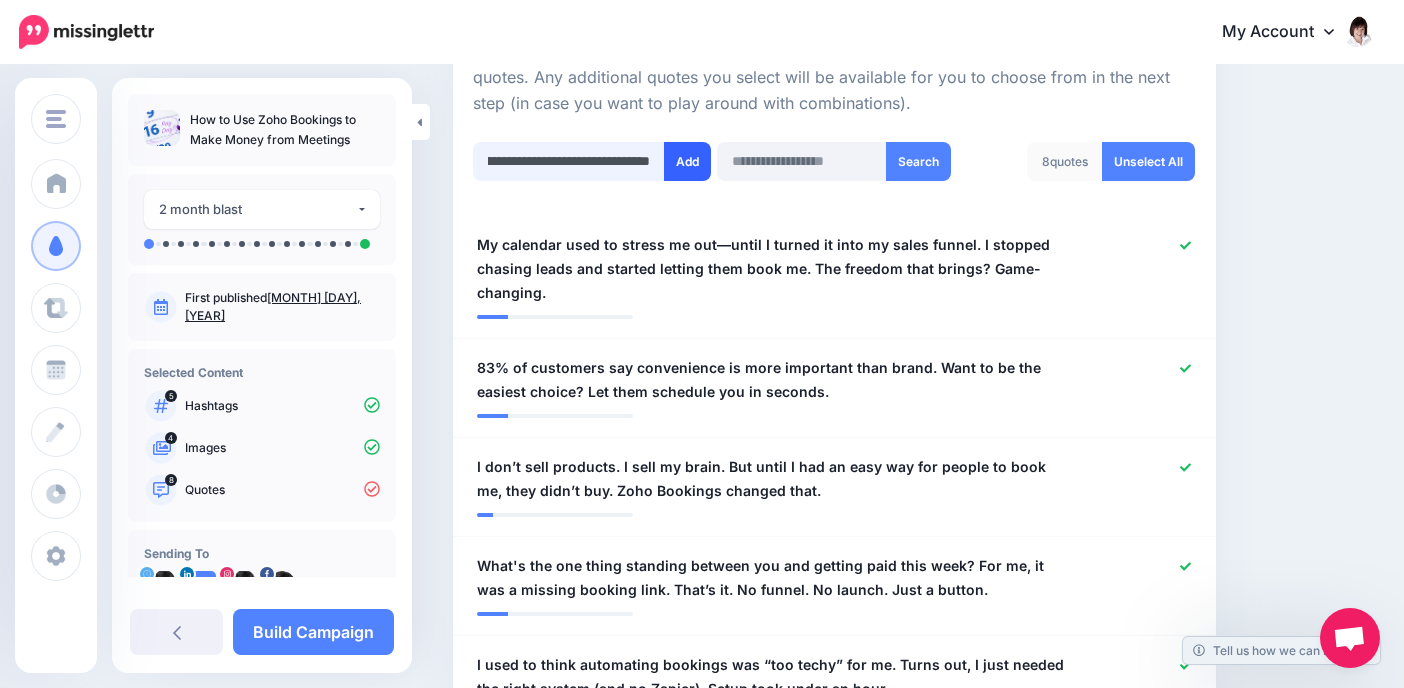 type on "**********" 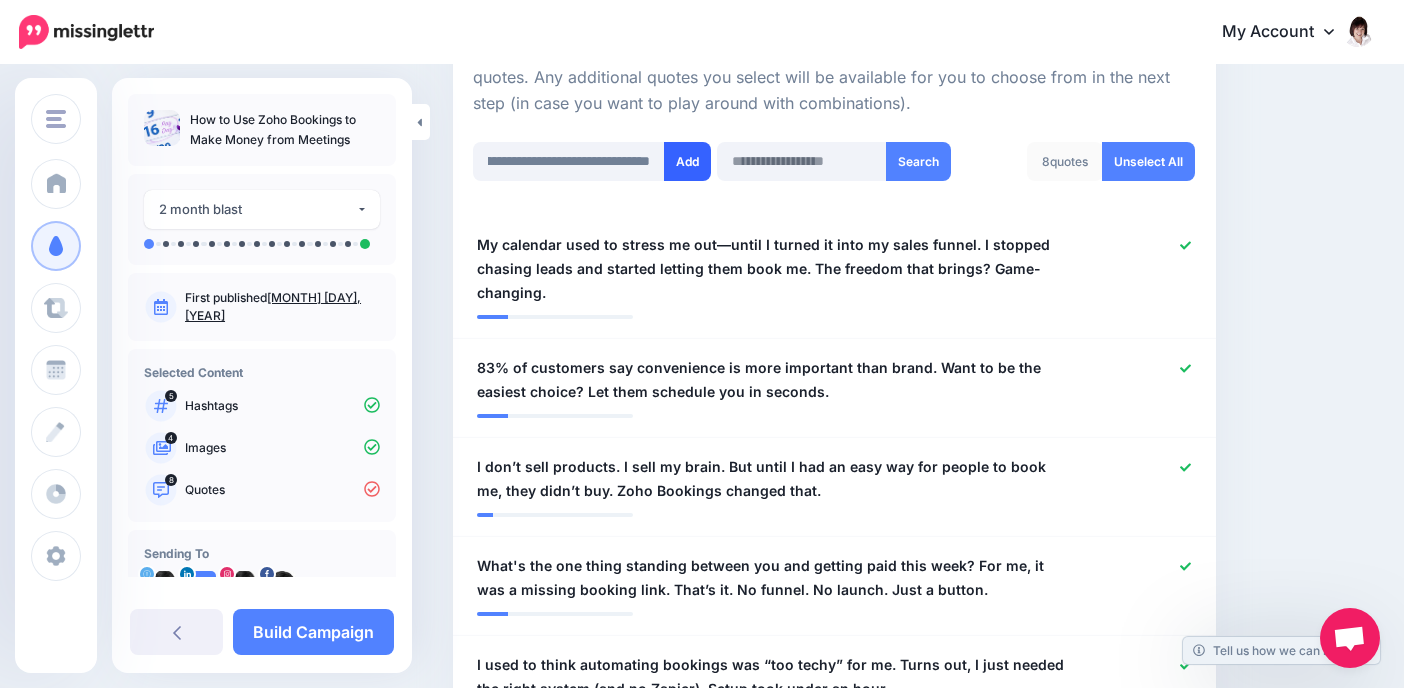 scroll, scrollTop: 0, scrollLeft: 0, axis: both 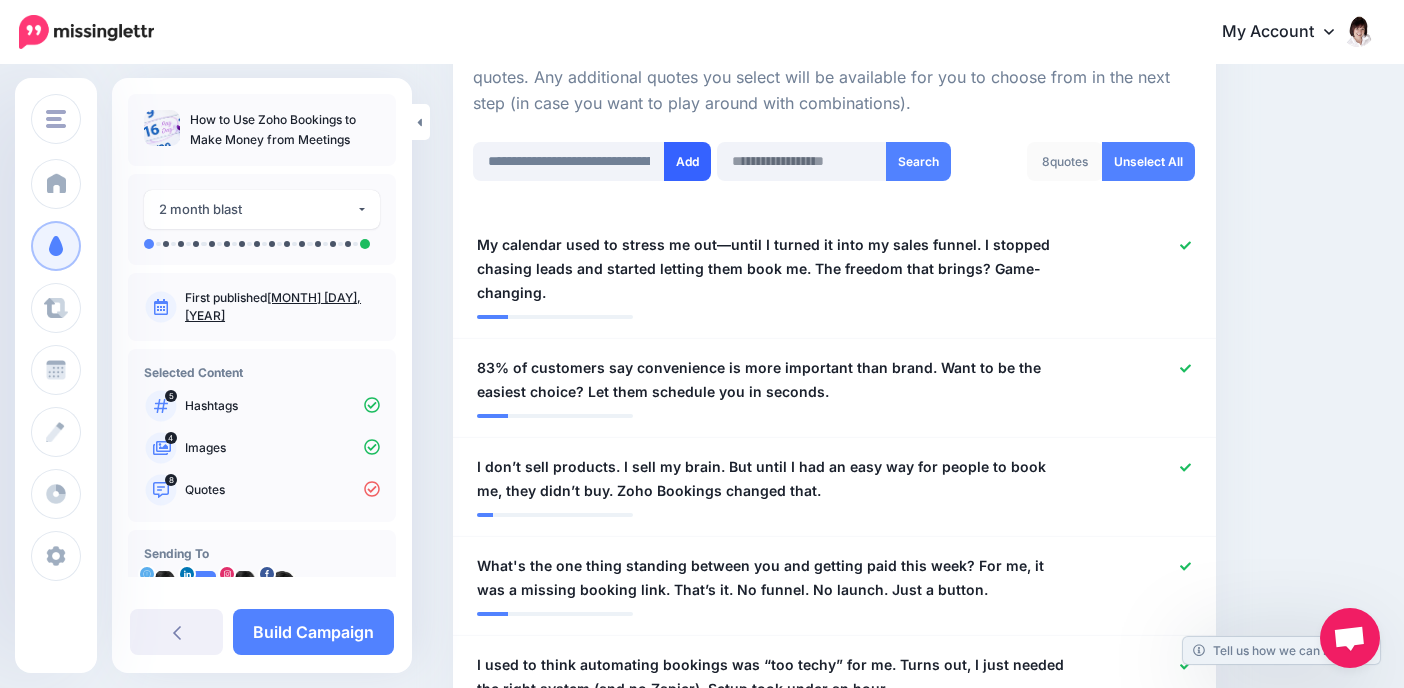 click on "Add" at bounding box center [687, 161] 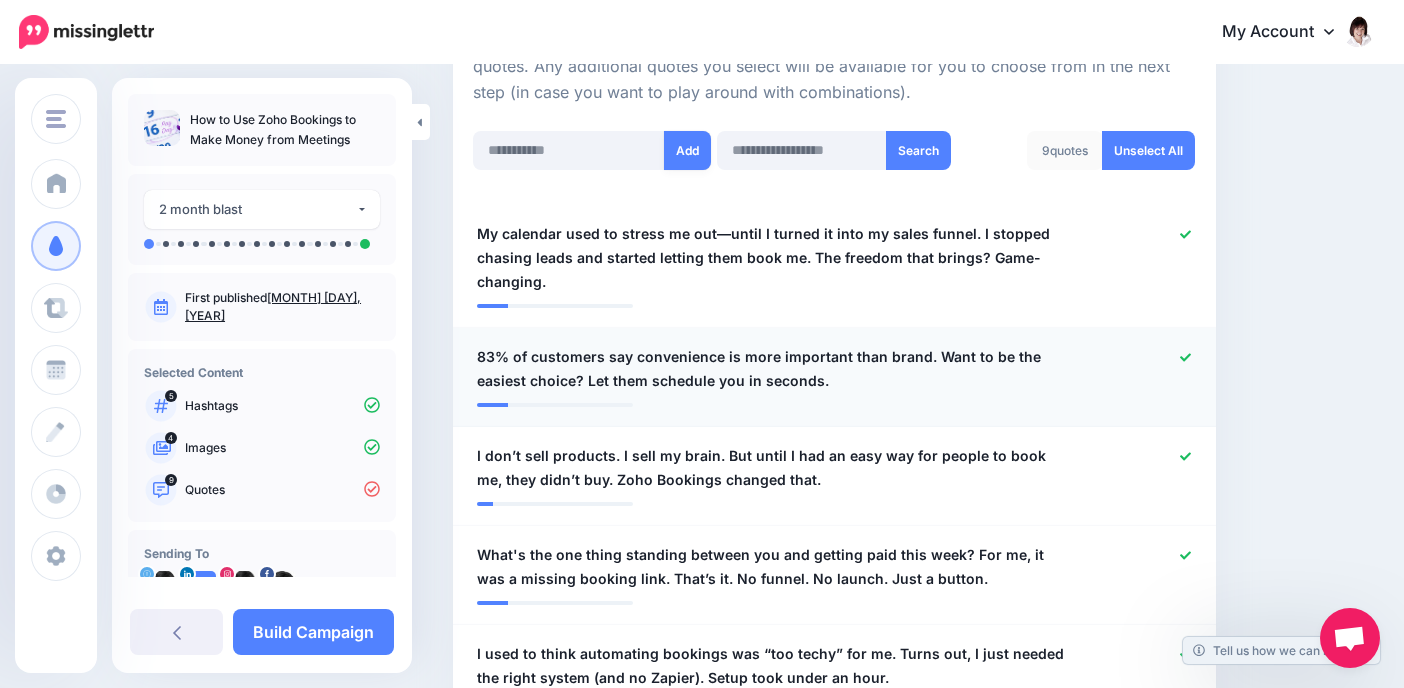 scroll, scrollTop: 474, scrollLeft: 0, axis: vertical 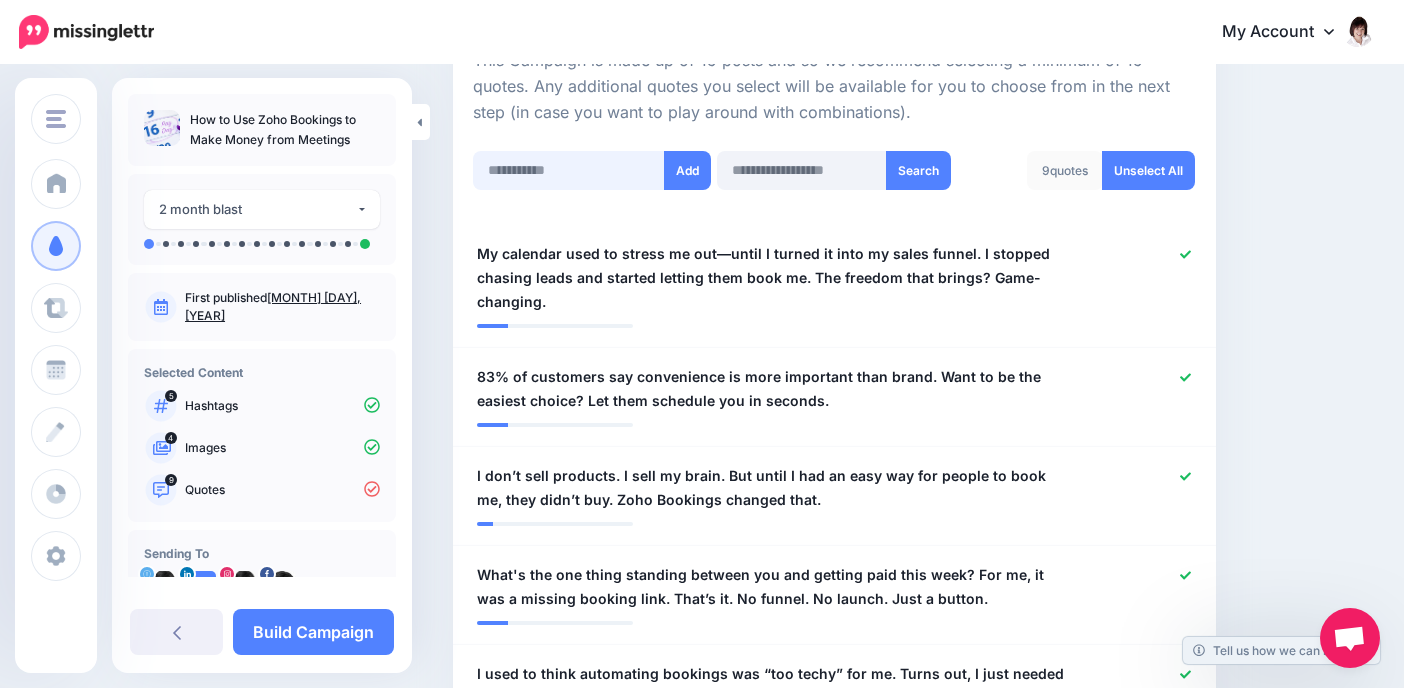 click at bounding box center [569, 170] 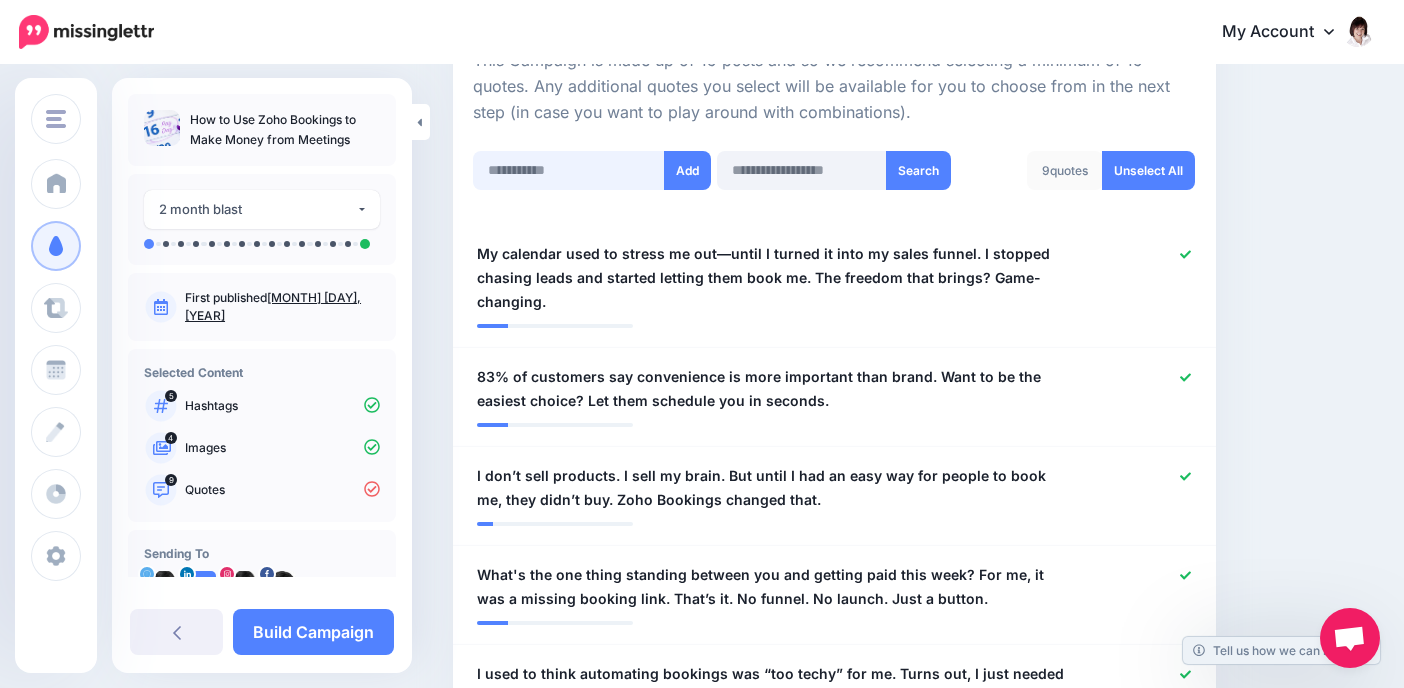paste on "**********" 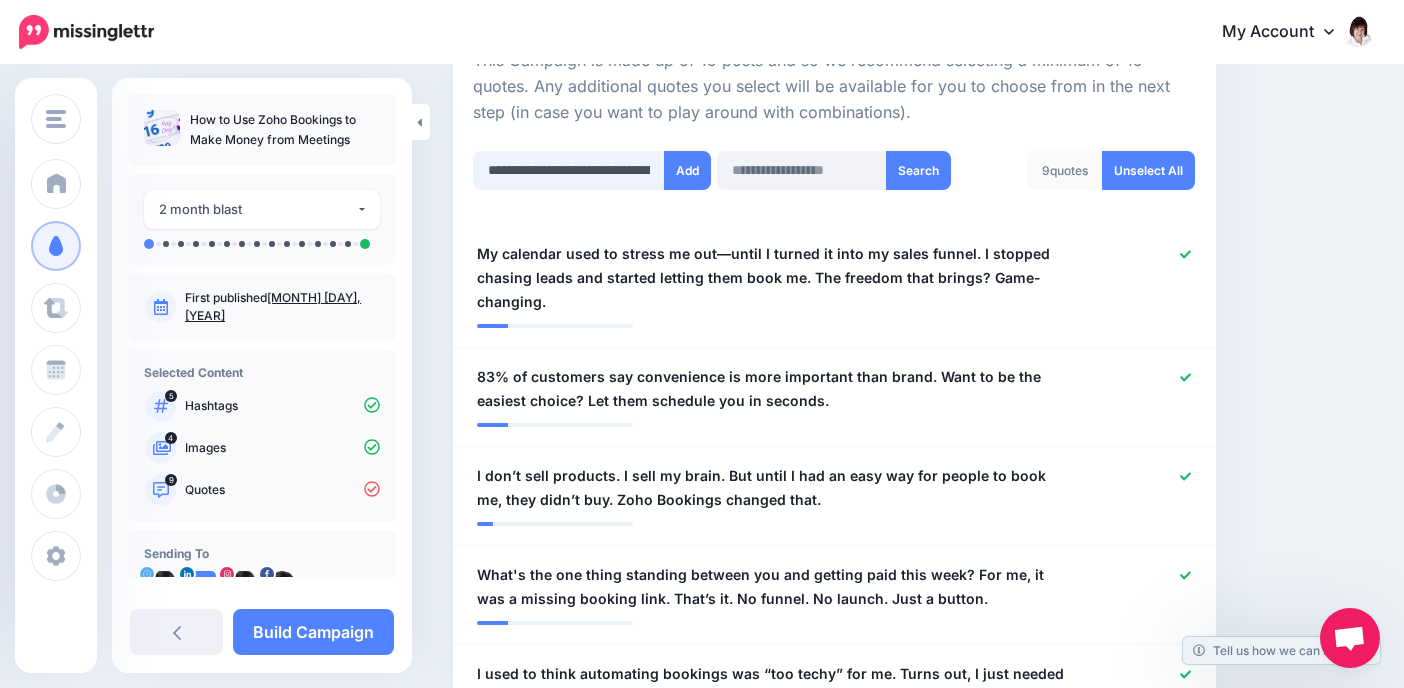 scroll, scrollTop: 0, scrollLeft: 761, axis: horizontal 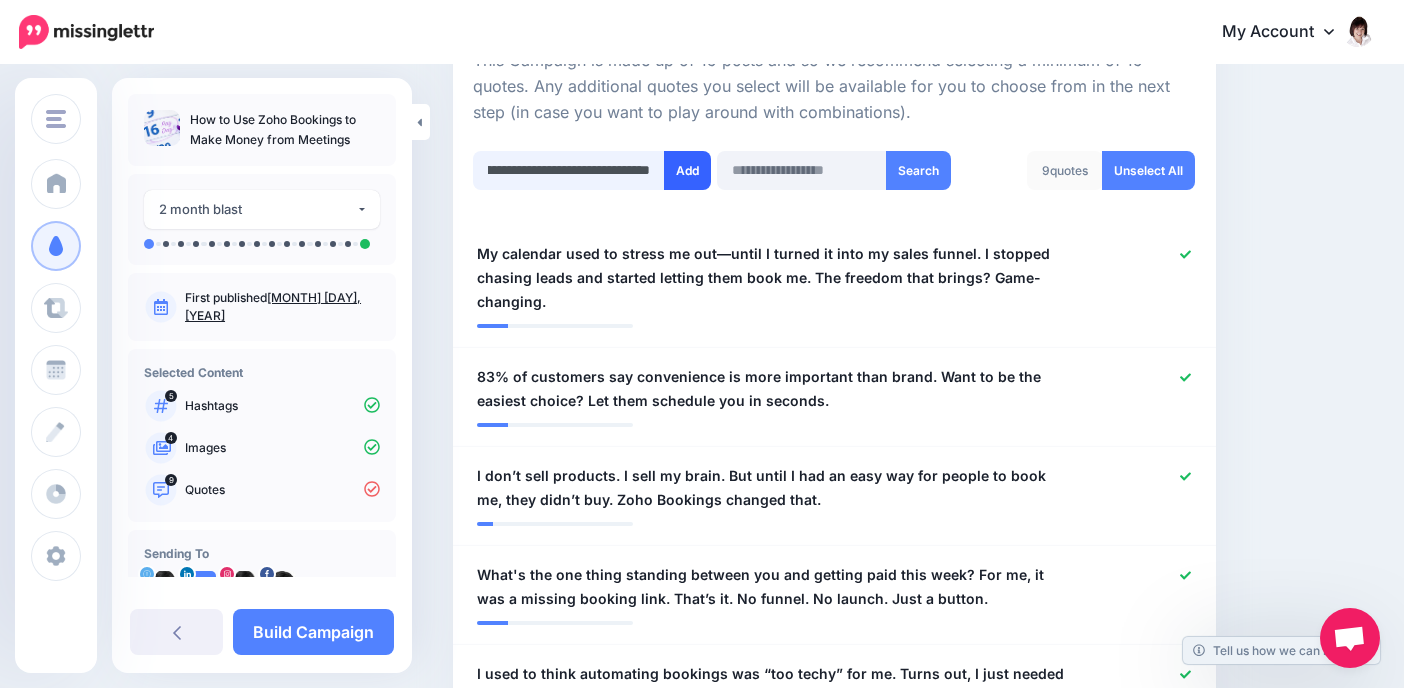type on "**********" 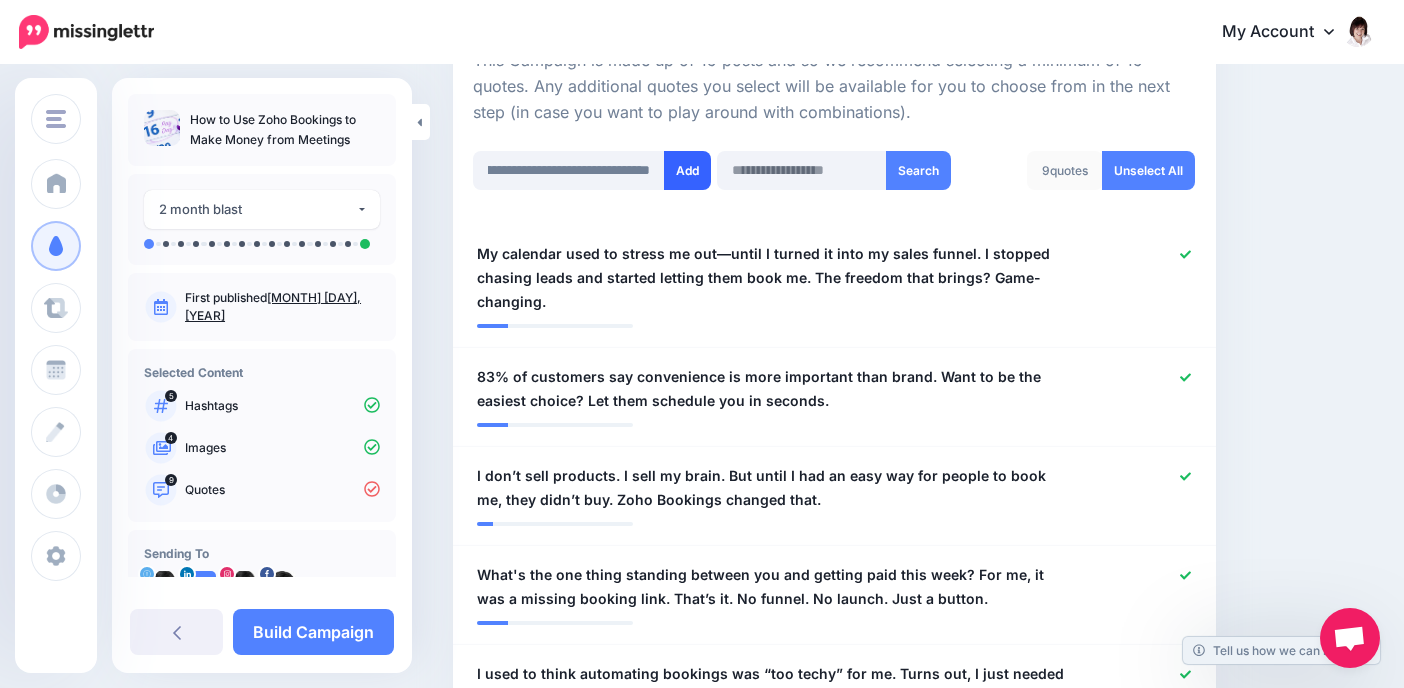 scroll, scrollTop: 0, scrollLeft: 0, axis: both 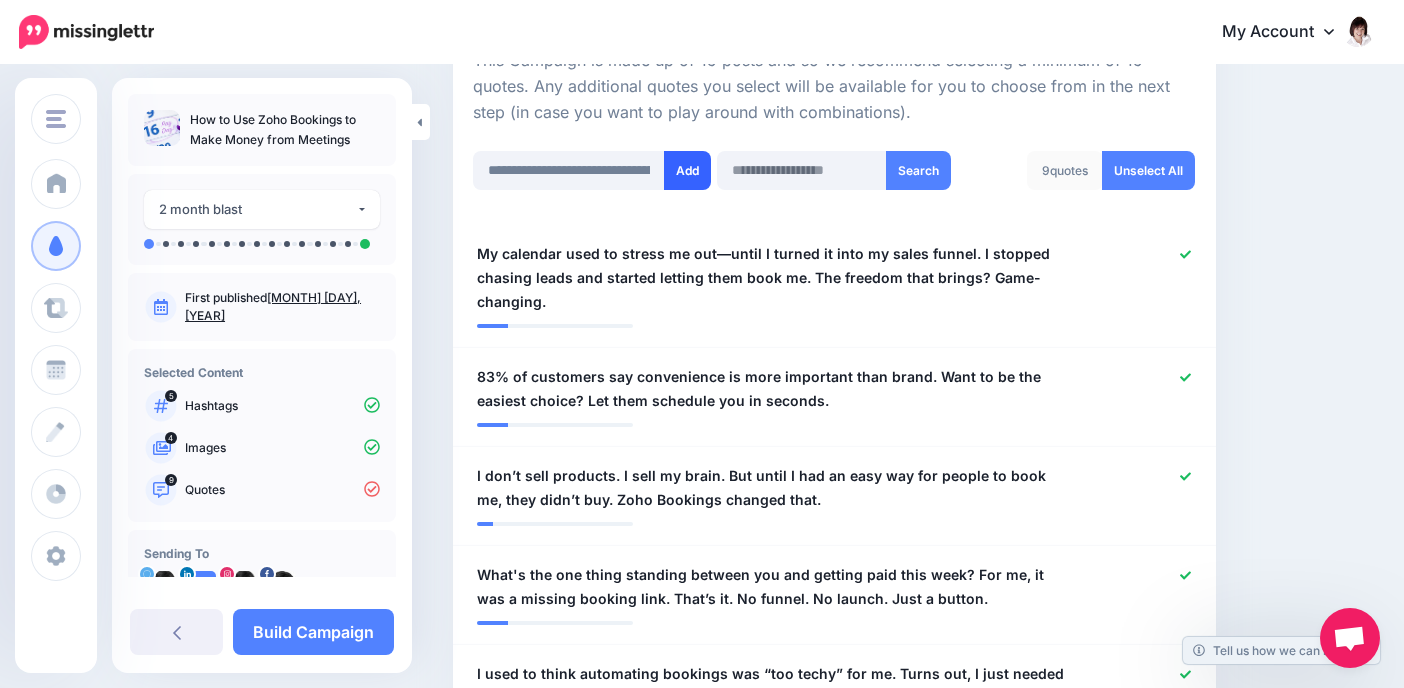 click on "Add" at bounding box center [687, 170] 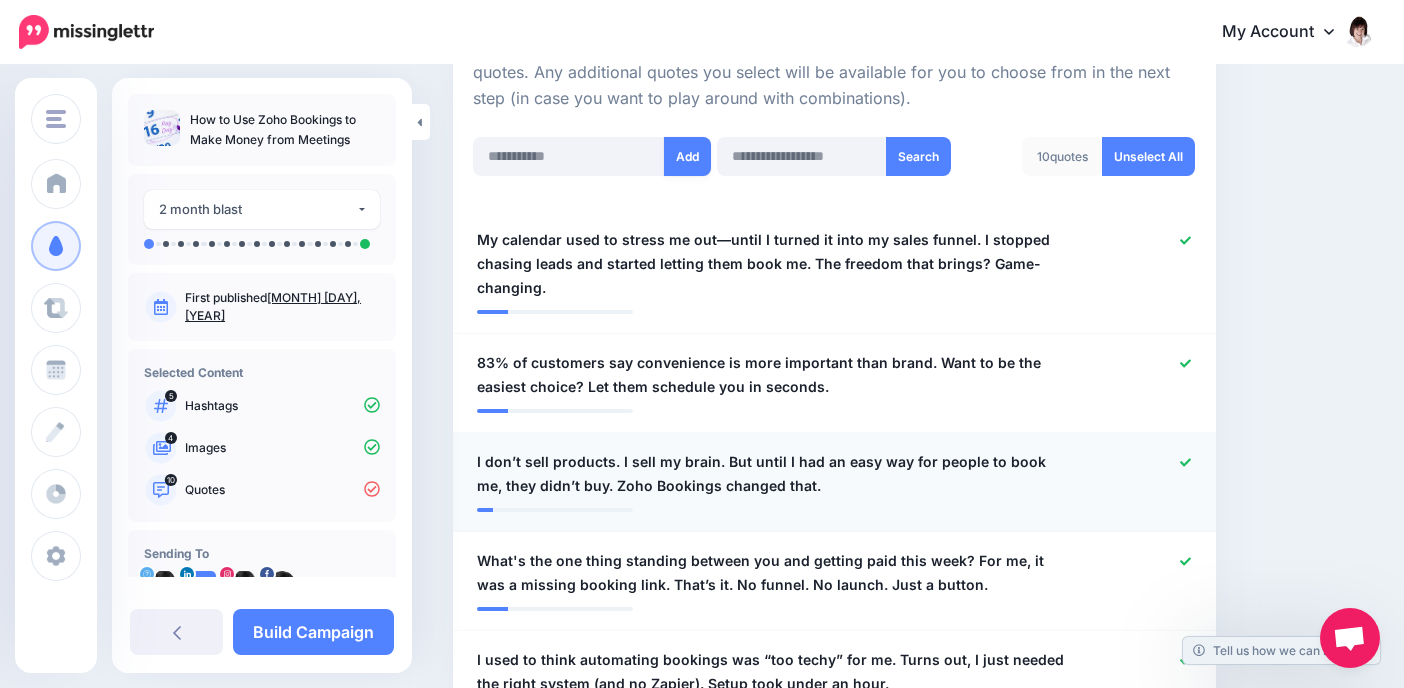 scroll, scrollTop: 478, scrollLeft: 0, axis: vertical 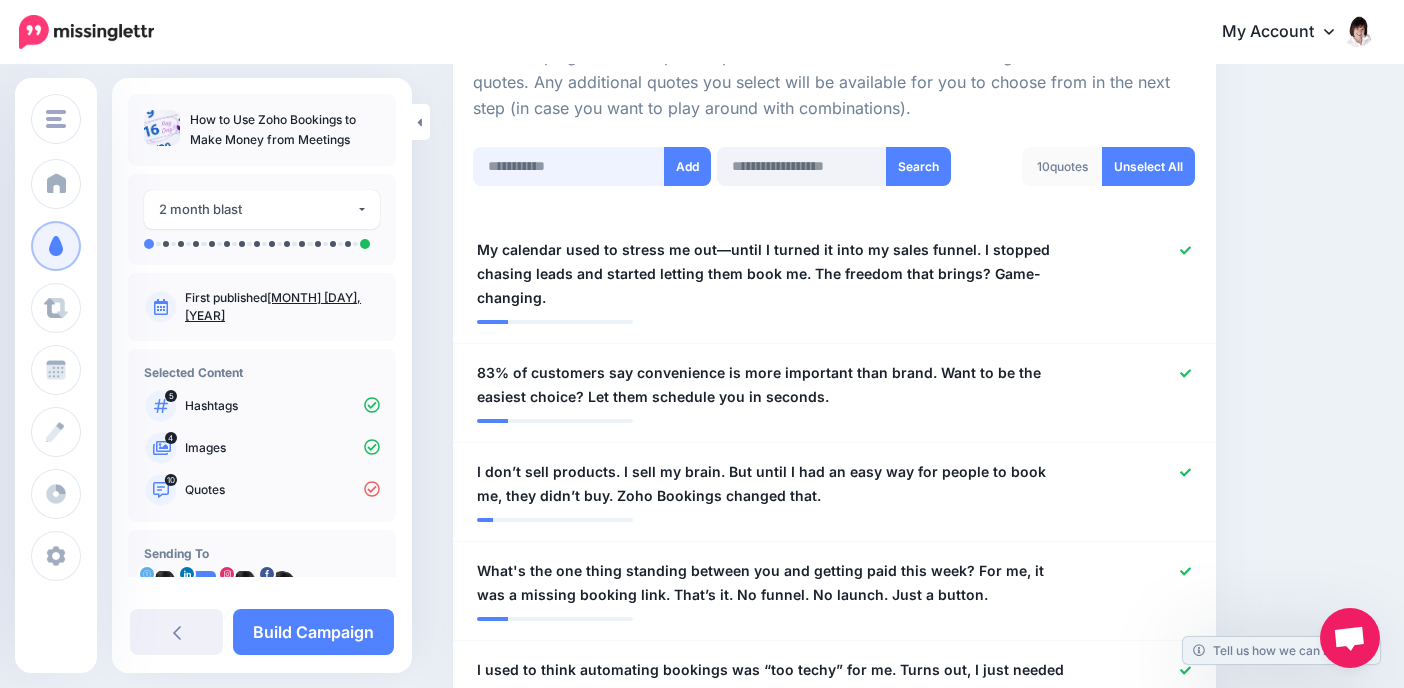 click at bounding box center (569, 166) 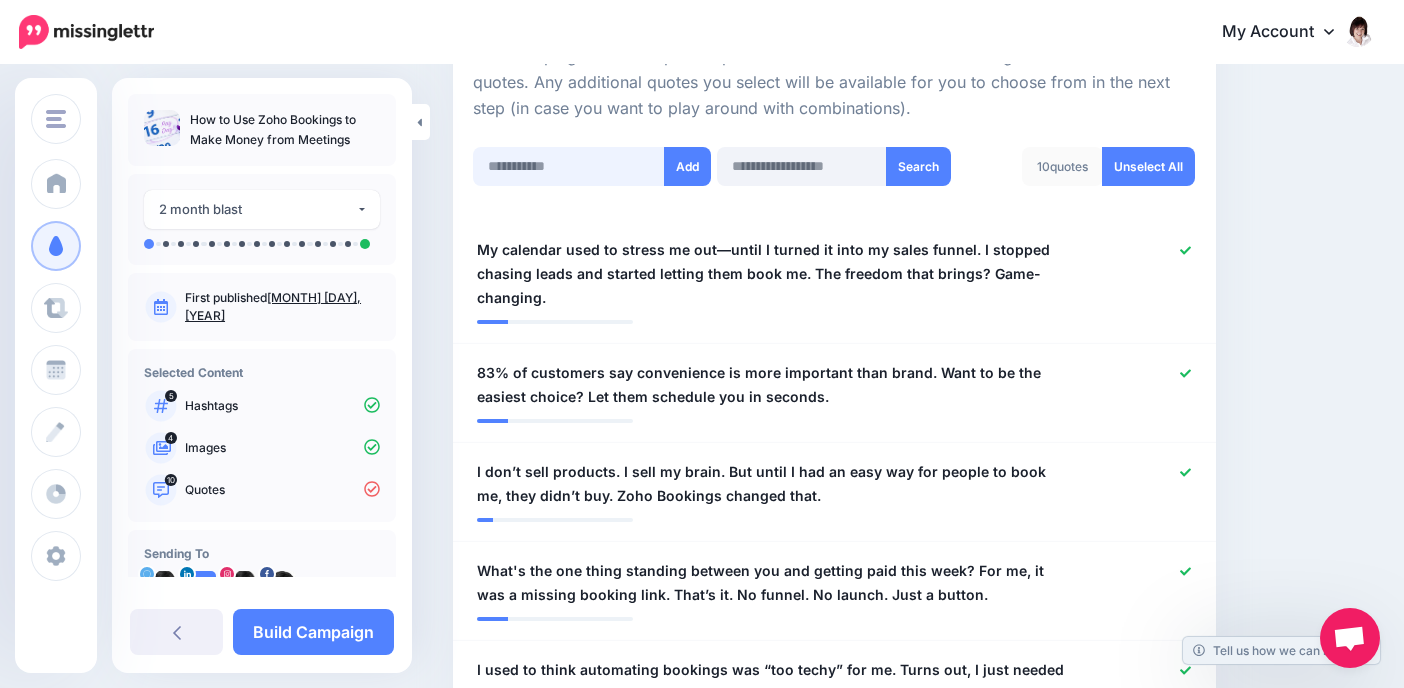 paste on "**********" 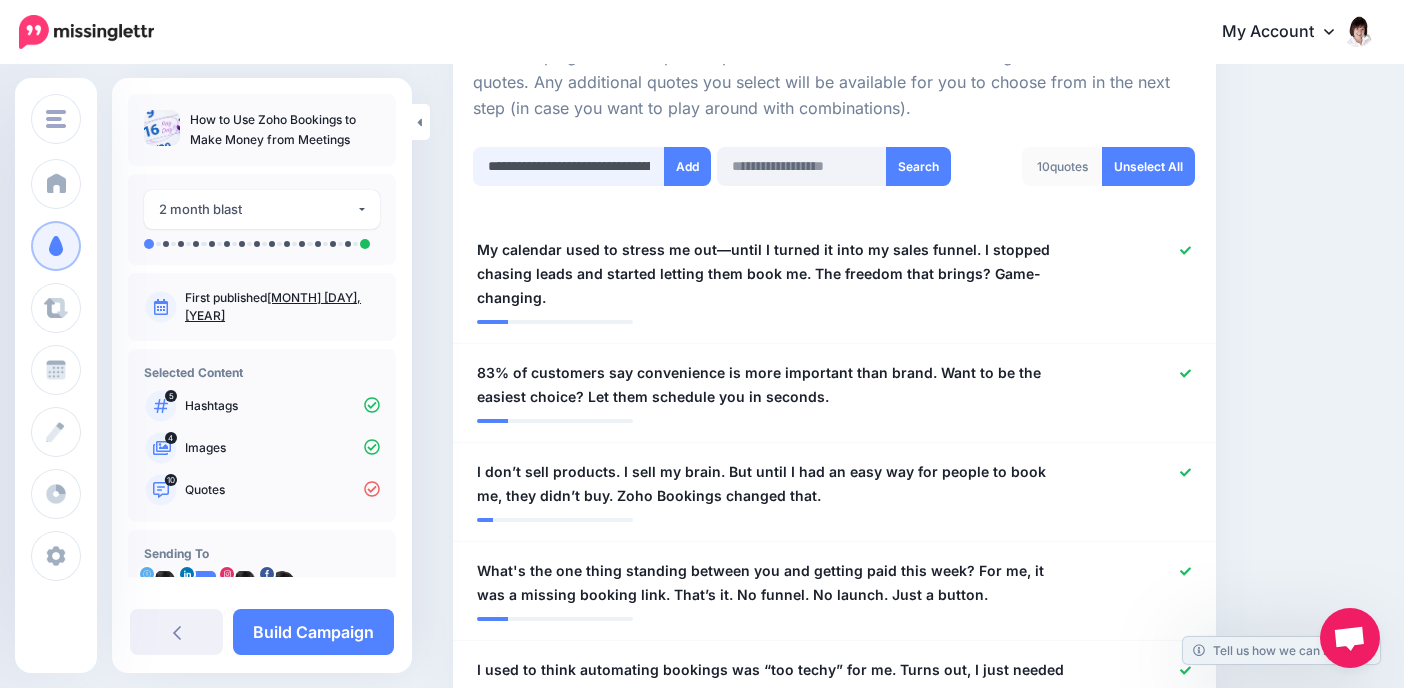 scroll, scrollTop: 0, scrollLeft: 604, axis: horizontal 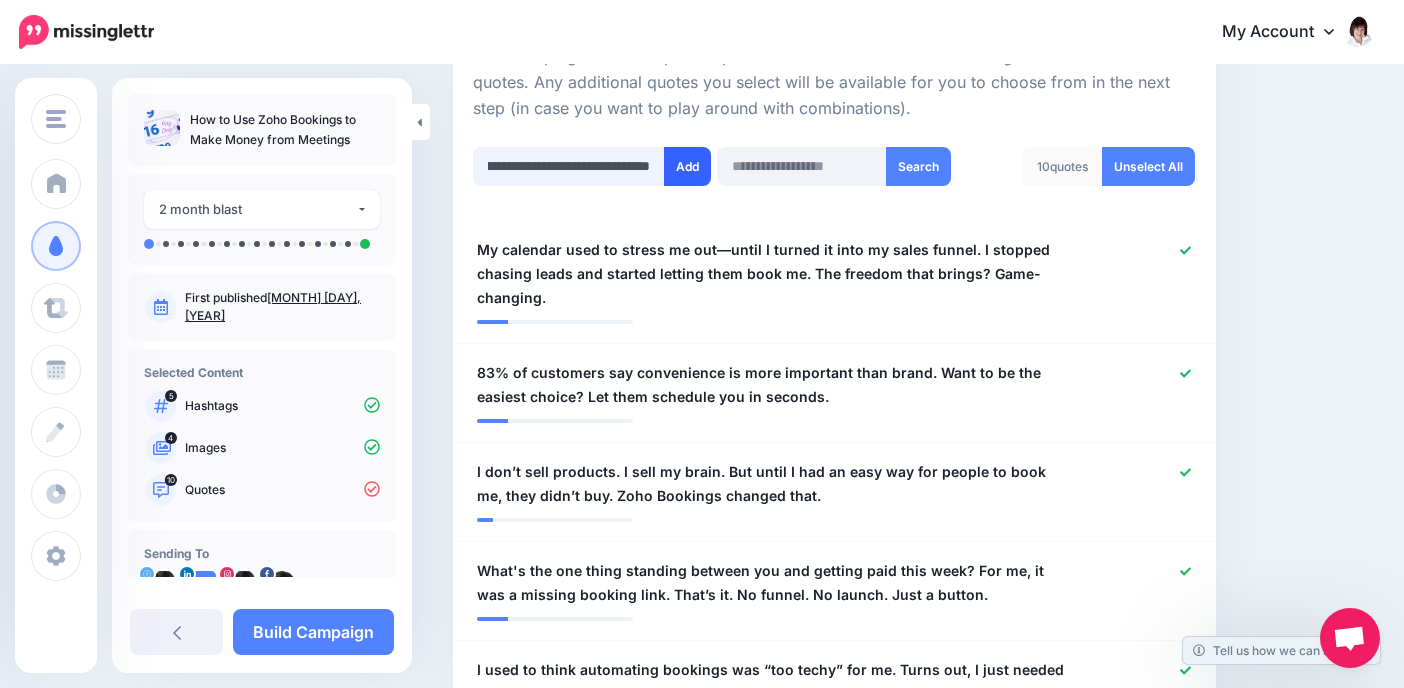 type on "**********" 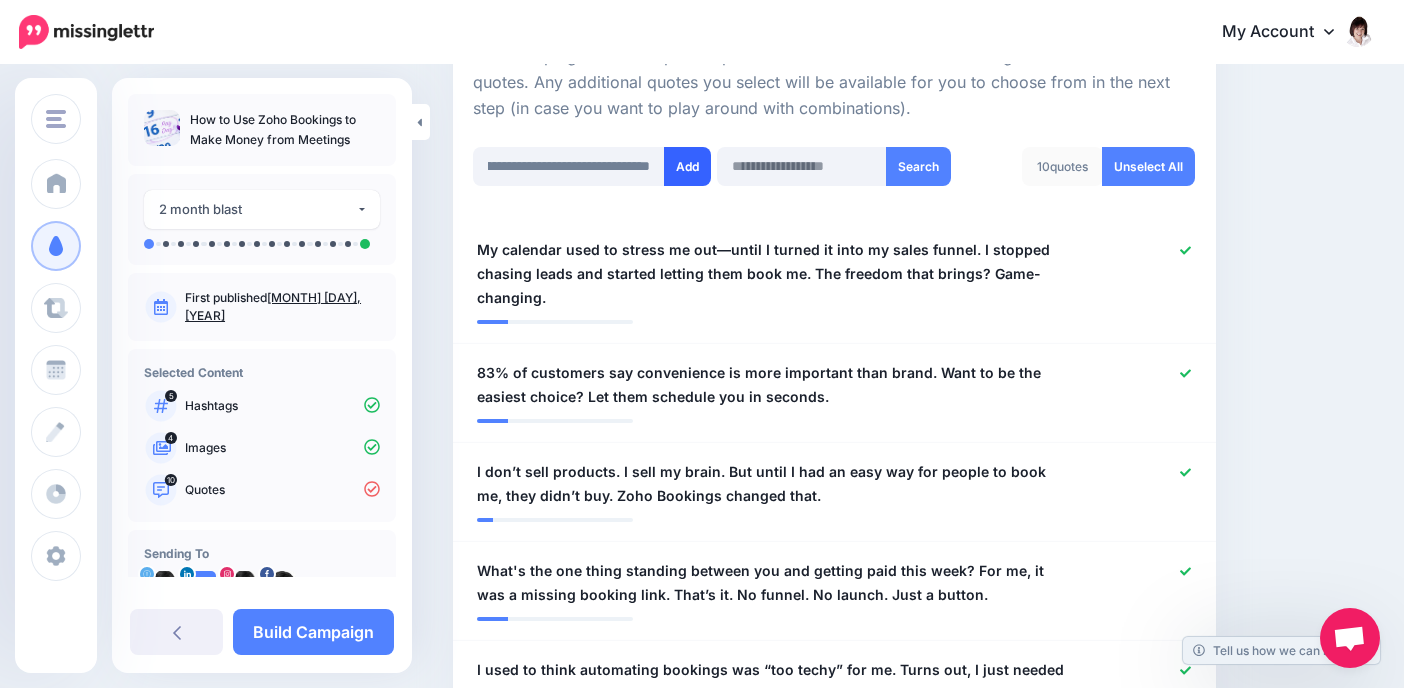 scroll, scrollTop: 0, scrollLeft: 0, axis: both 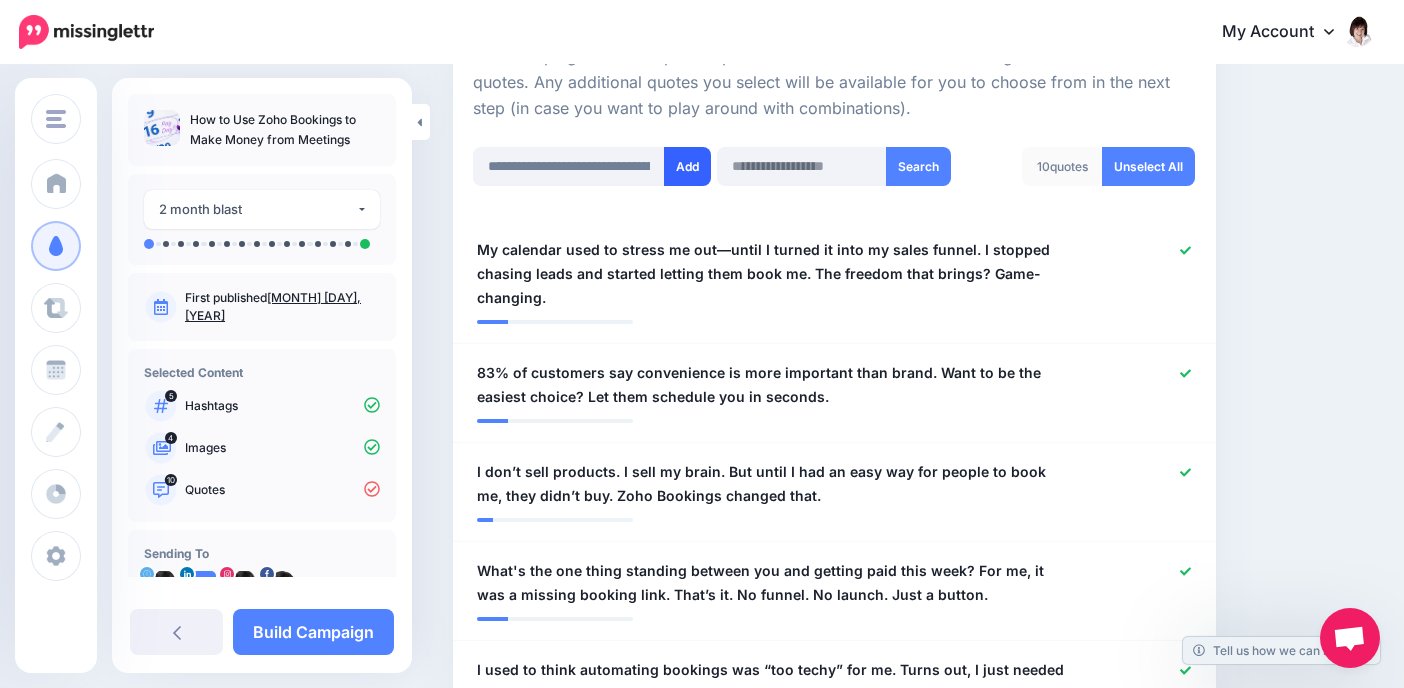 click on "Add" at bounding box center [687, 166] 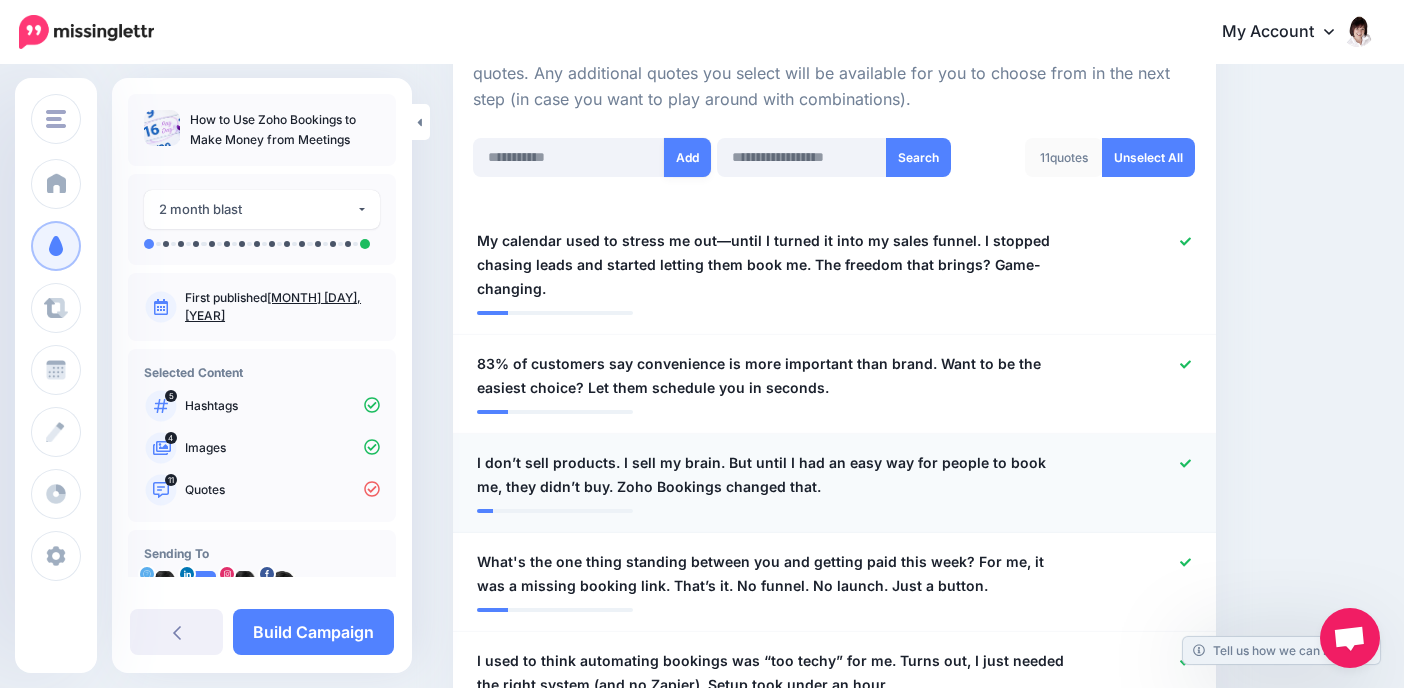 scroll, scrollTop: 485, scrollLeft: 0, axis: vertical 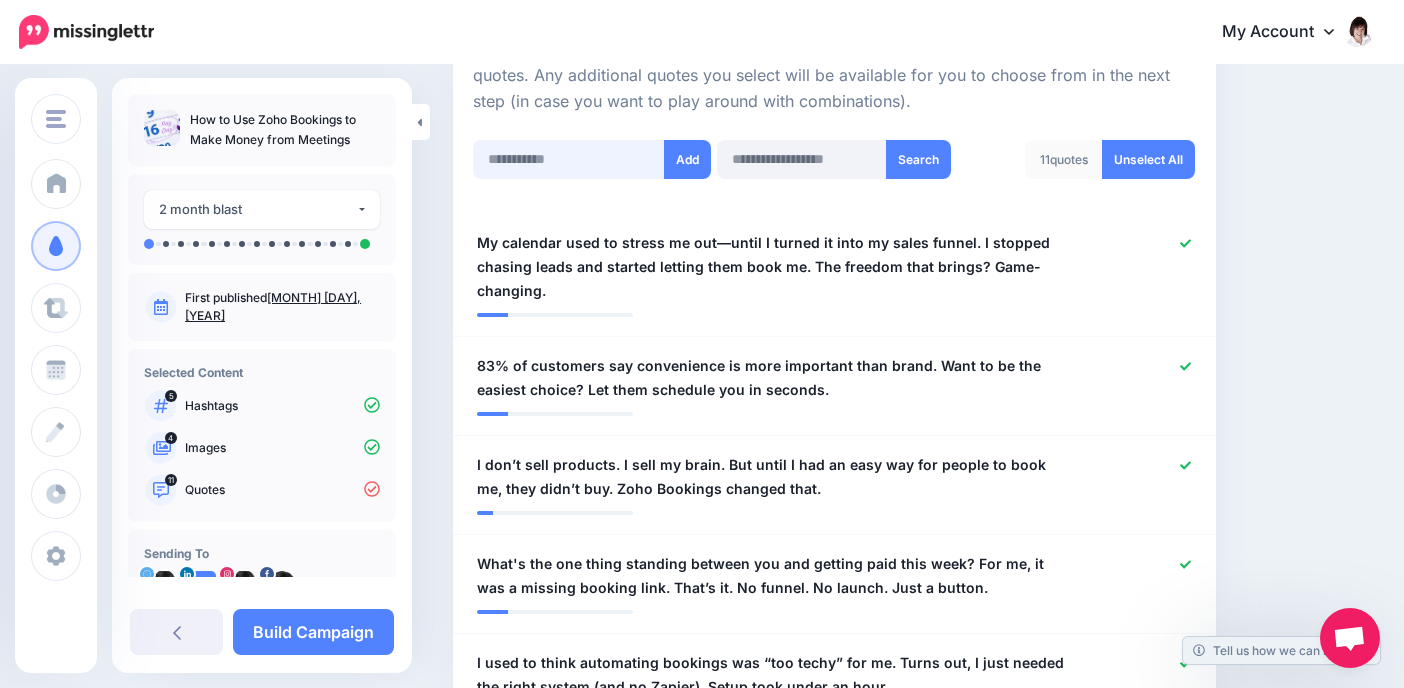 click at bounding box center (569, 159) 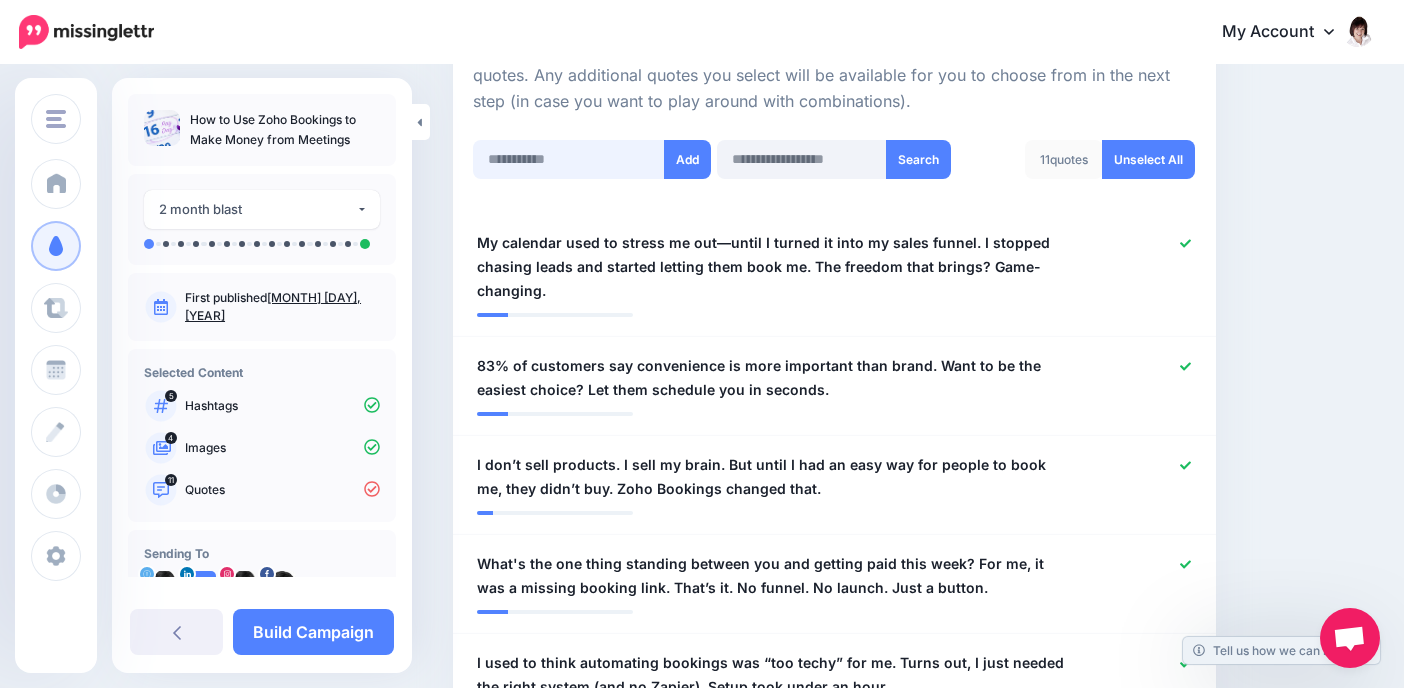 paste on "**********" 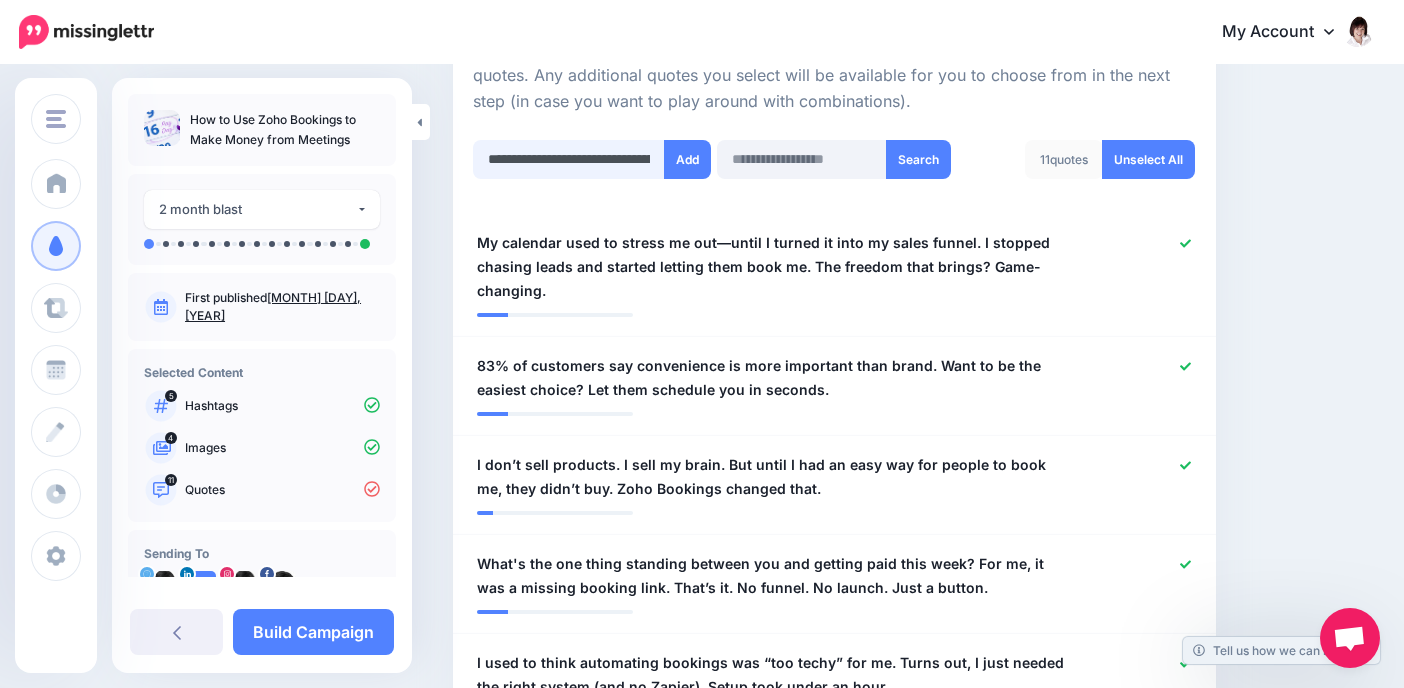 scroll, scrollTop: 0, scrollLeft: 763, axis: horizontal 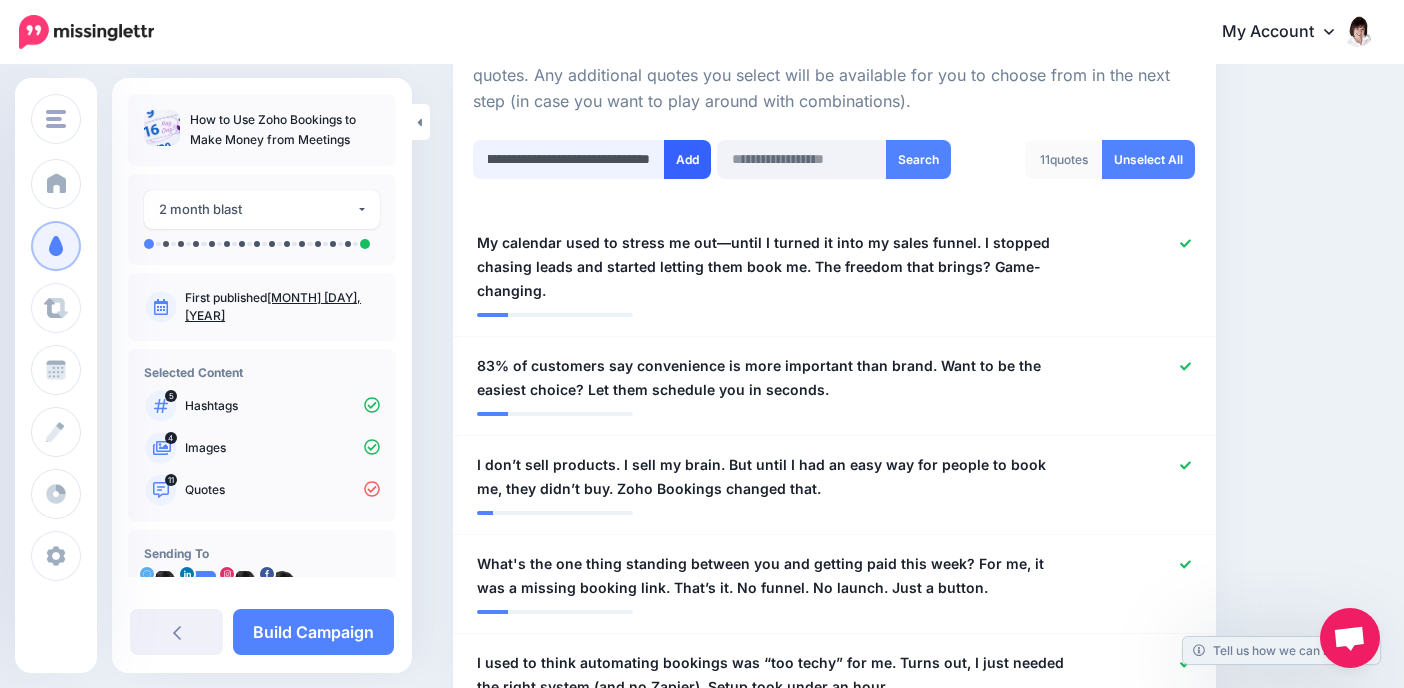 type on "**********" 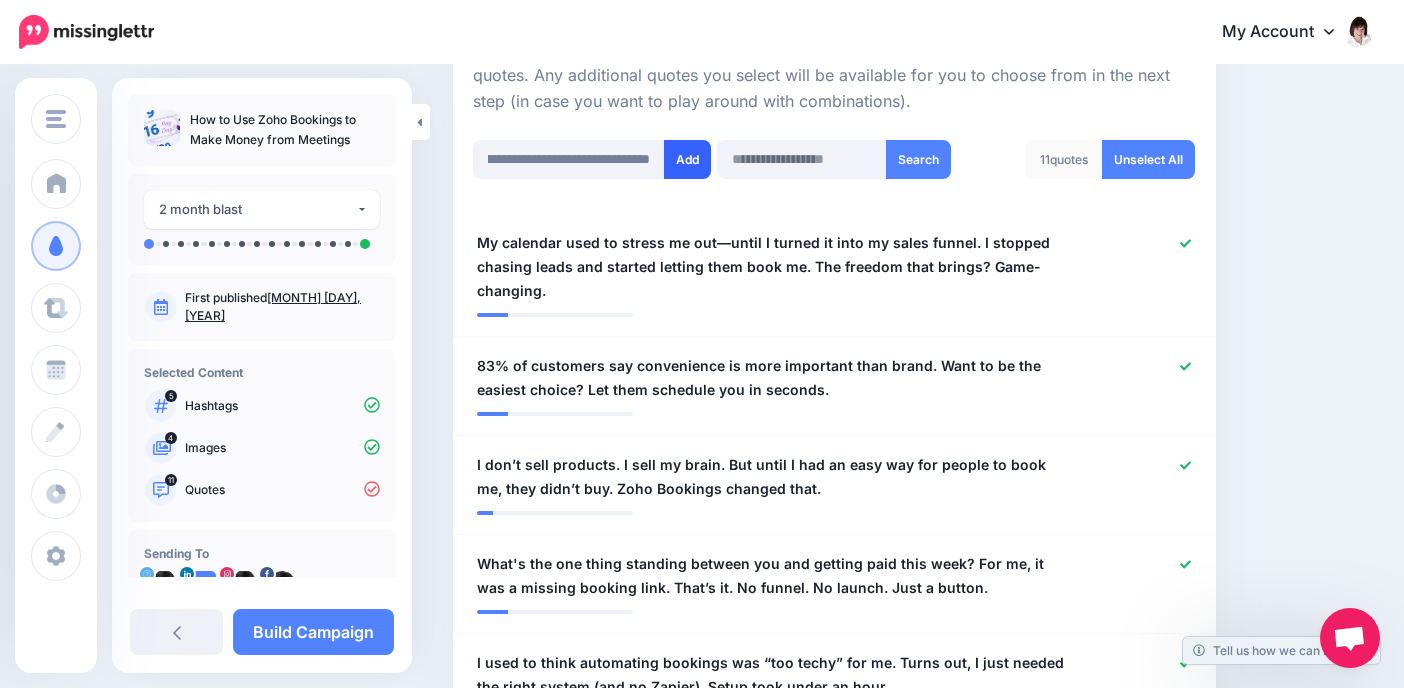 scroll, scrollTop: 0, scrollLeft: 0, axis: both 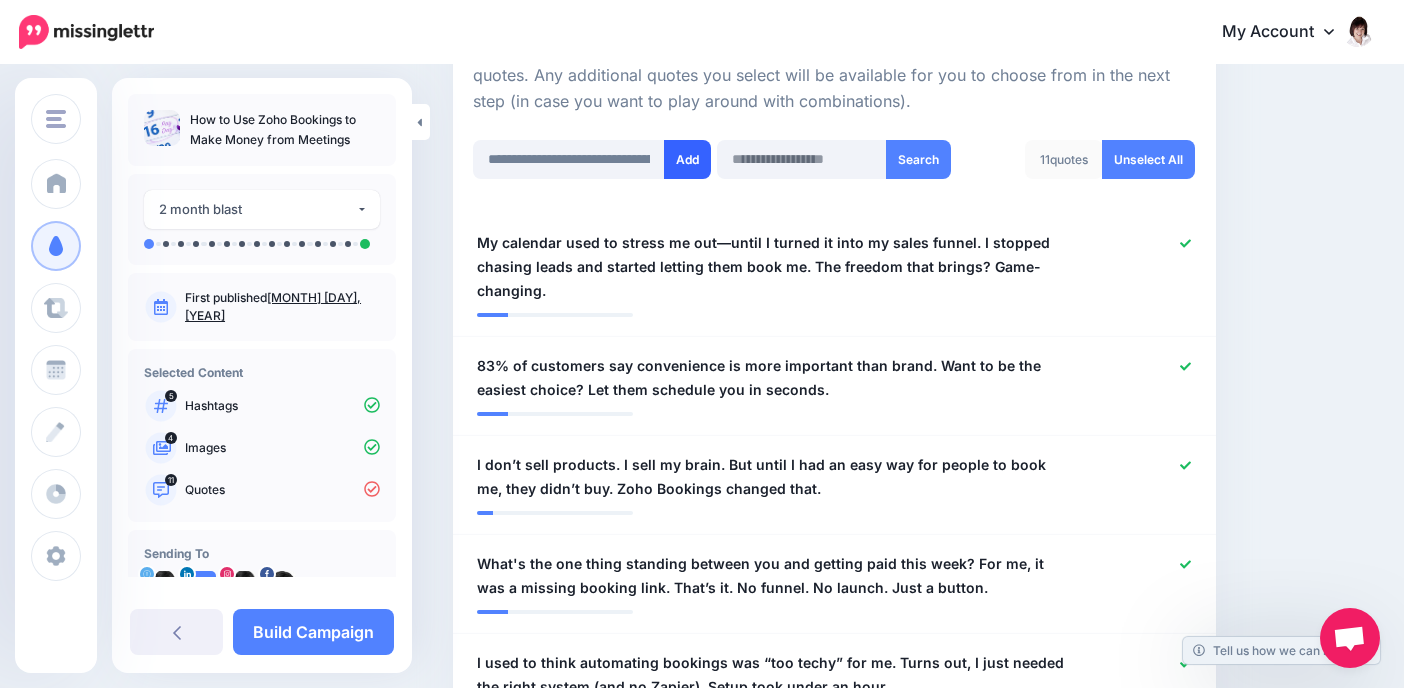 click on "Add" at bounding box center (687, 159) 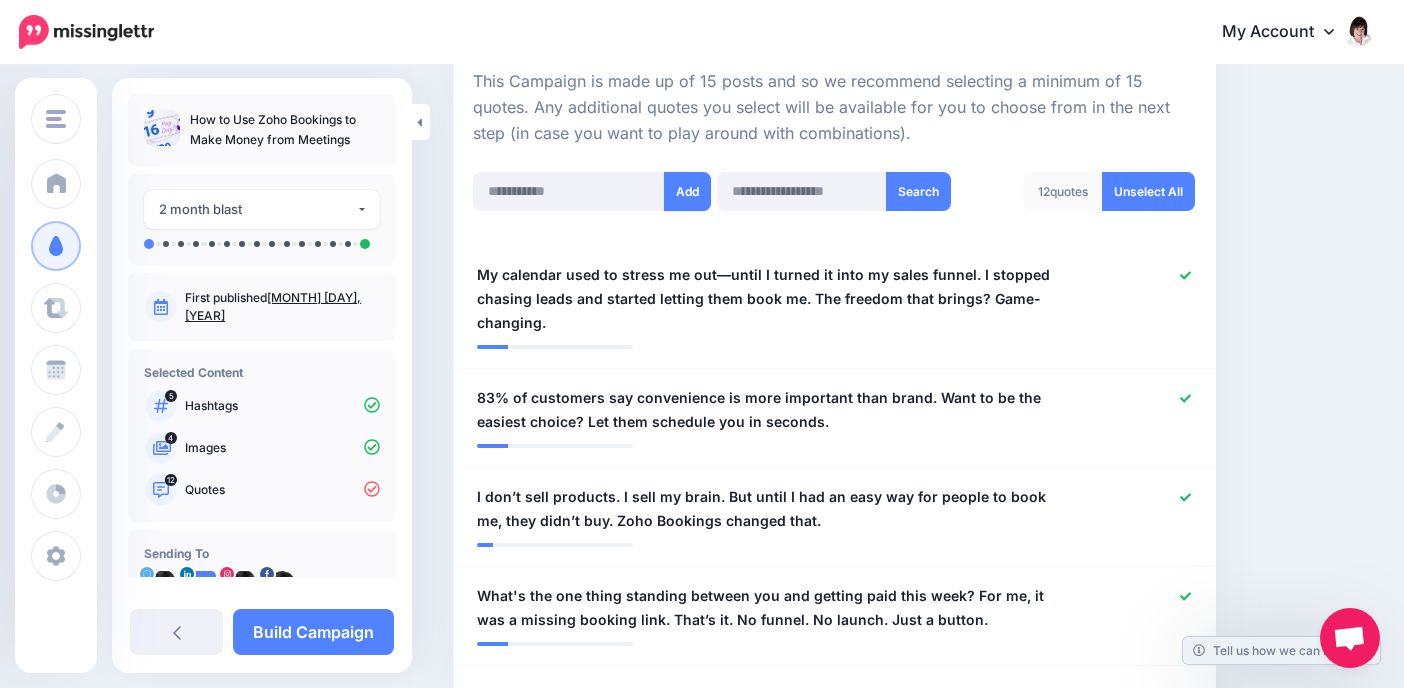 scroll, scrollTop: 444, scrollLeft: 0, axis: vertical 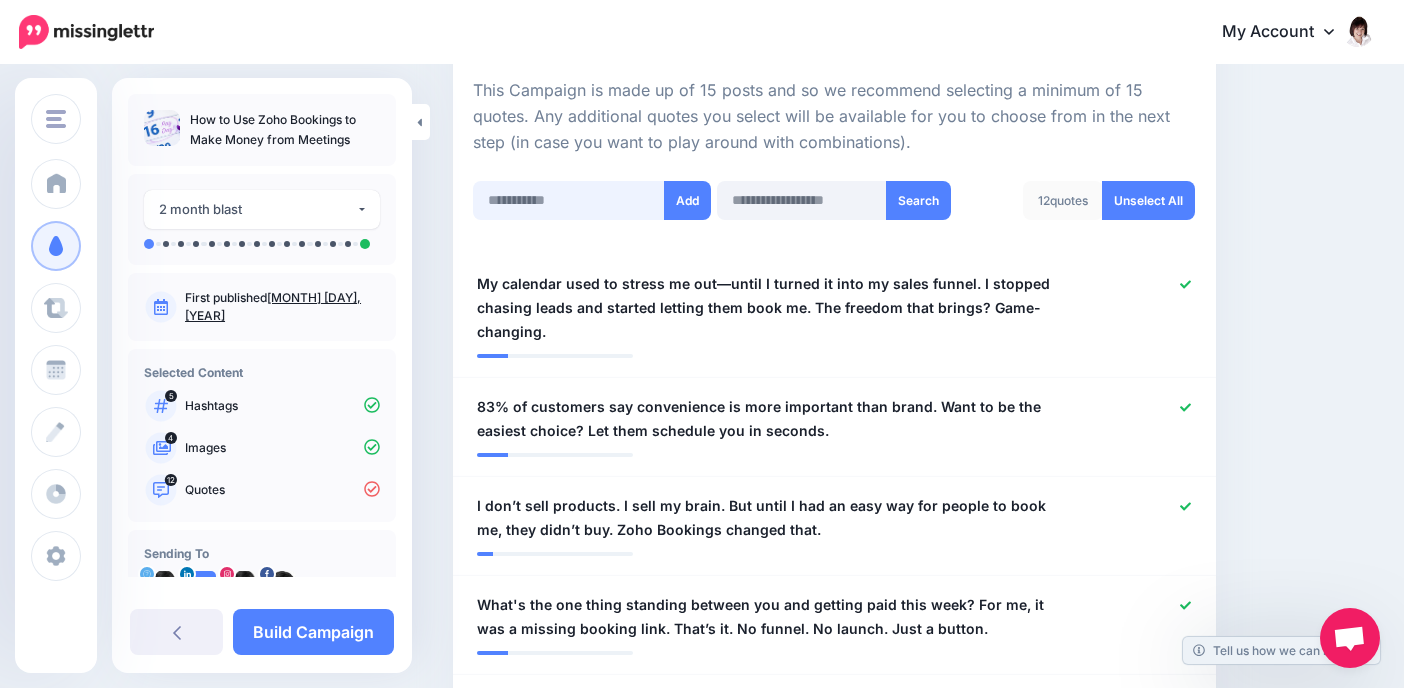 click at bounding box center [569, 200] 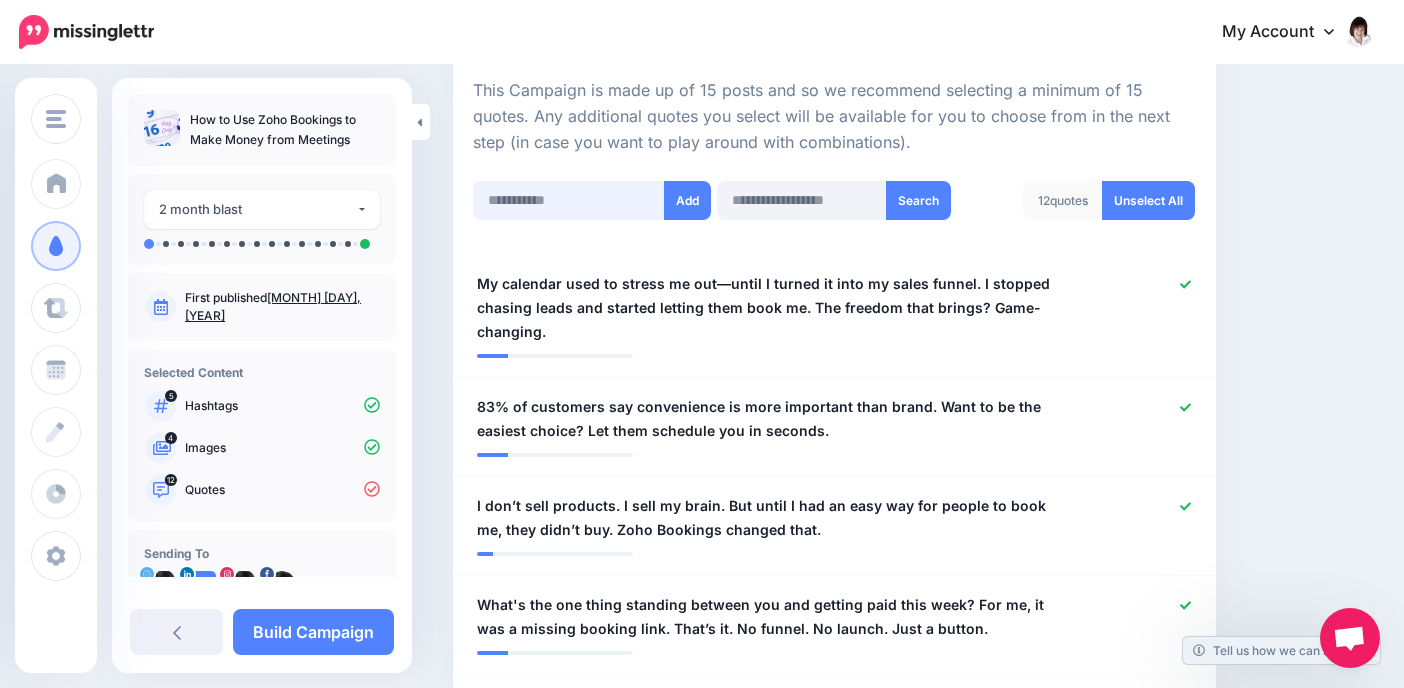 paste on "**********" 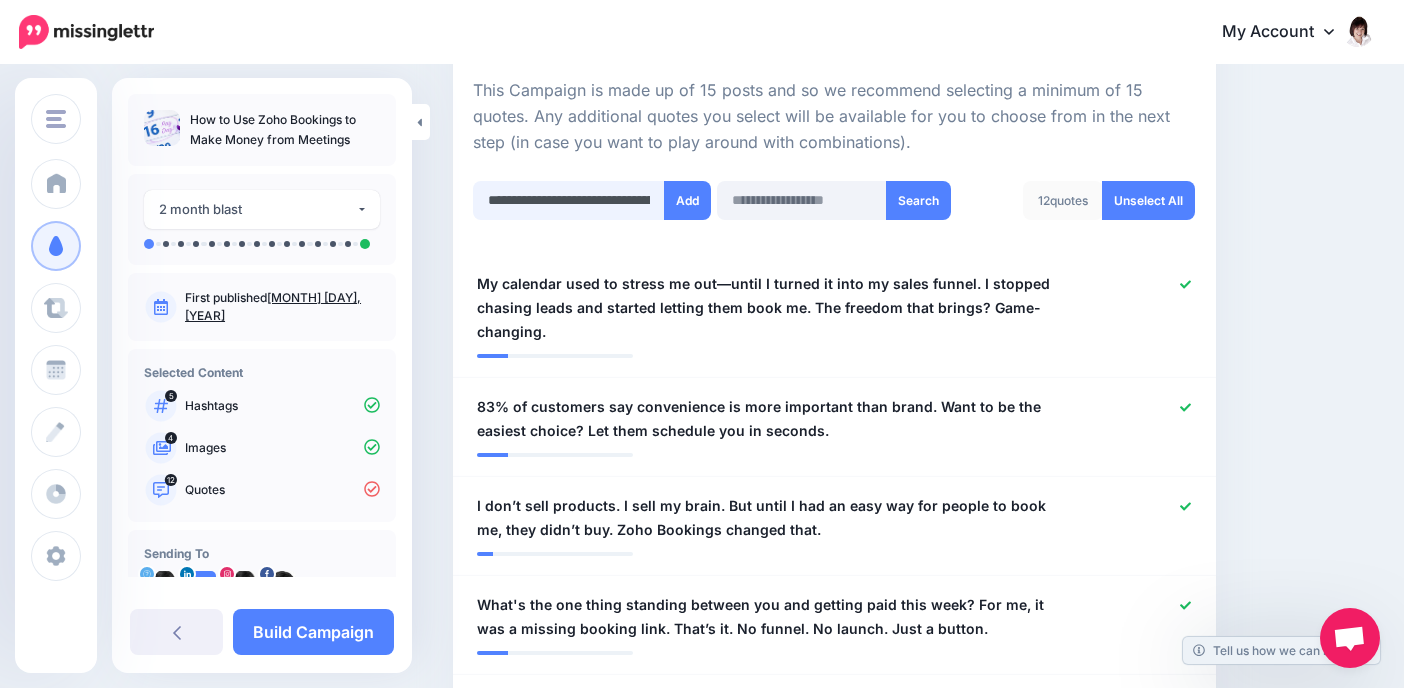 scroll, scrollTop: 0, scrollLeft: 349, axis: horizontal 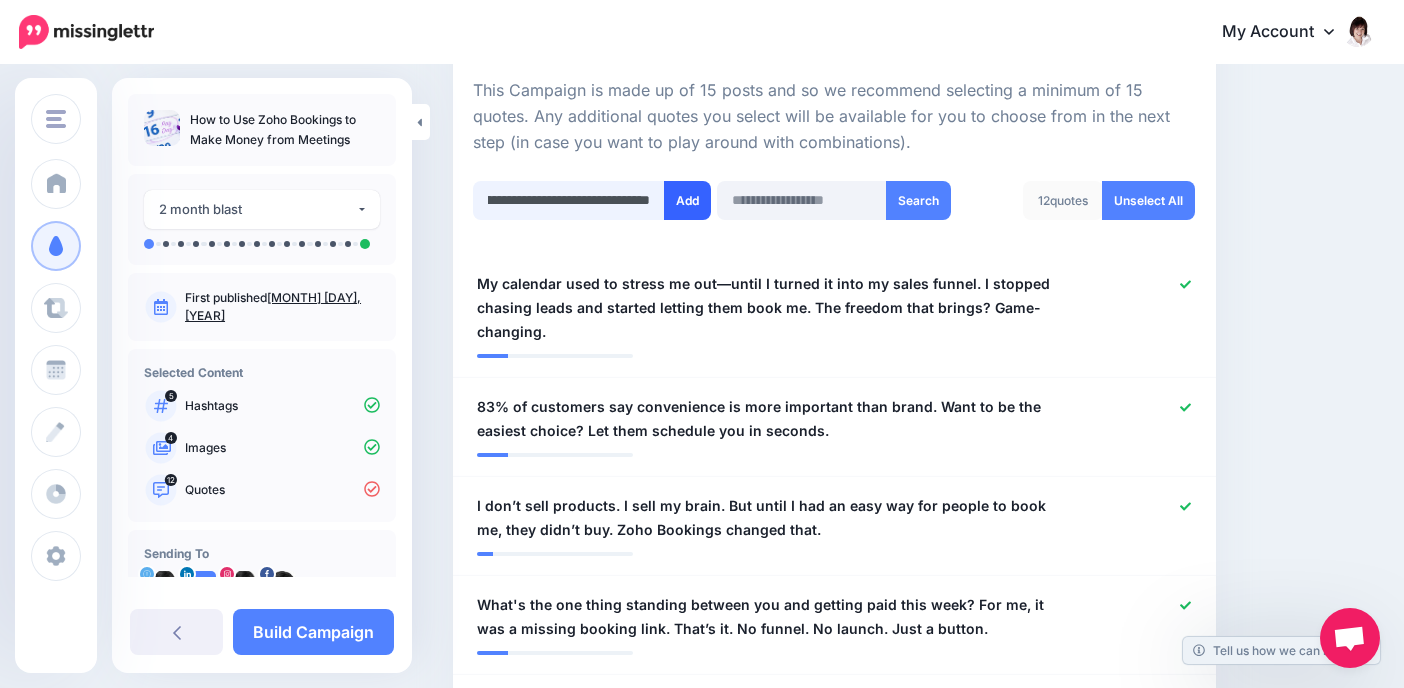 type on "**********" 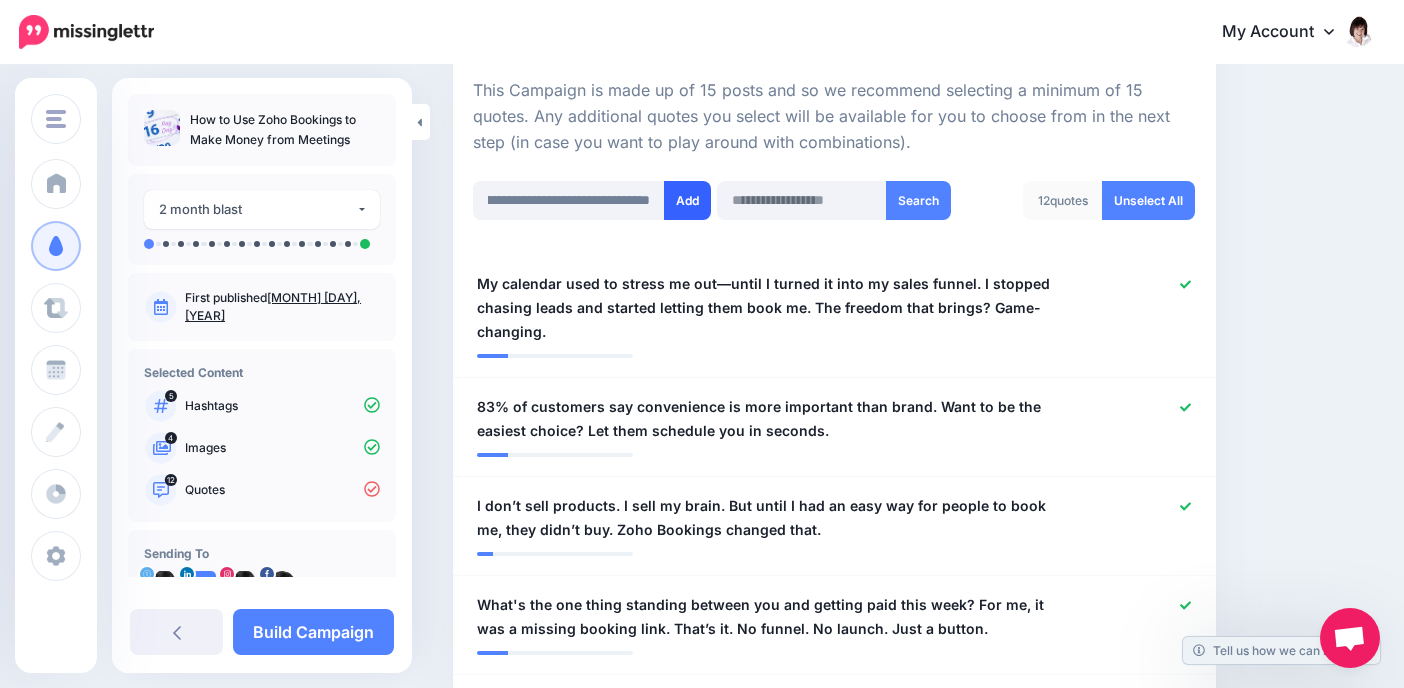 scroll, scrollTop: 0, scrollLeft: 0, axis: both 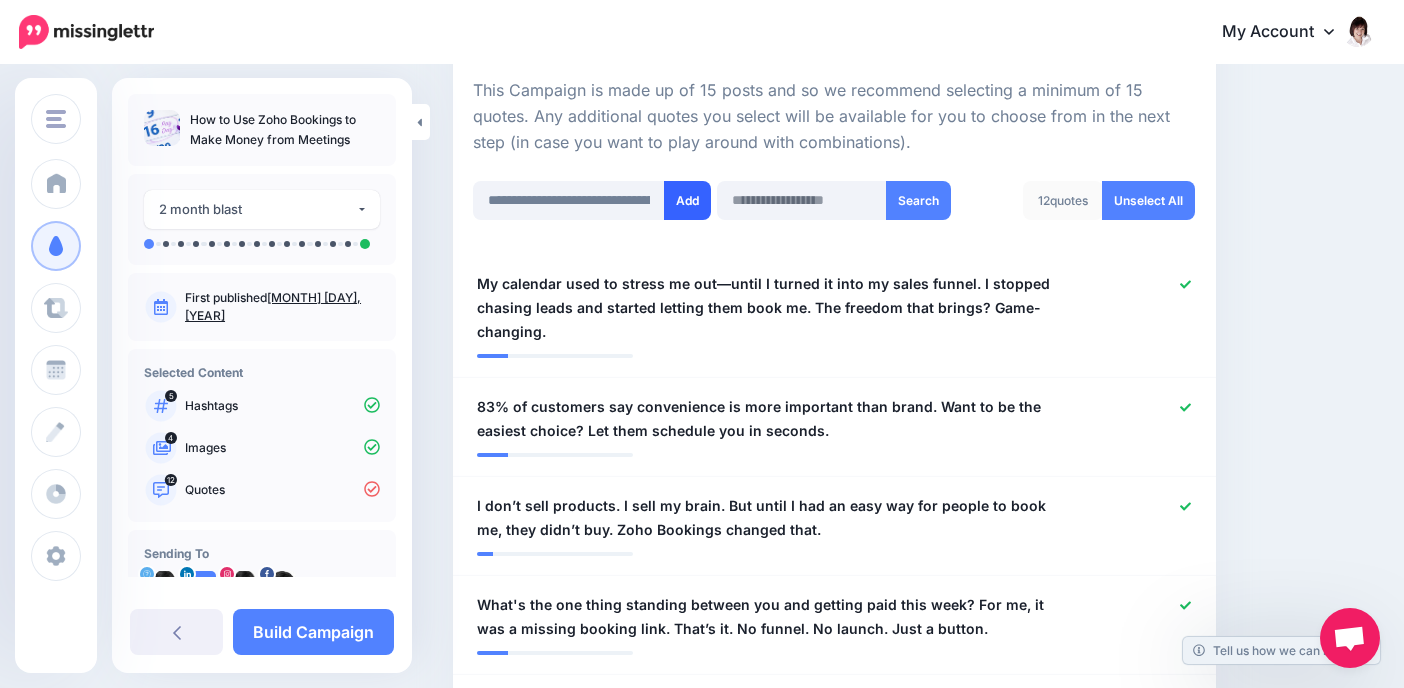 click on "Add" at bounding box center [687, 200] 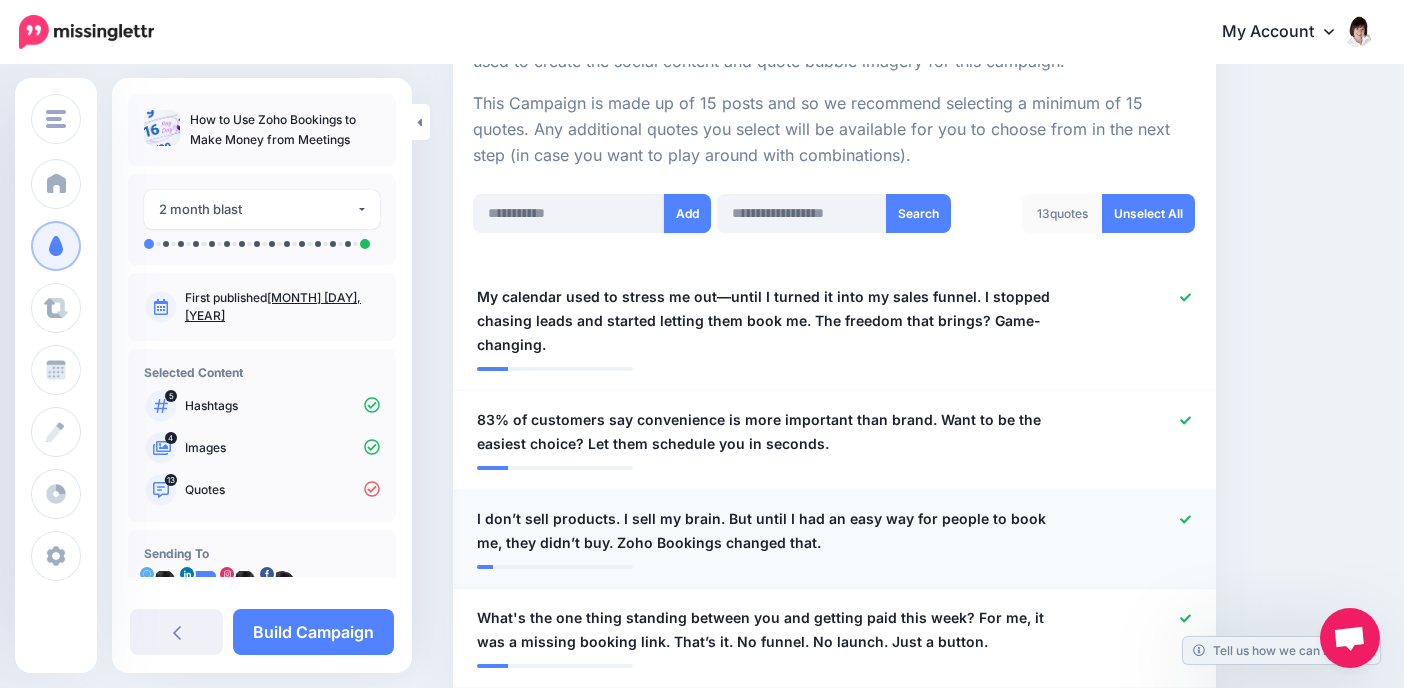 scroll, scrollTop: 378, scrollLeft: 0, axis: vertical 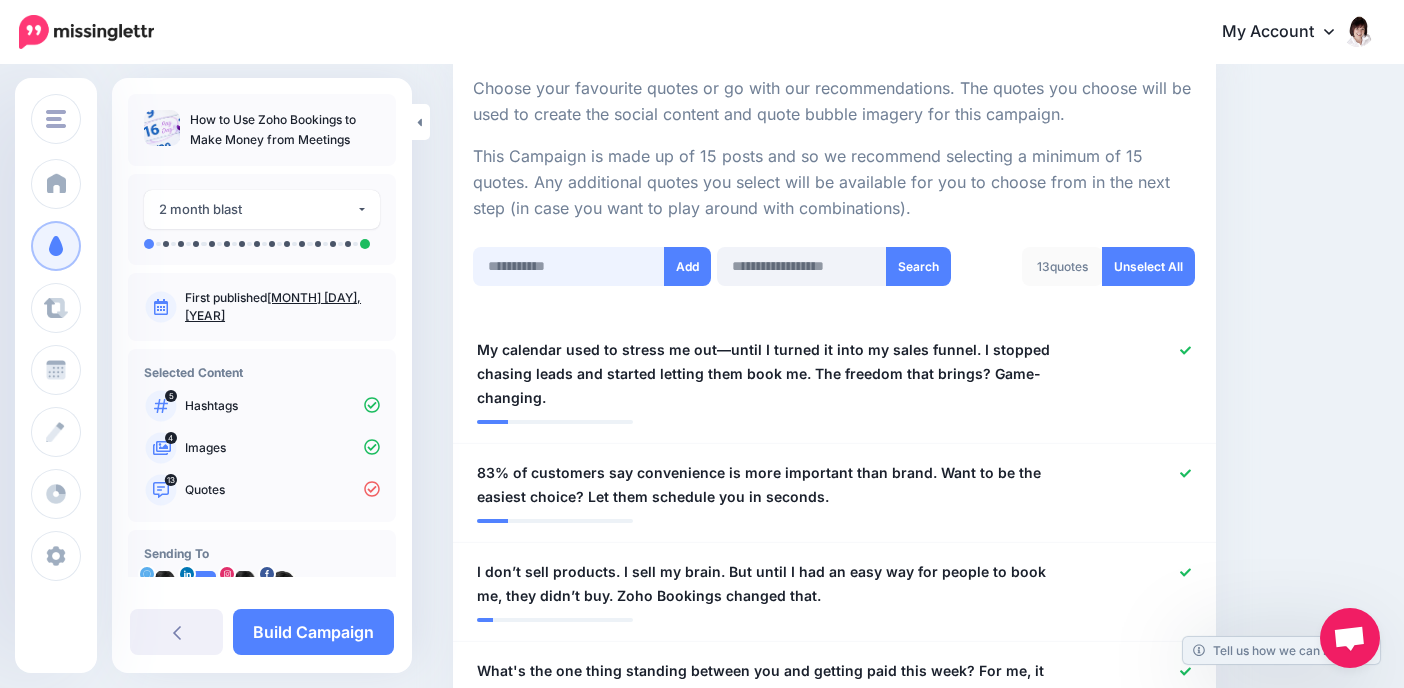 click at bounding box center (569, 266) 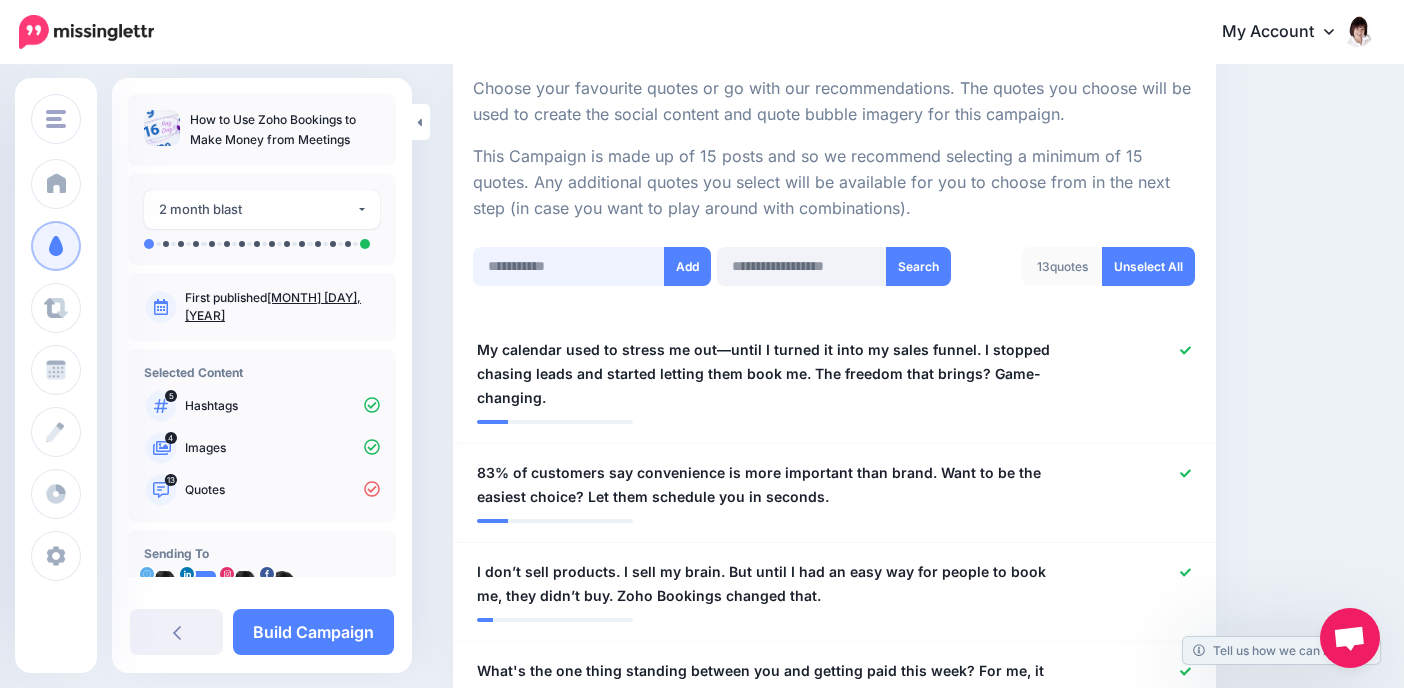 paste on "**********" 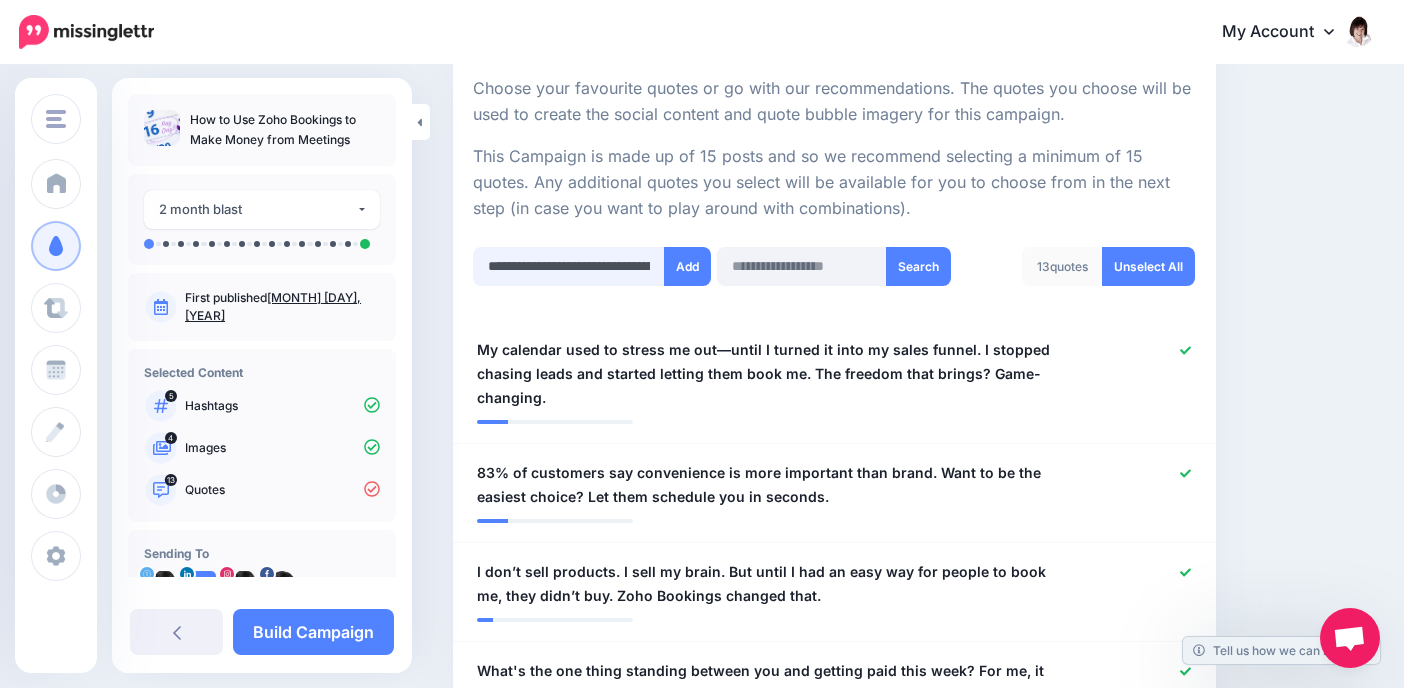 scroll, scrollTop: 0, scrollLeft: 670, axis: horizontal 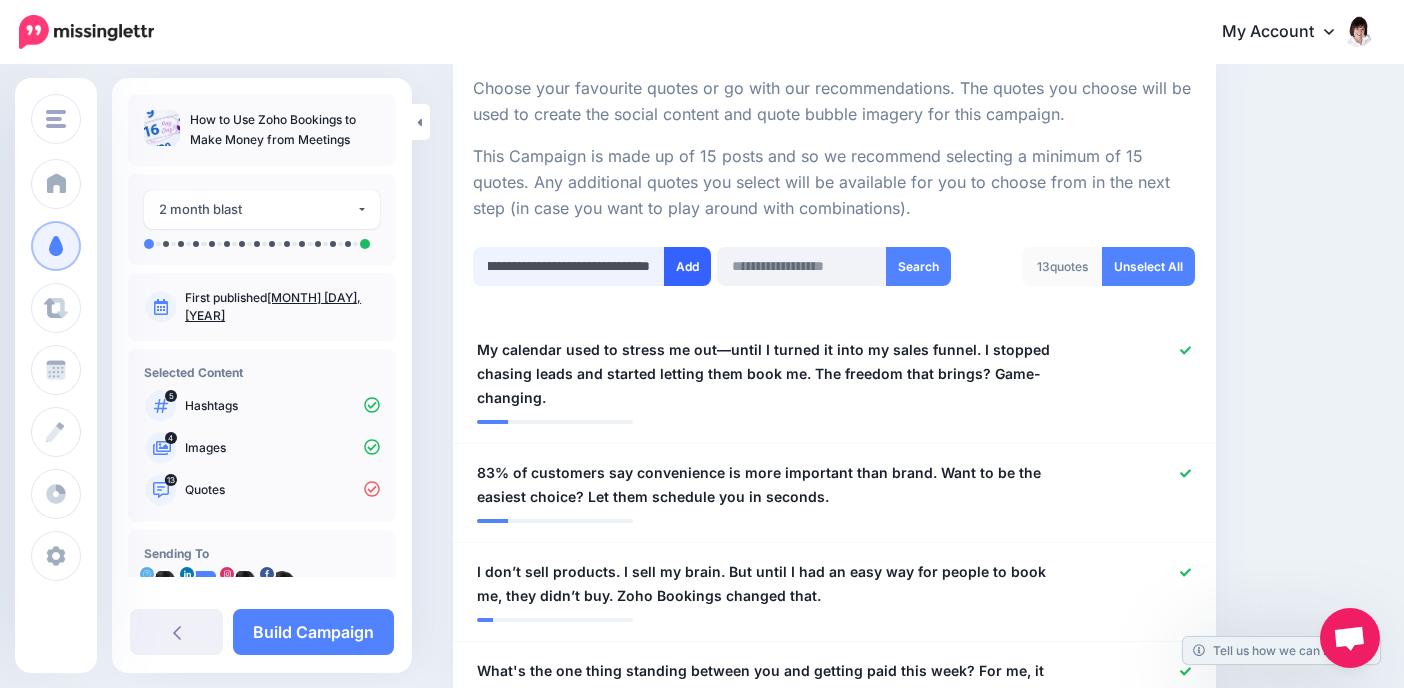 type on "**********" 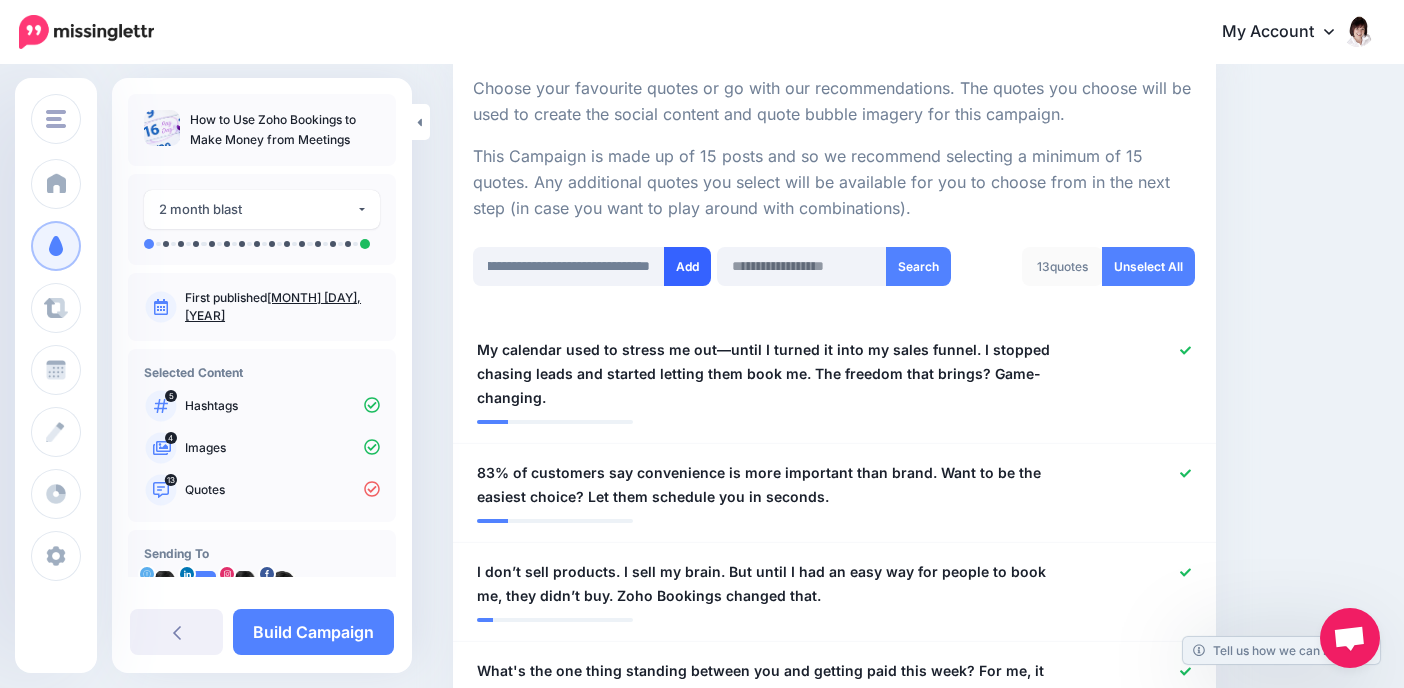 scroll, scrollTop: 0, scrollLeft: 0, axis: both 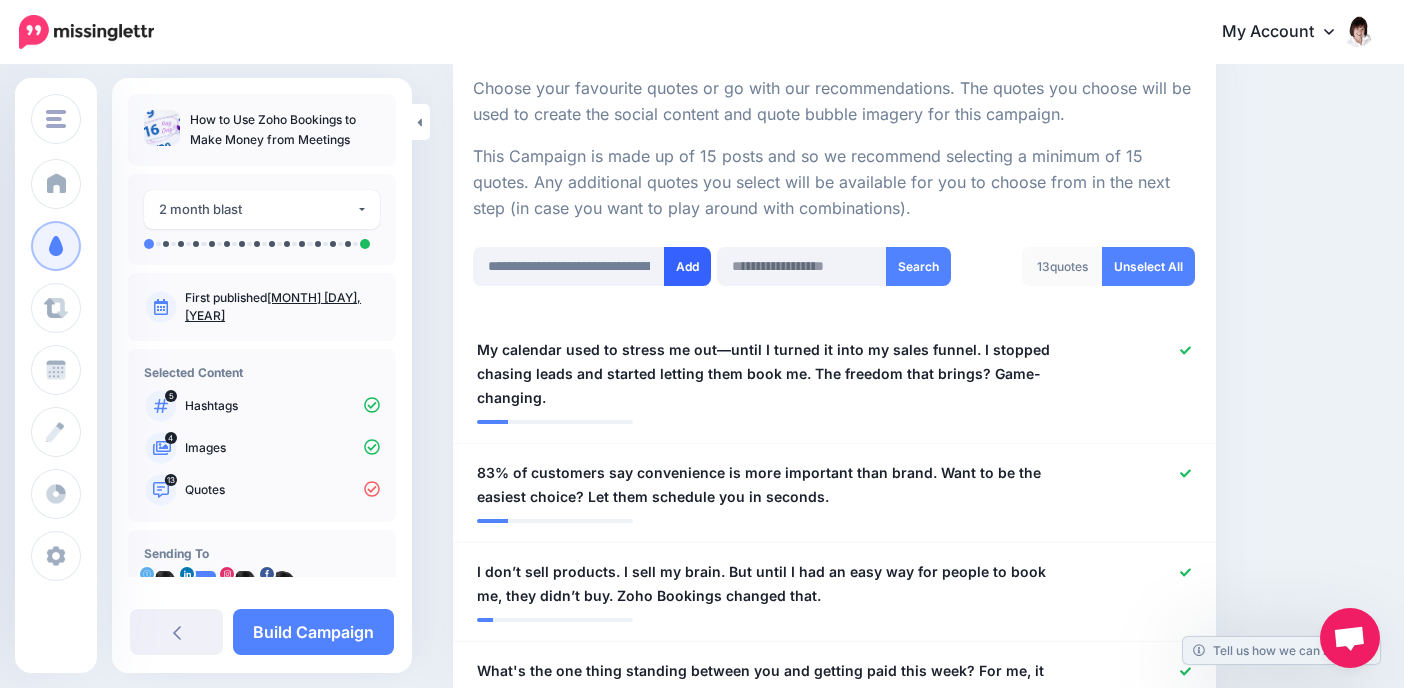 click on "Add" at bounding box center (687, 266) 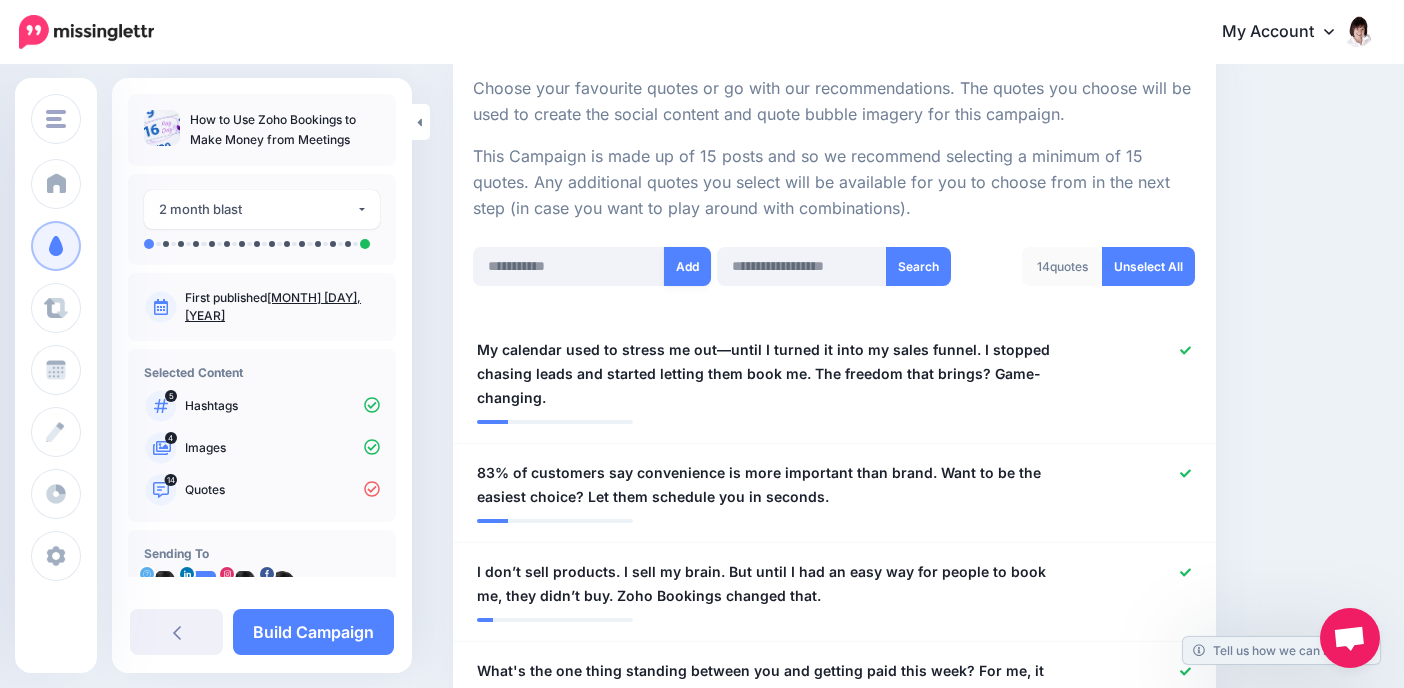 scroll, scrollTop: 698, scrollLeft: 0, axis: vertical 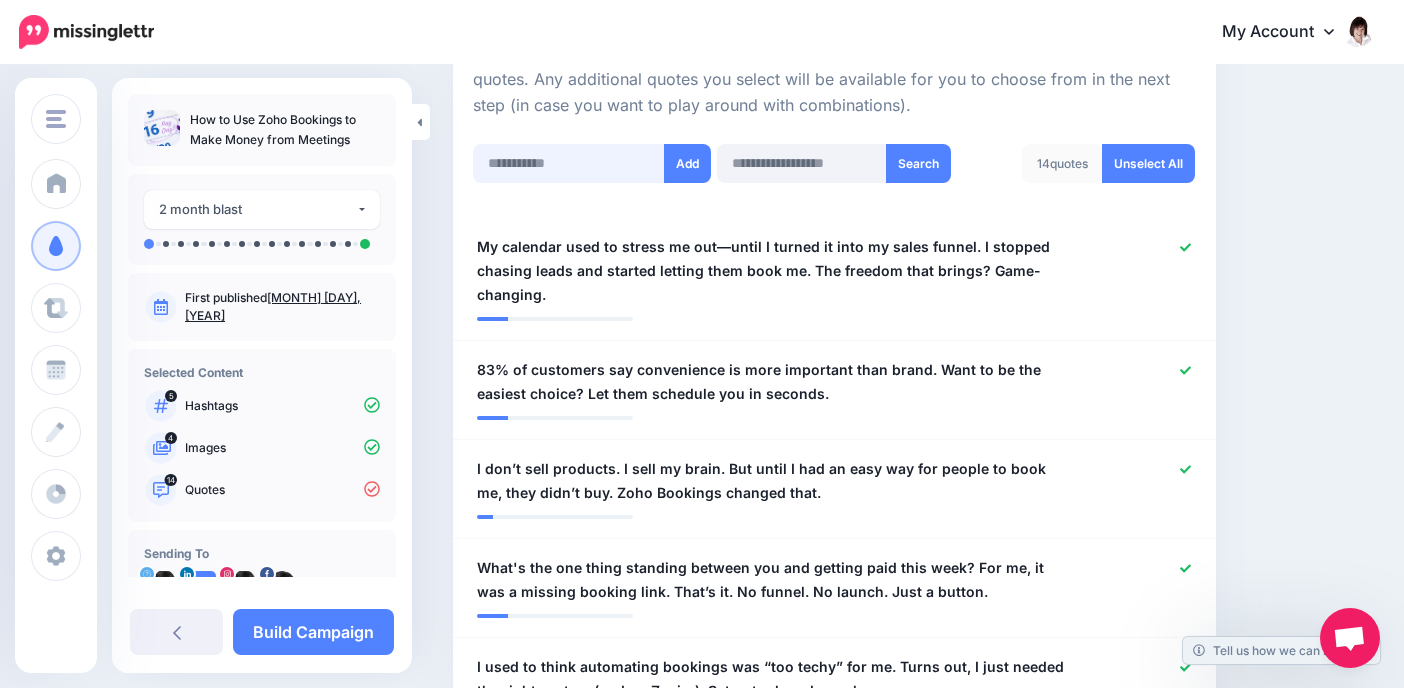 click at bounding box center (569, 163) 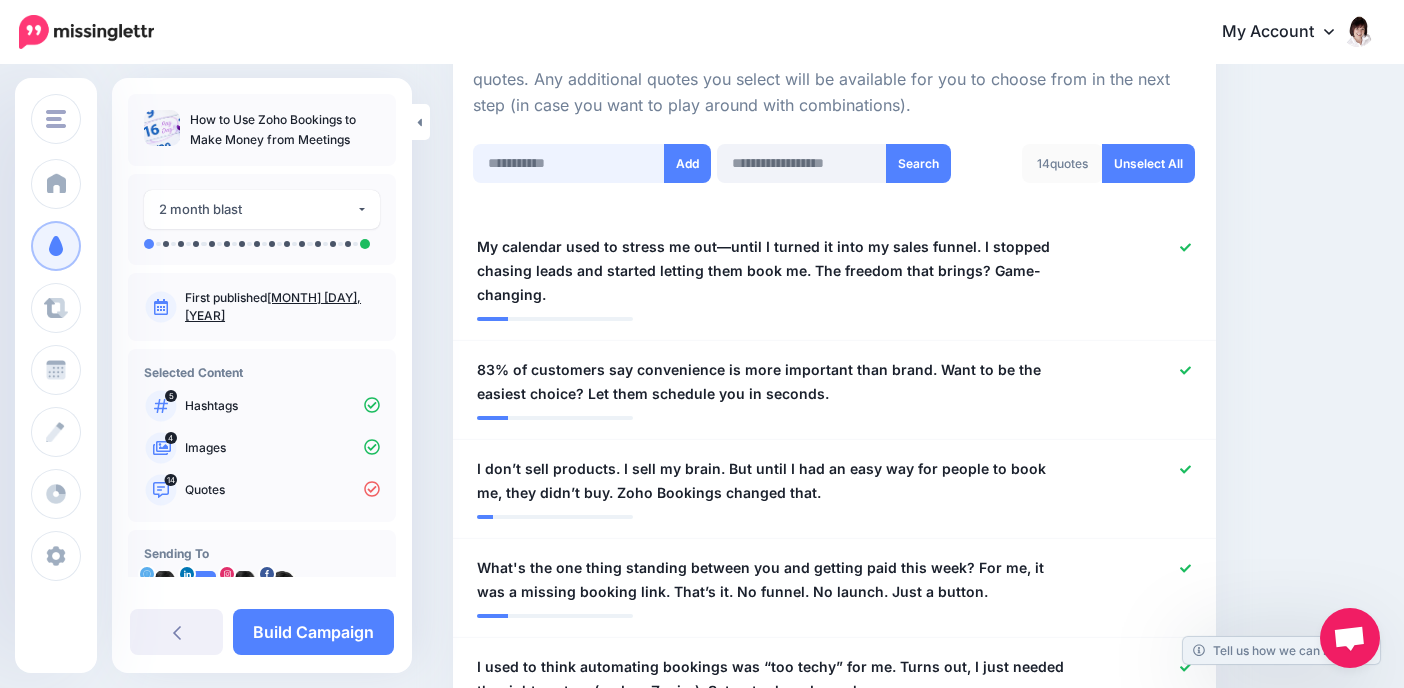 paste on "**********" 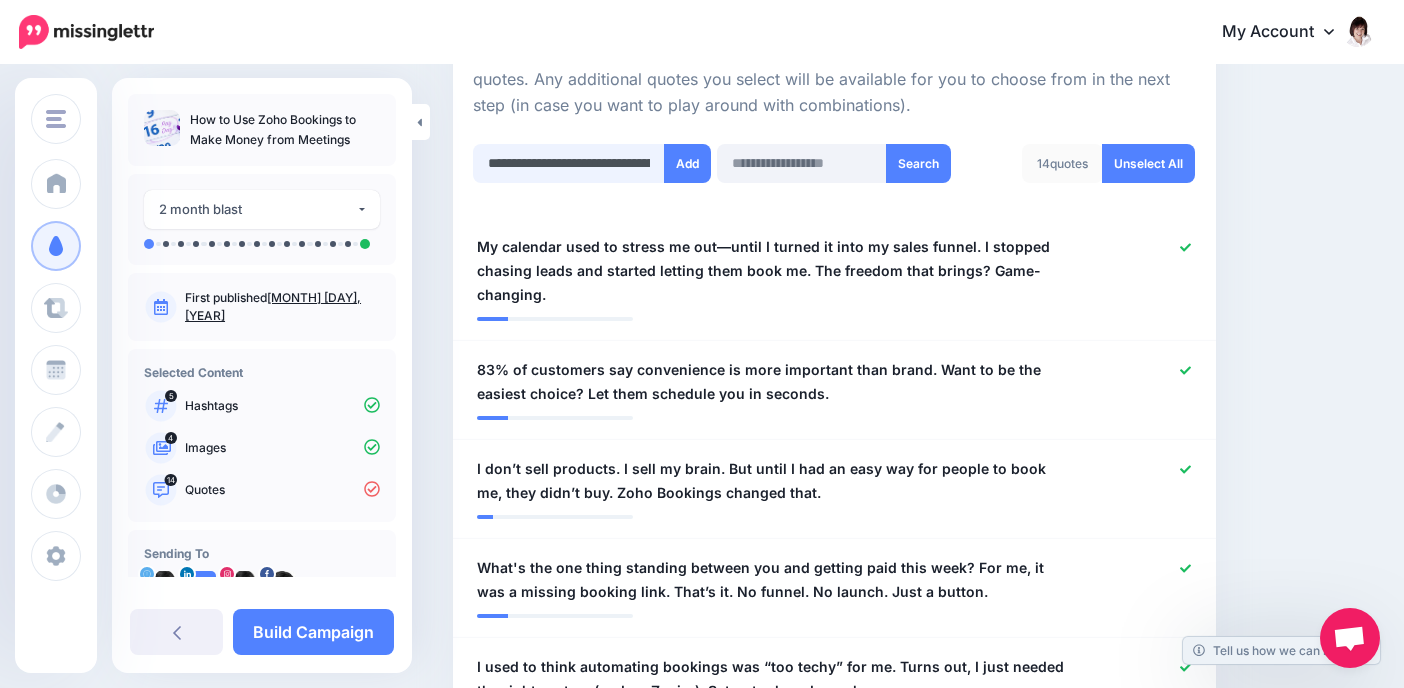 scroll, scrollTop: 0, scrollLeft: 708, axis: horizontal 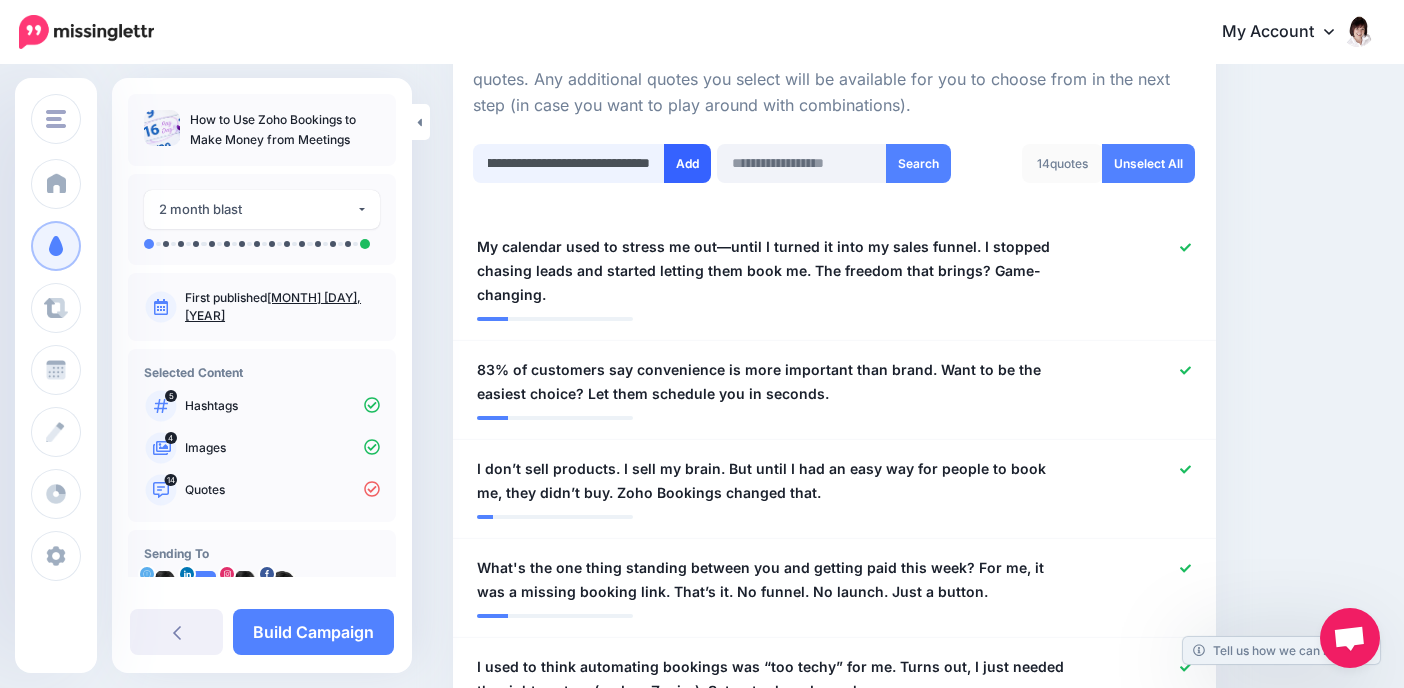 type on "**********" 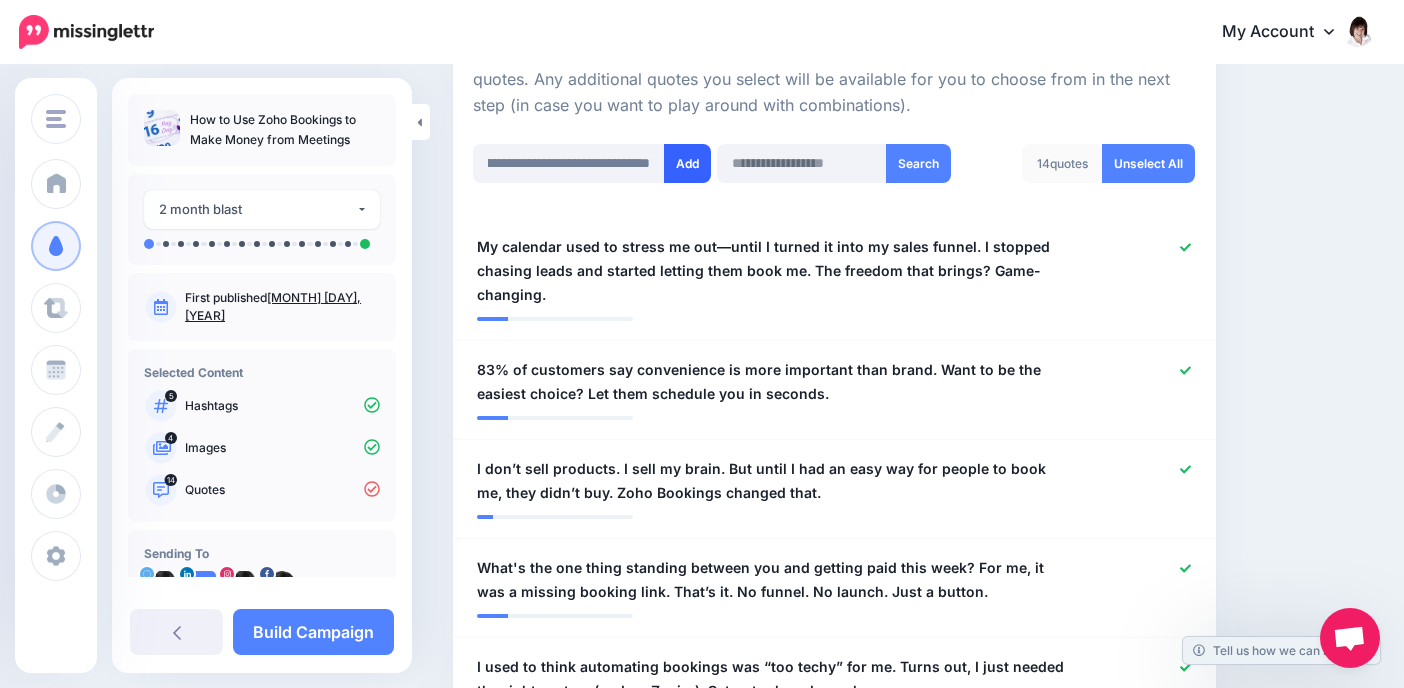 scroll, scrollTop: 0, scrollLeft: 0, axis: both 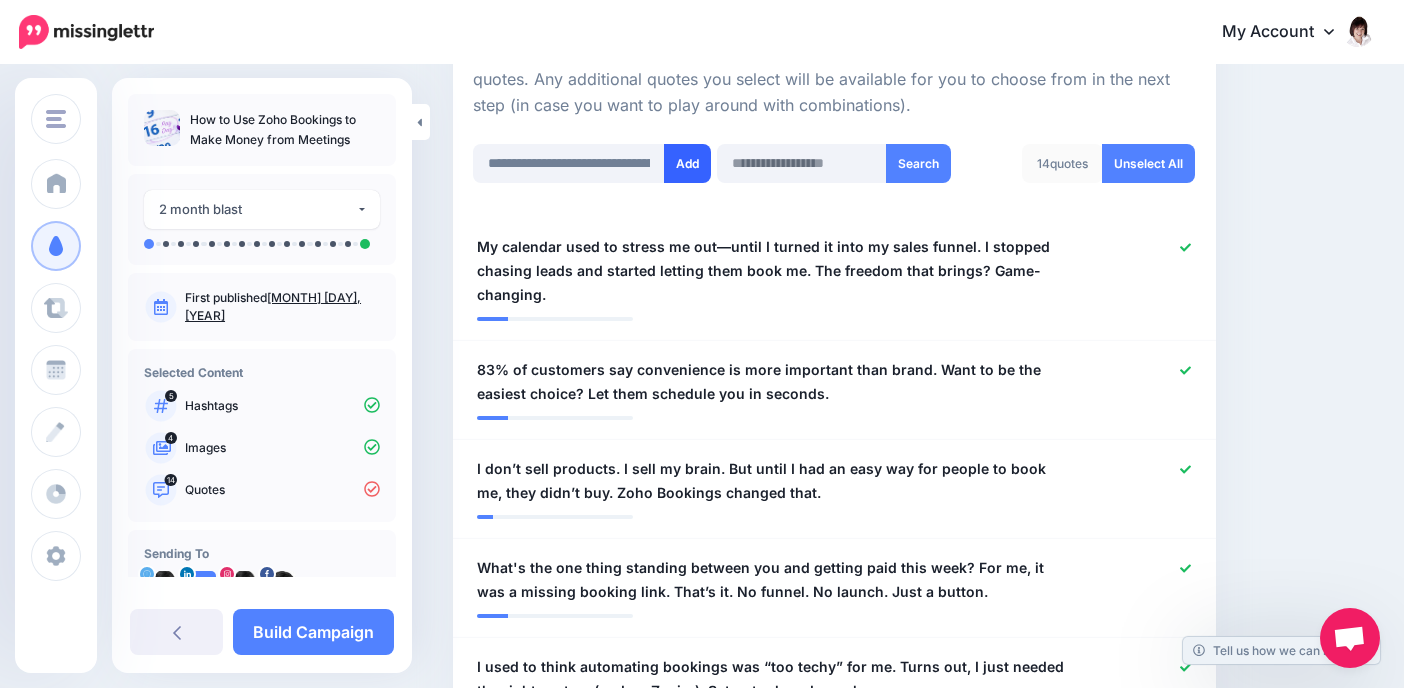 click on "Add" at bounding box center (687, 163) 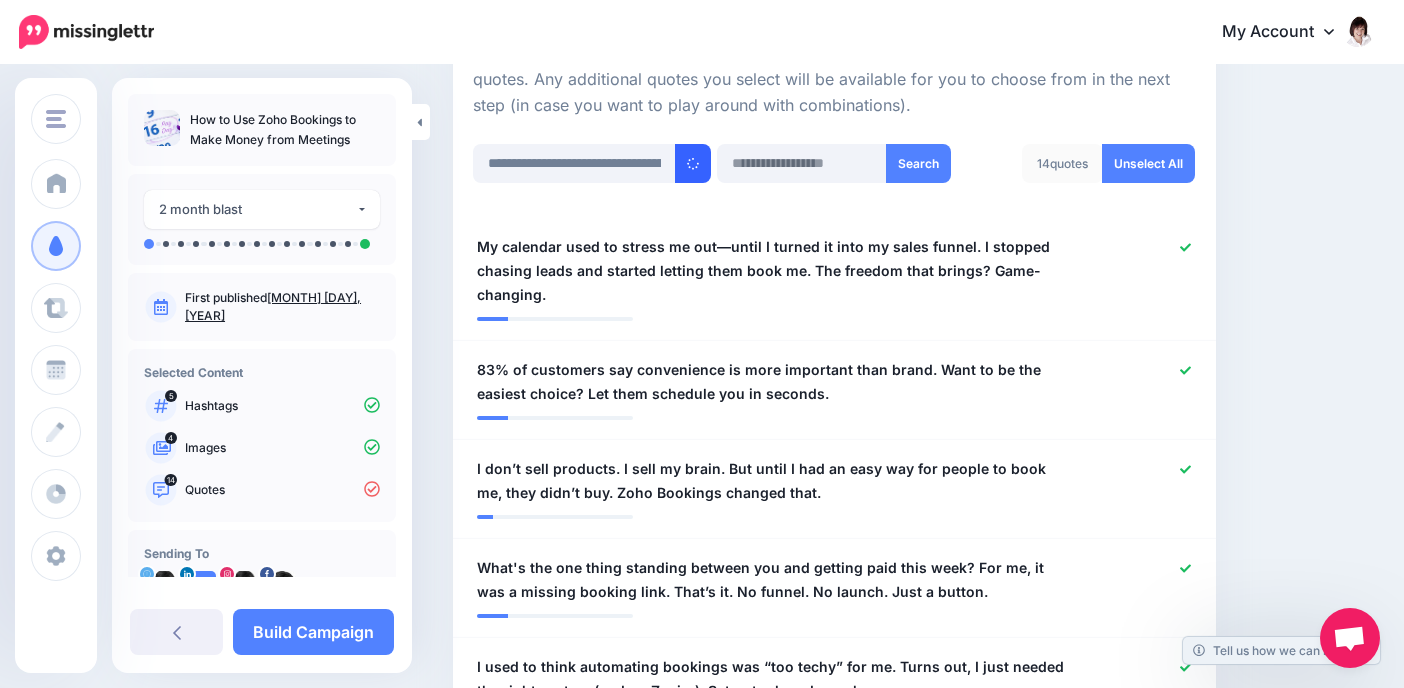 type 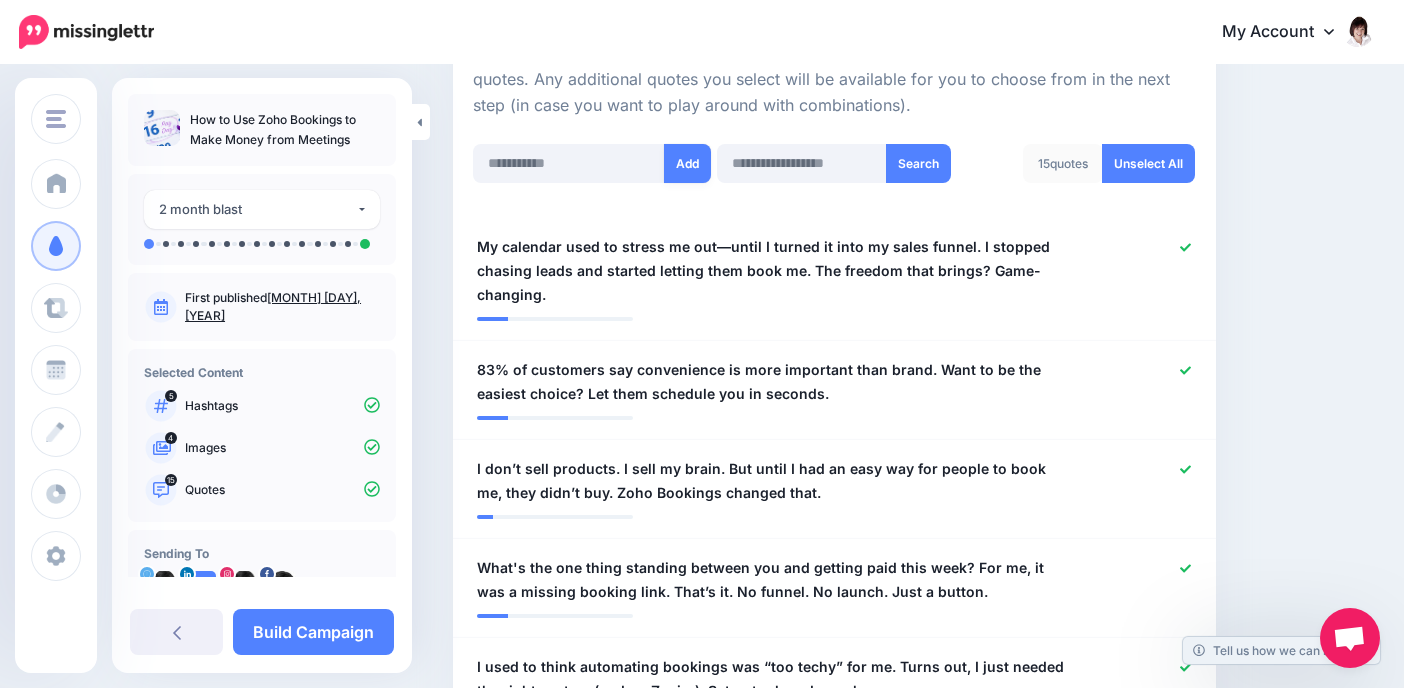 scroll, scrollTop: 698, scrollLeft: 0, axis: vertical 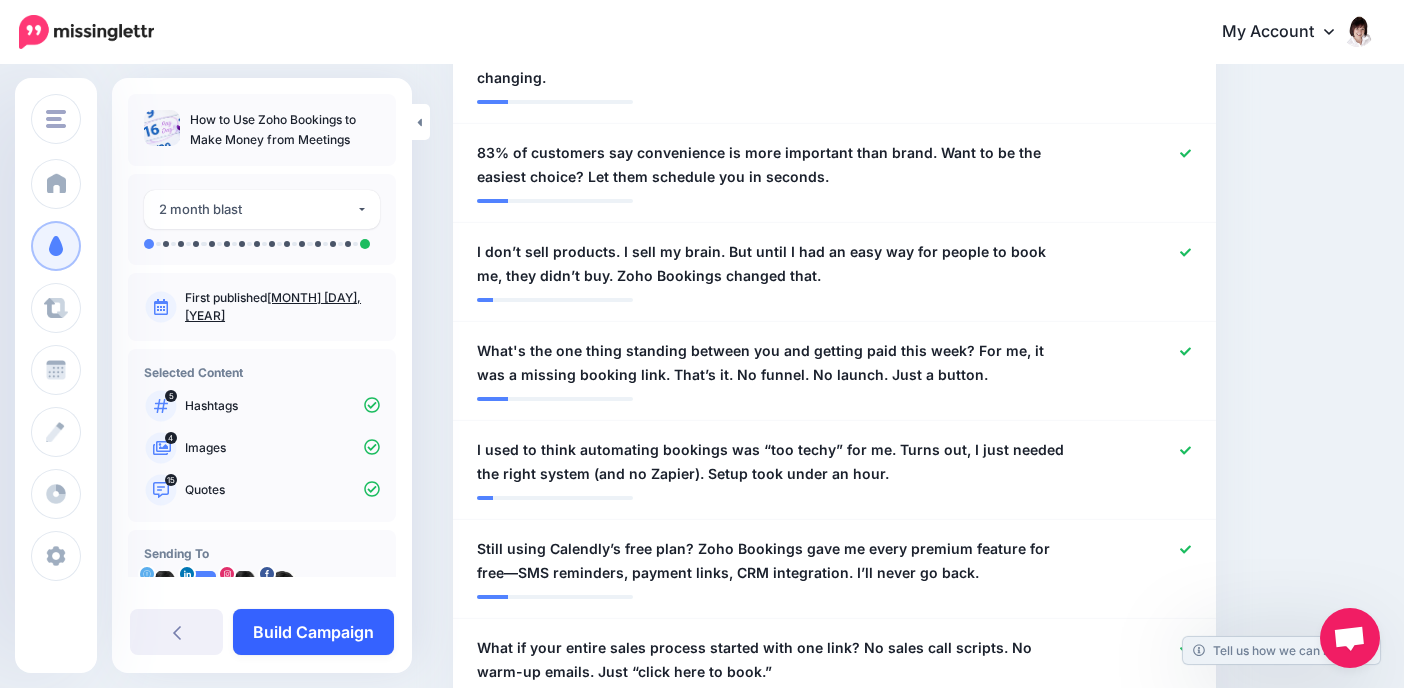 click on "Build Campaign" at bounding box center (313, 632) 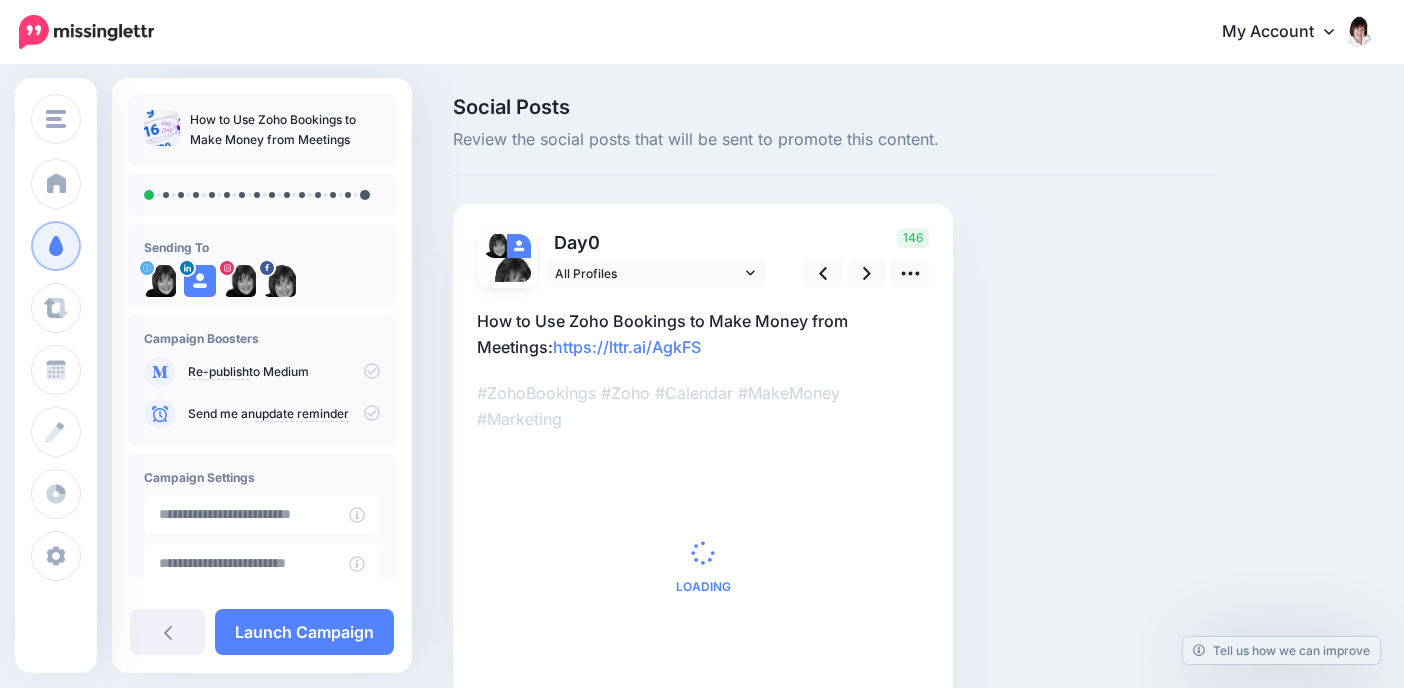 scroll, scrollTop: 0, scrollLeft: 0, axis: both 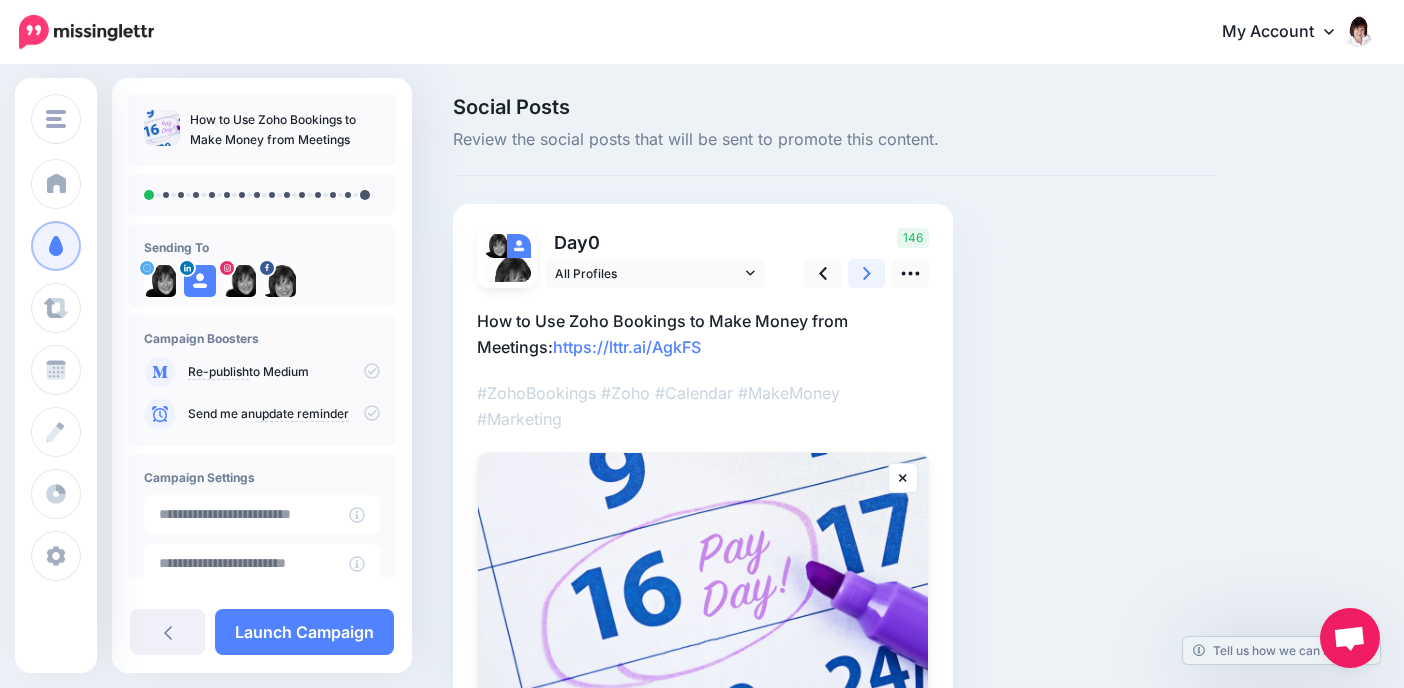 click 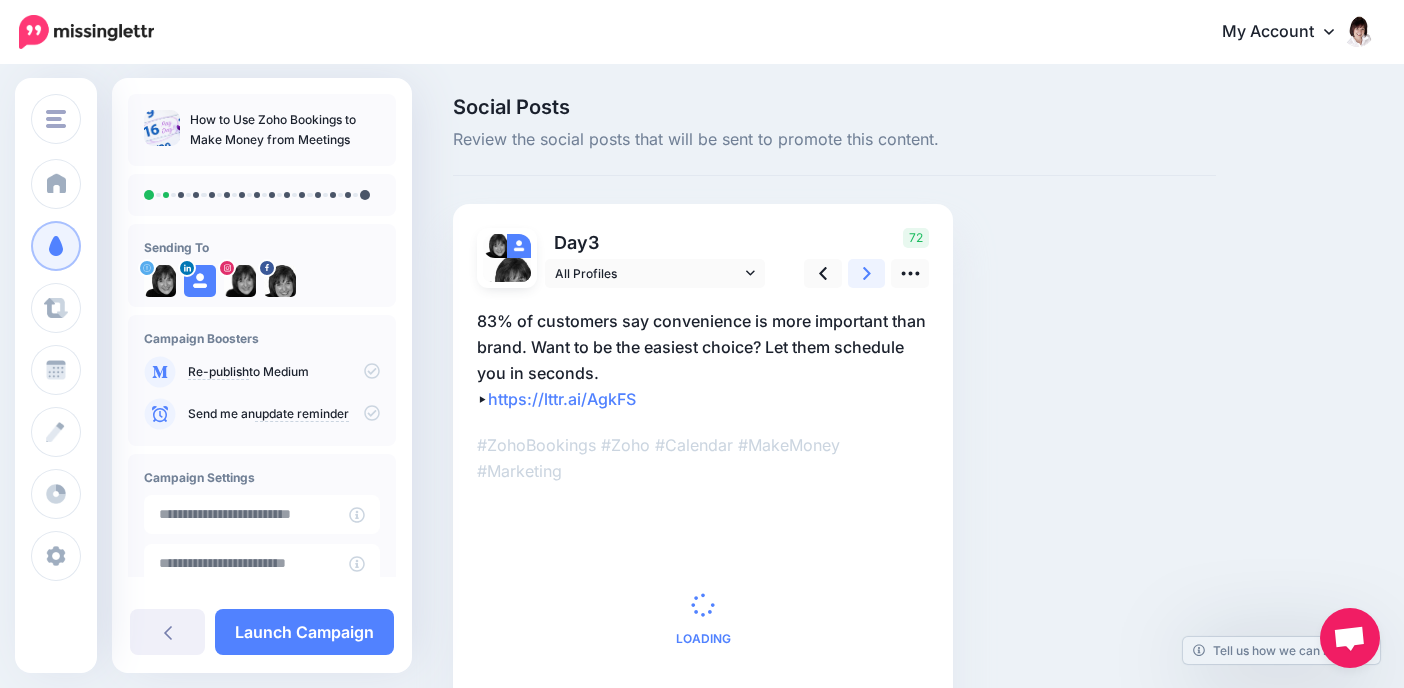 click 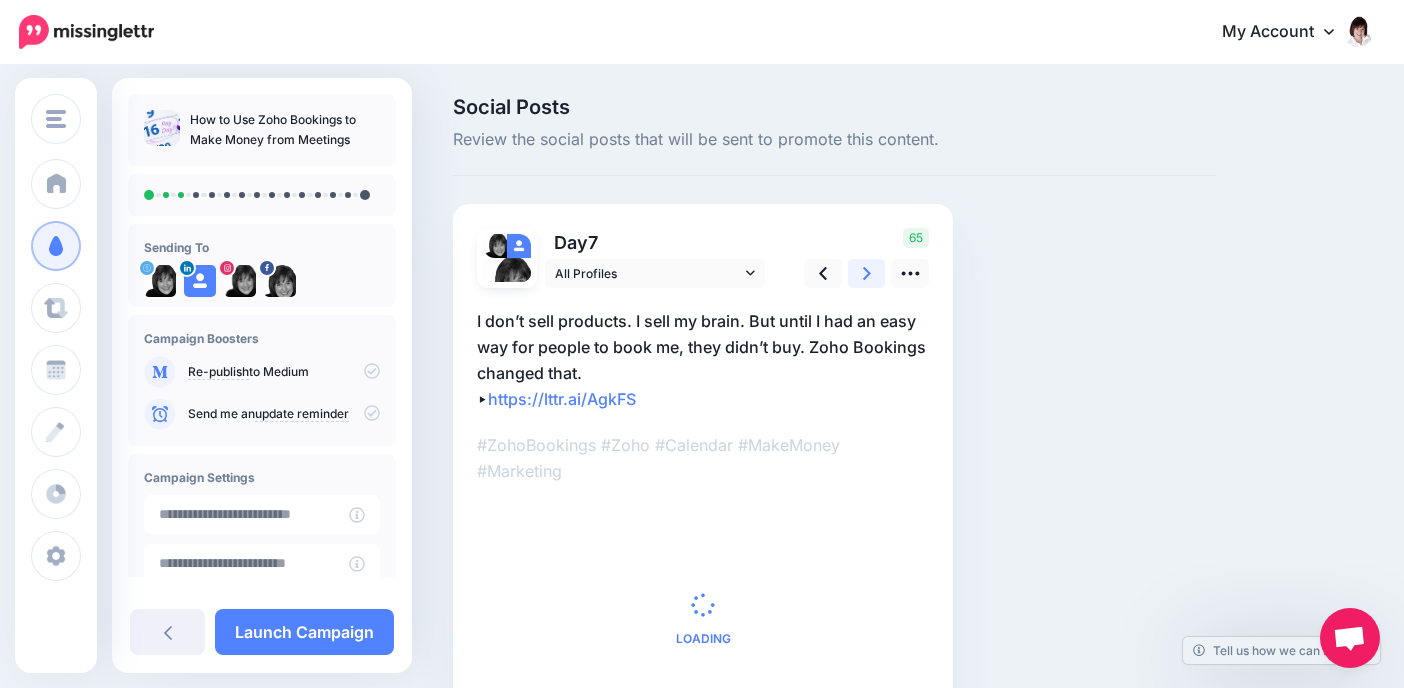 click 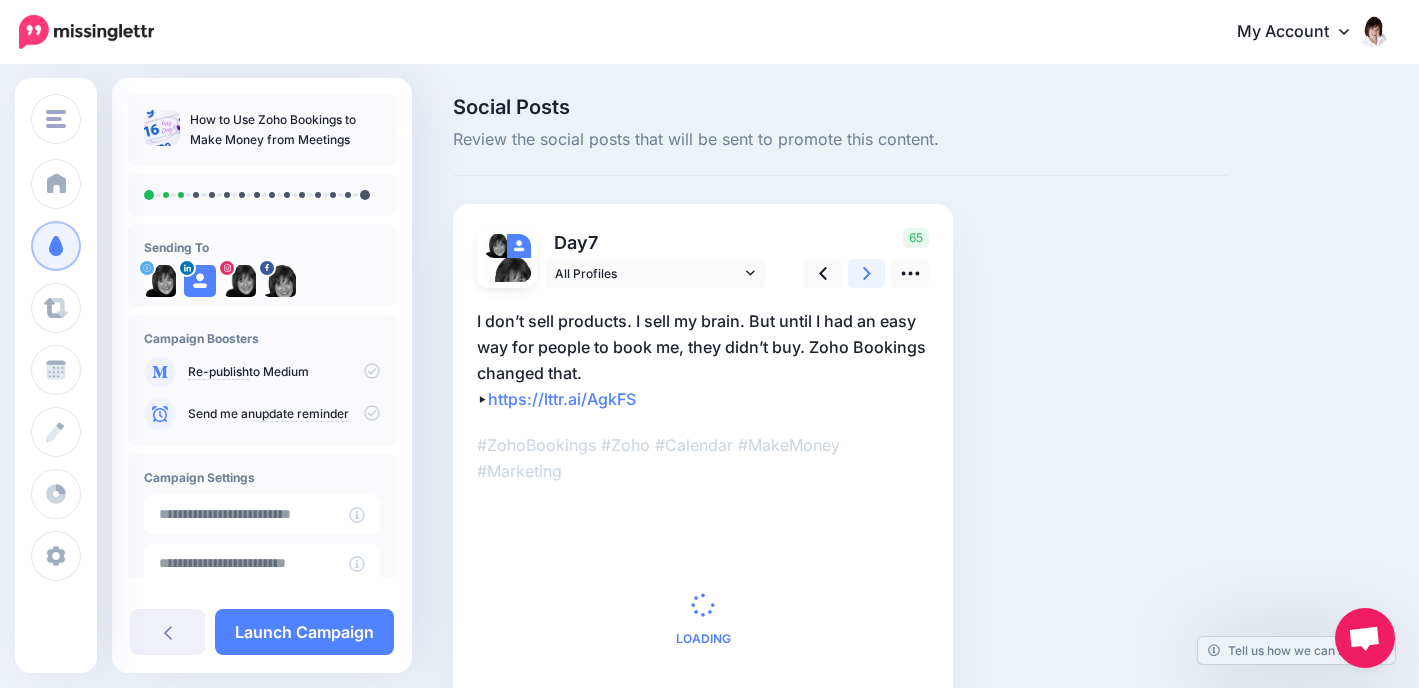 click 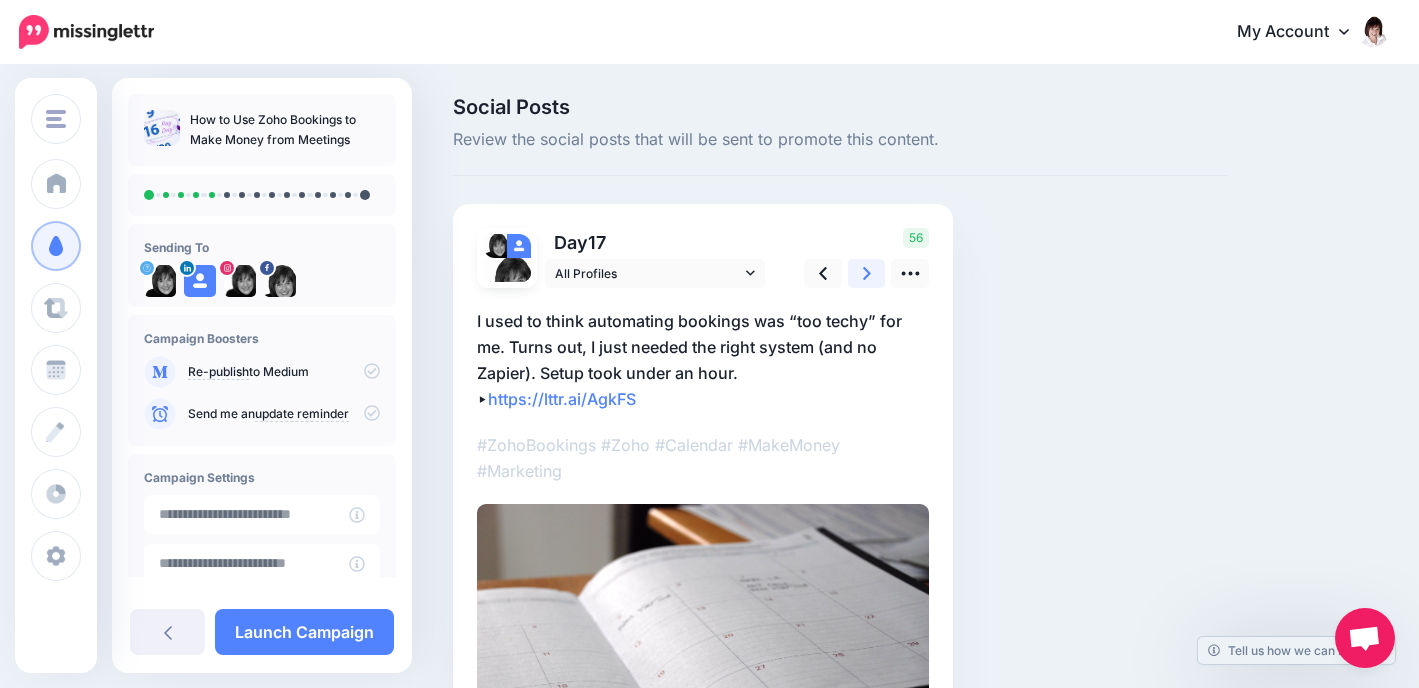 click 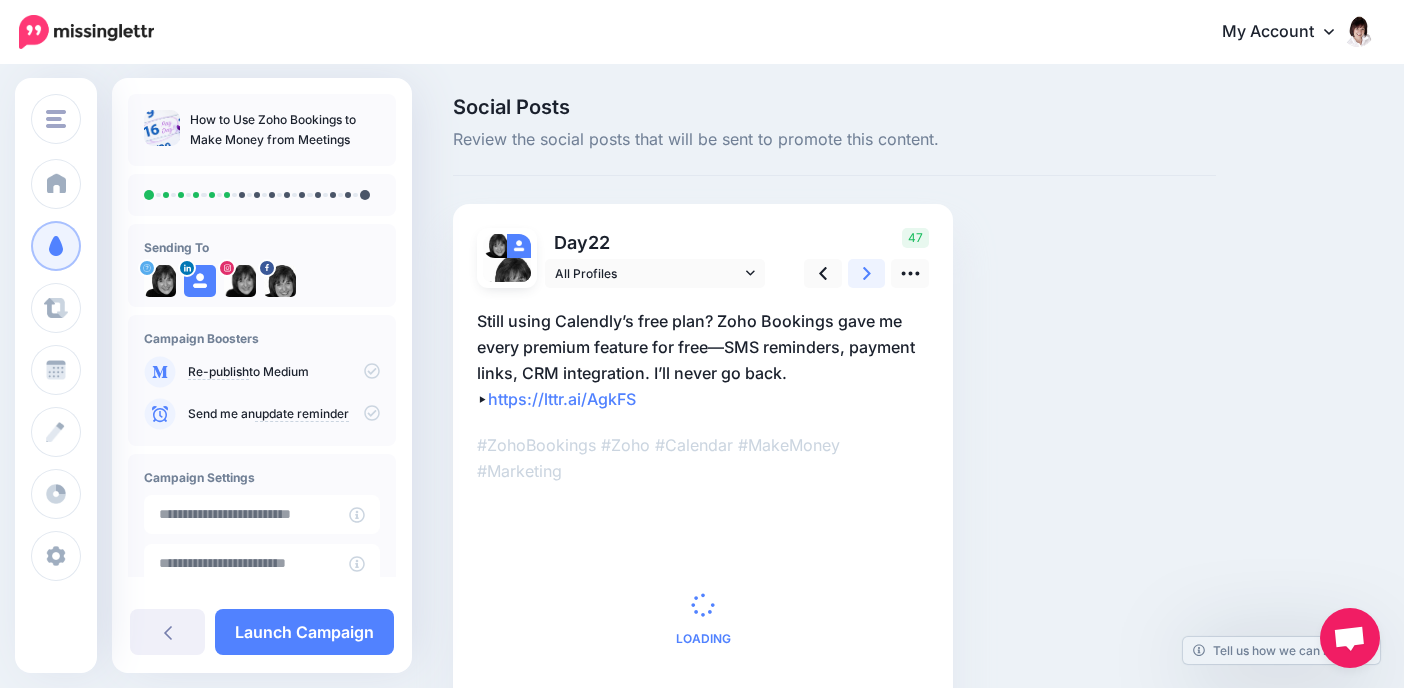 click 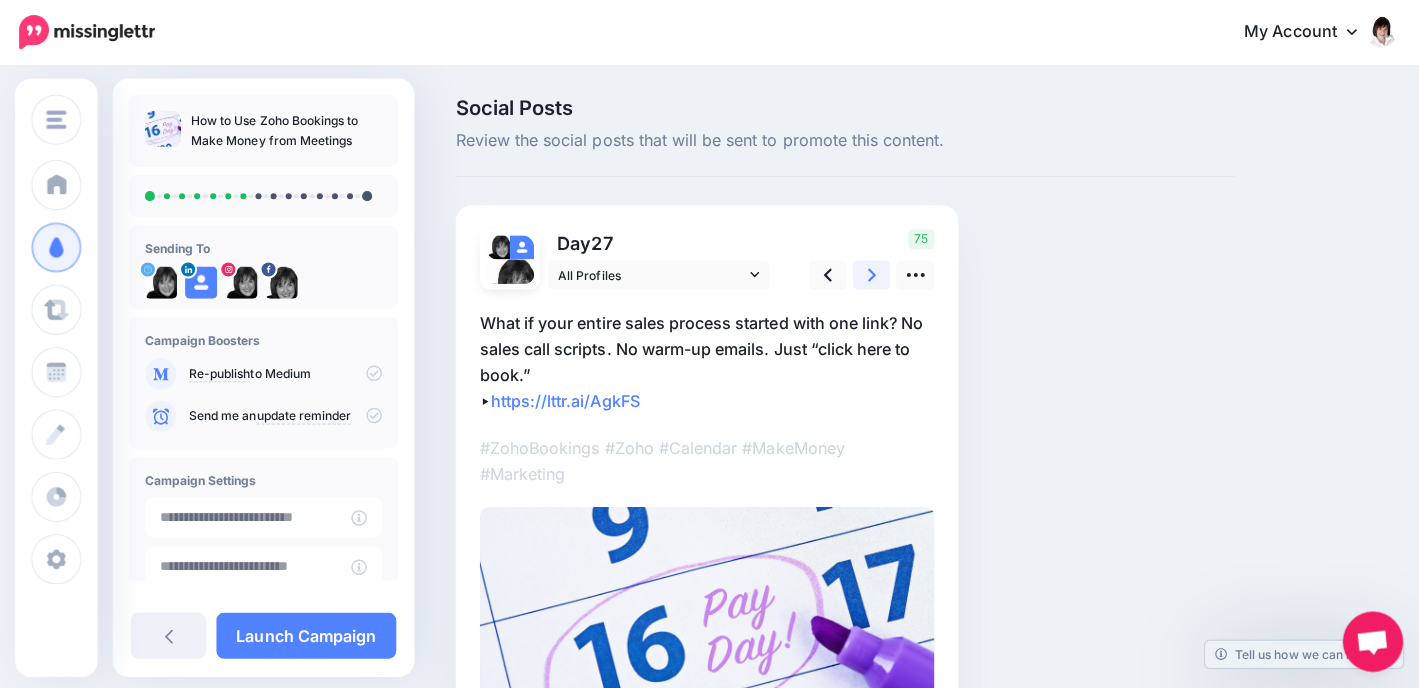 click 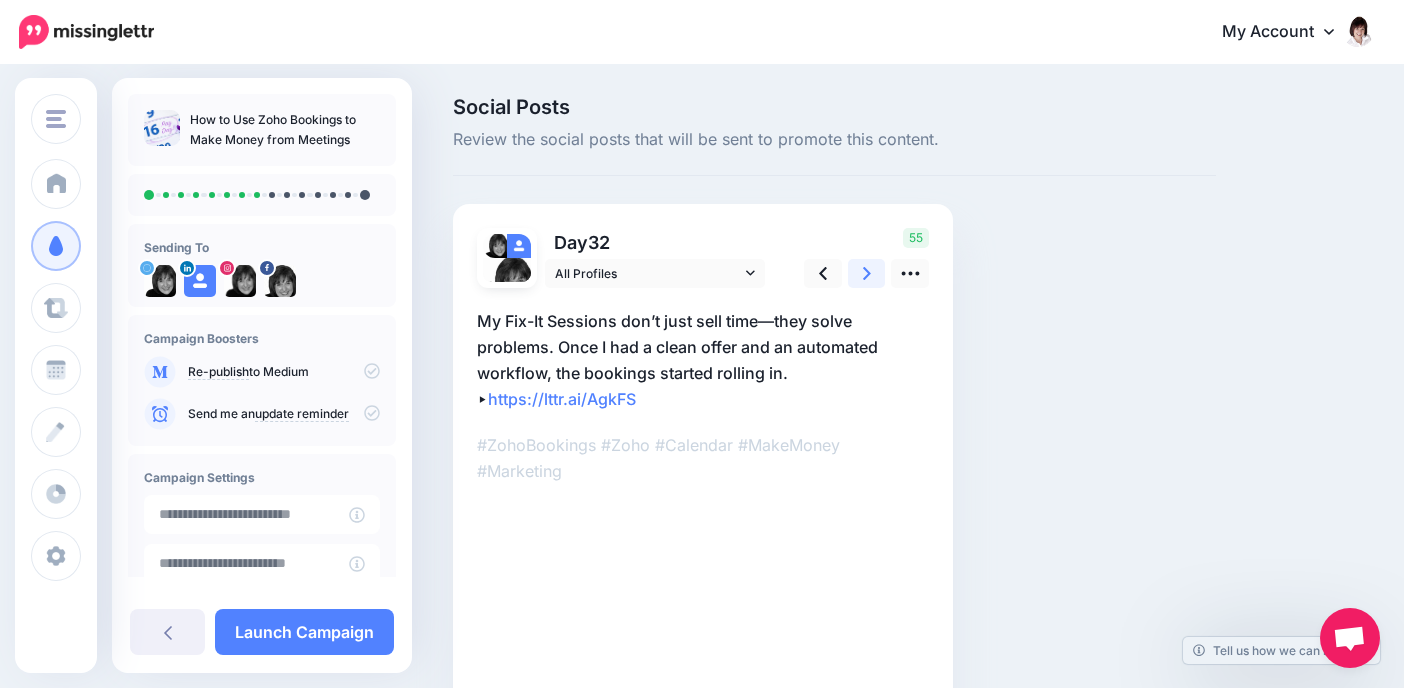 click 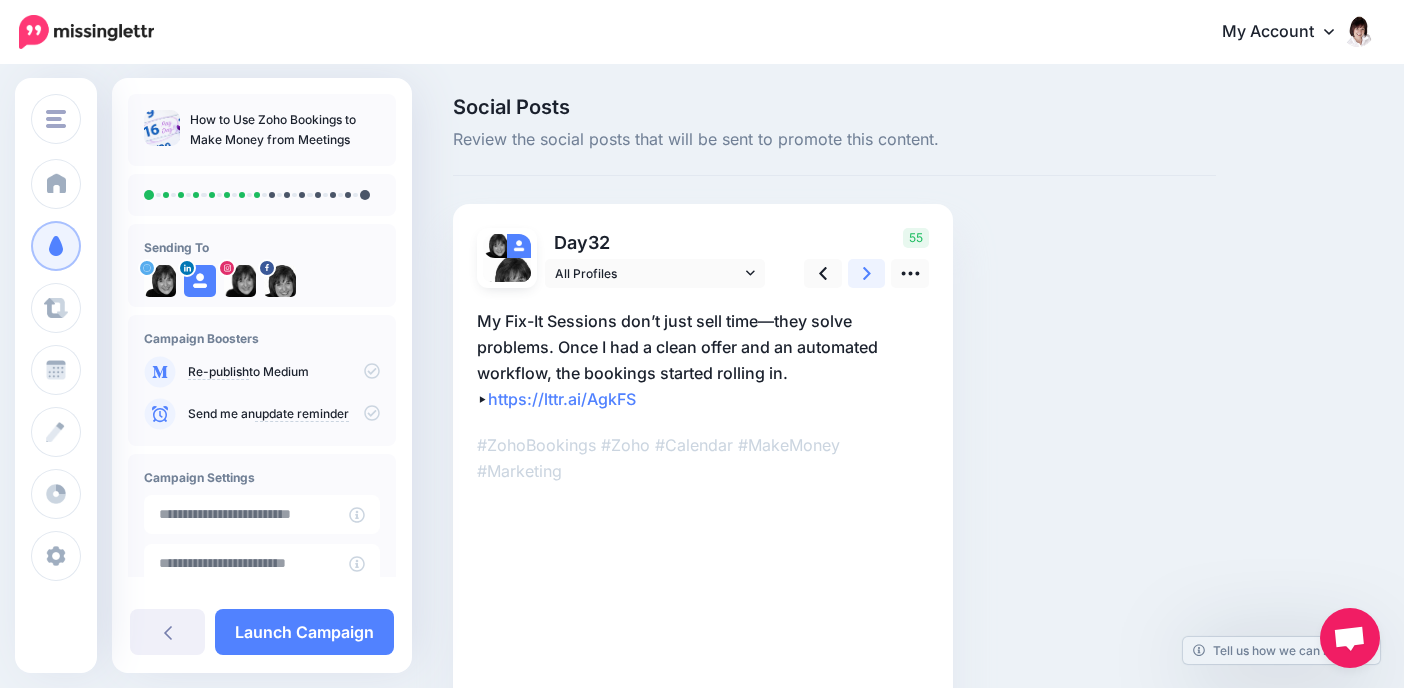 click 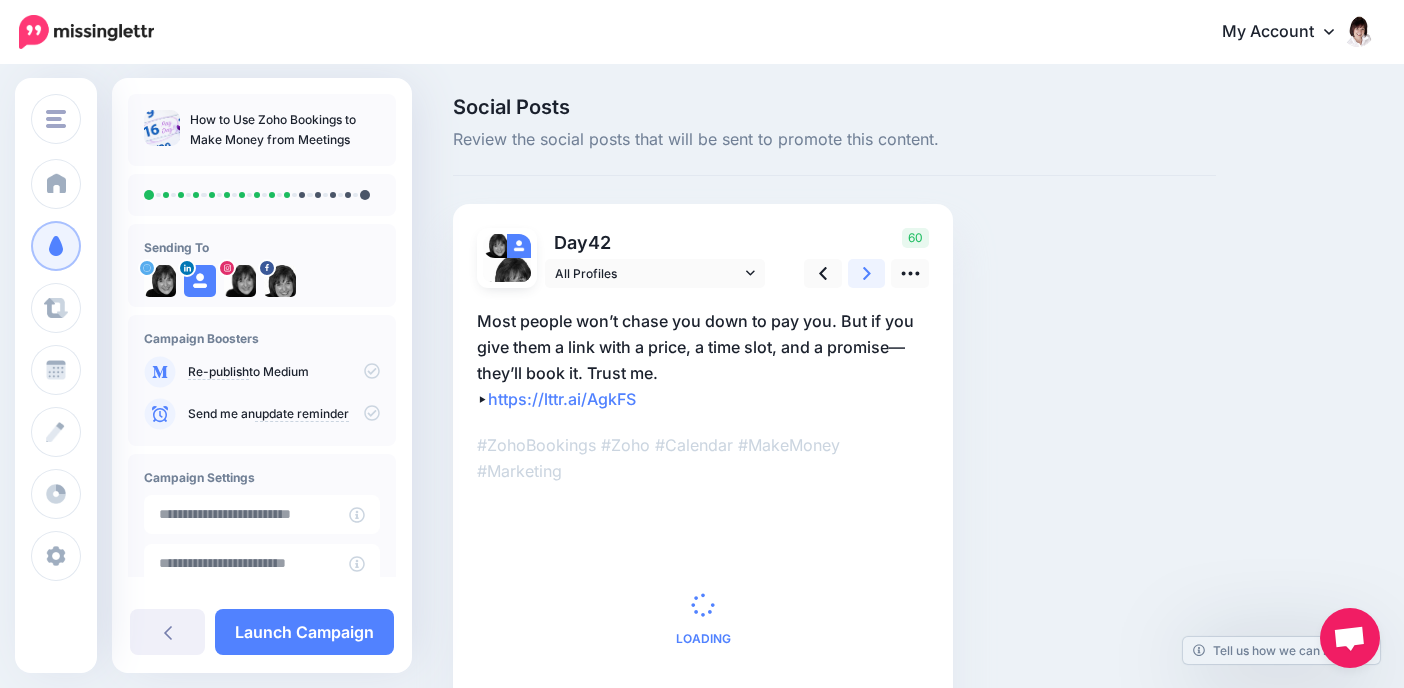 click 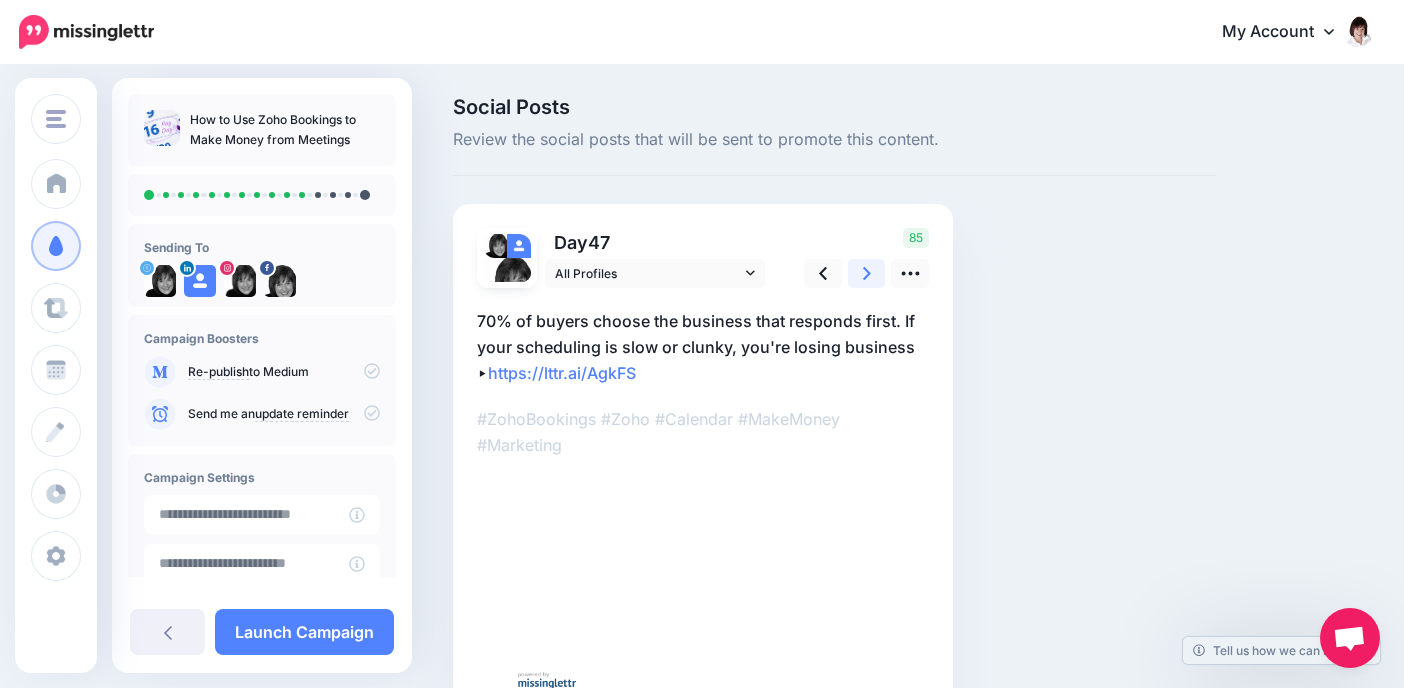 click 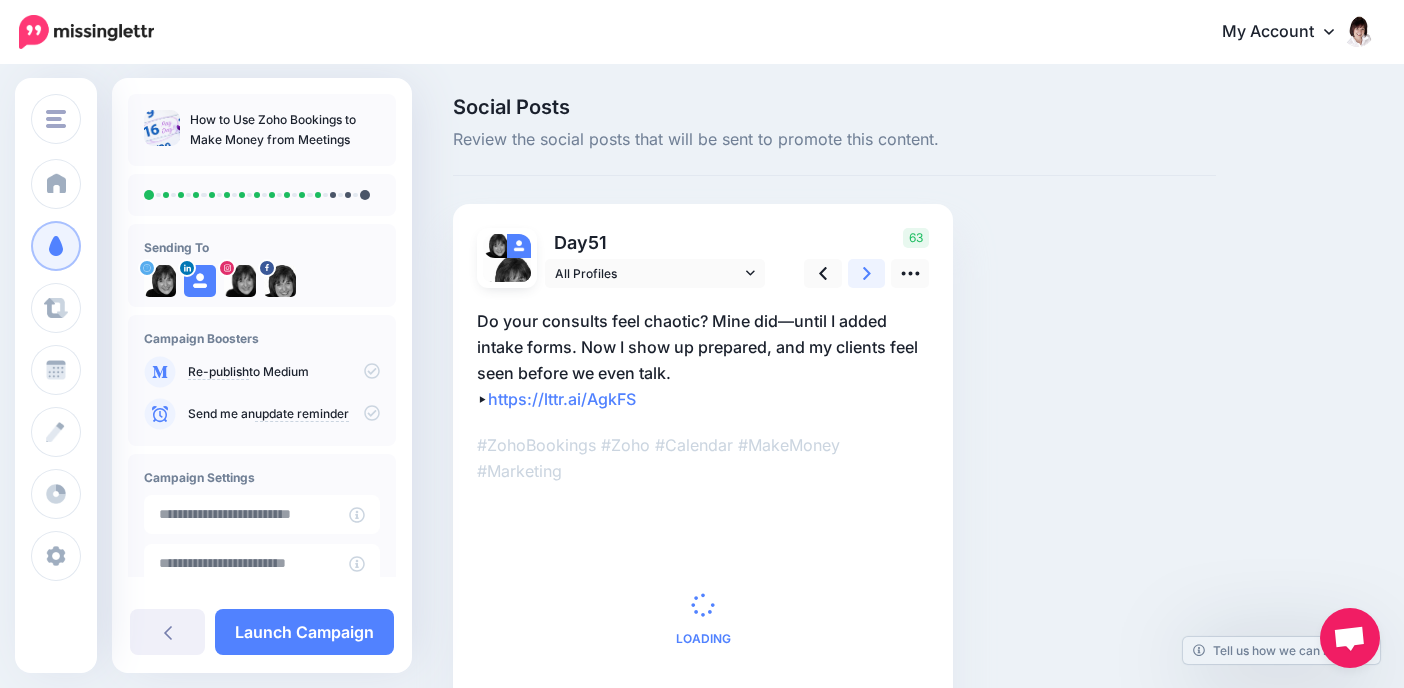 click 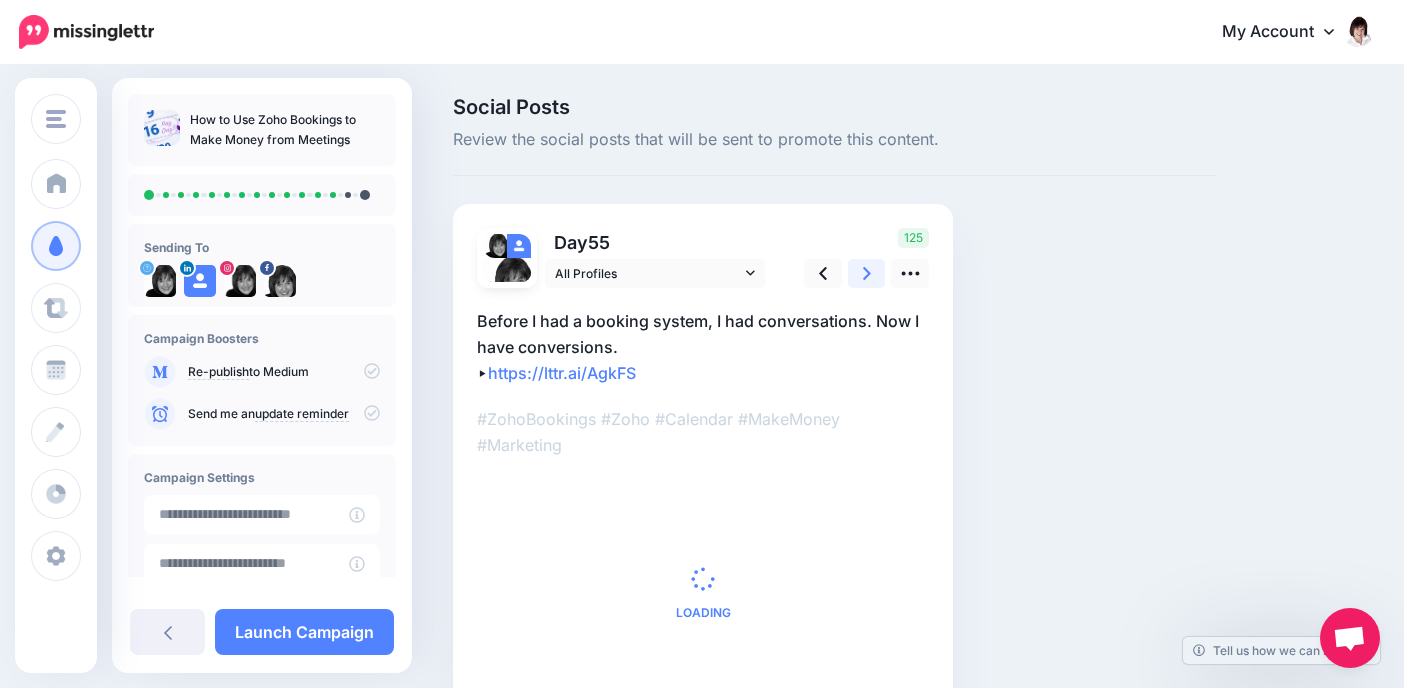 click 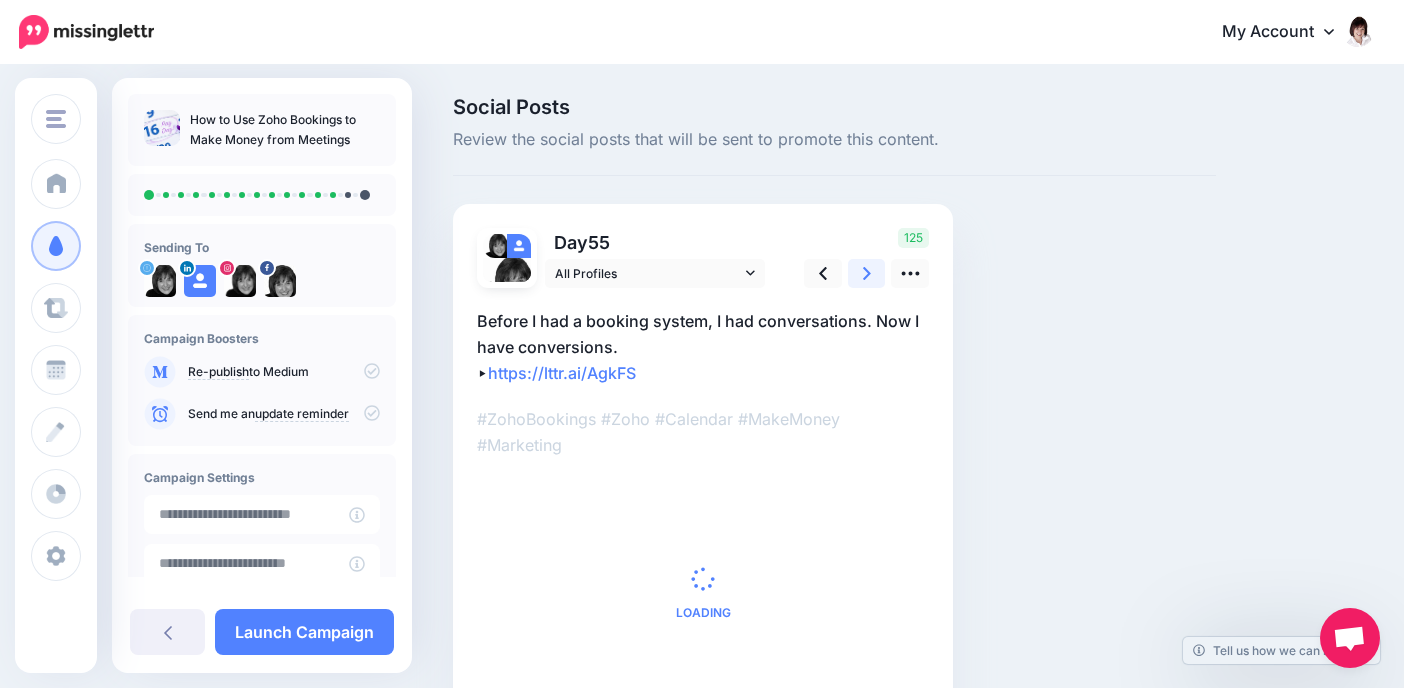 click 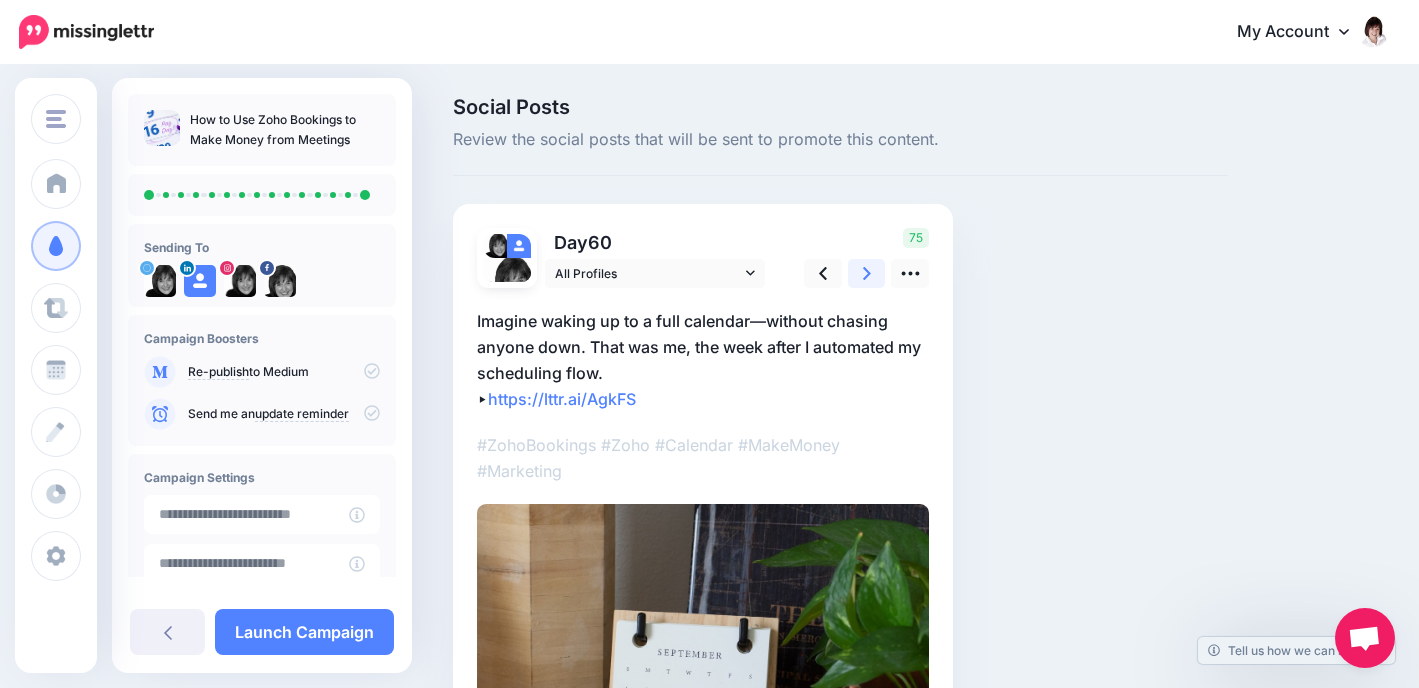 click 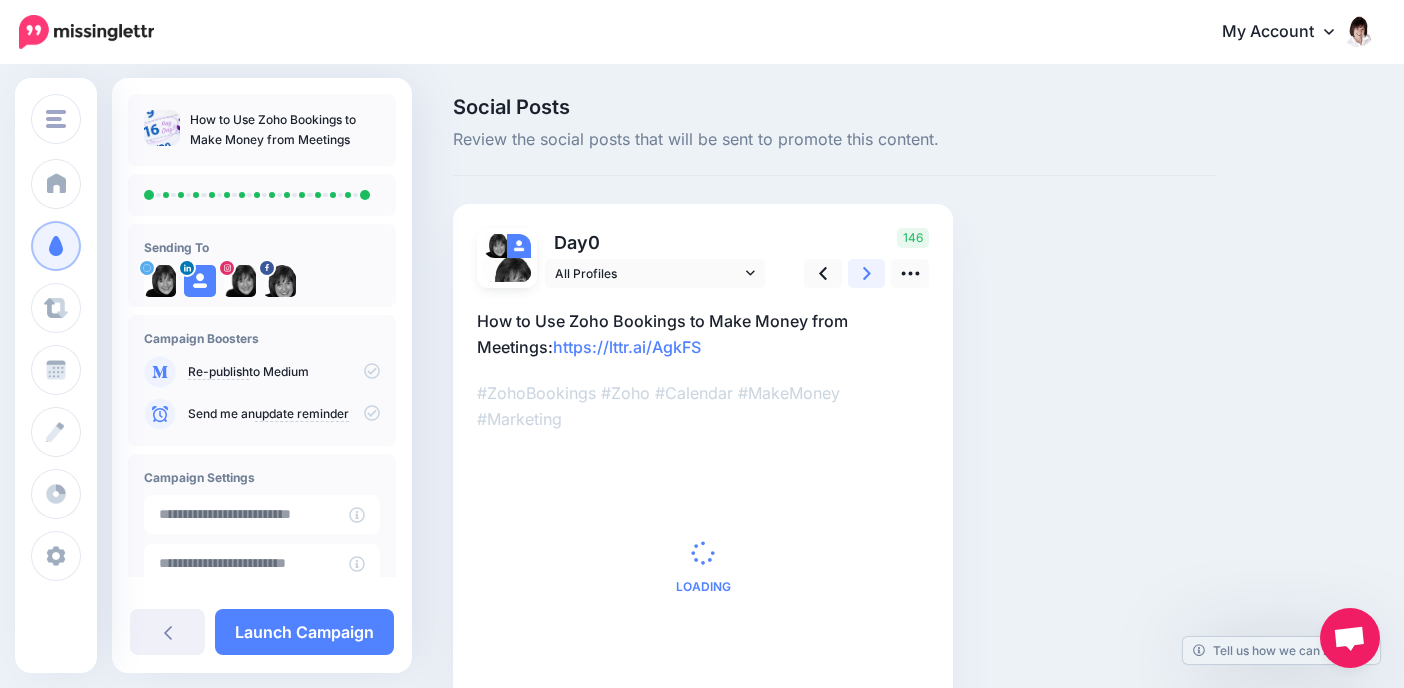 click 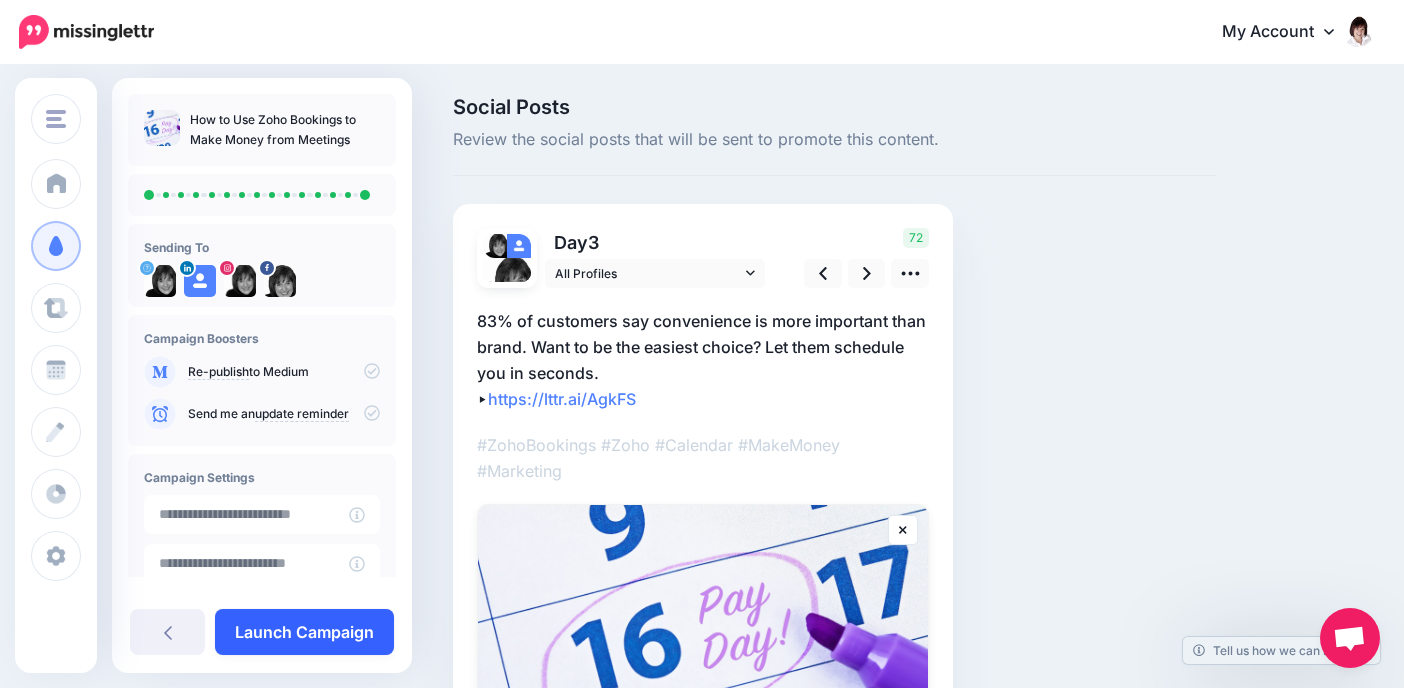 click on "Launch Campaign" at bounding box center (304, 632) 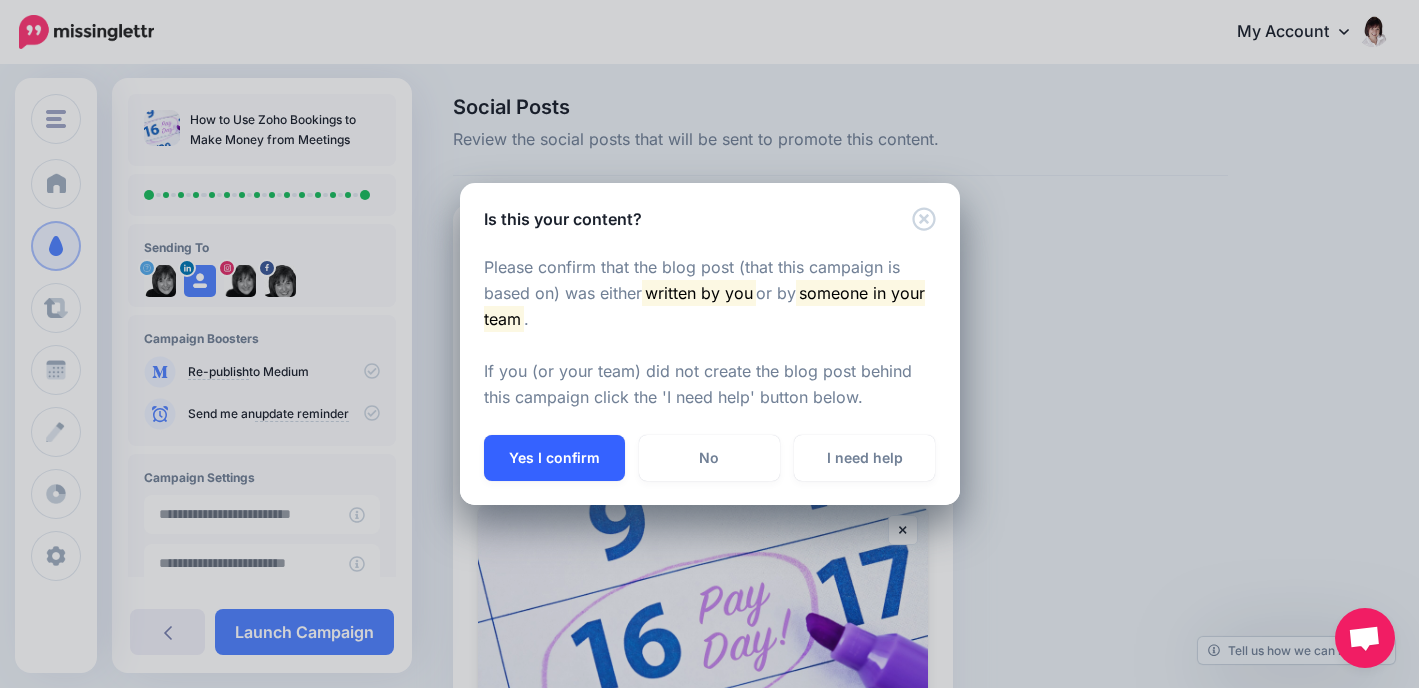 click on "Yes I confirm" at bounding box center [554, 458] 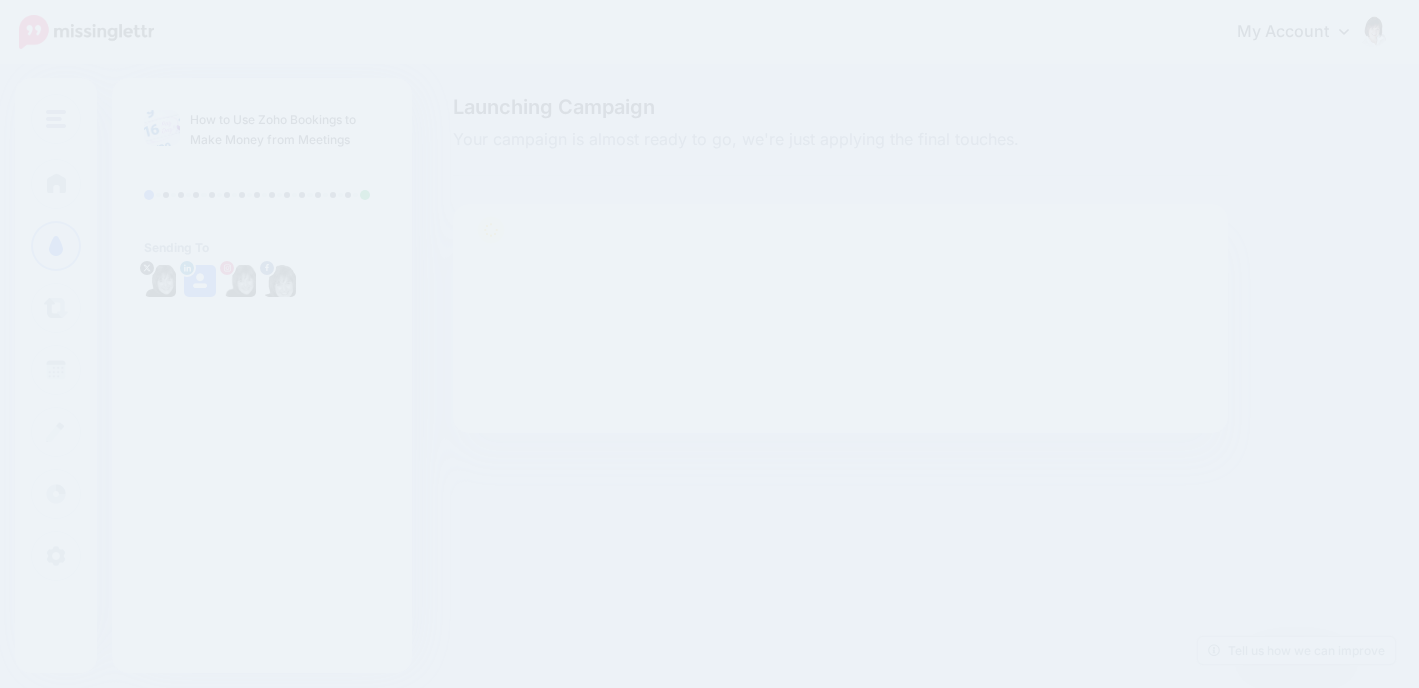 scroll, scrollTop: 0, scrollLeft: 0, axis: both 